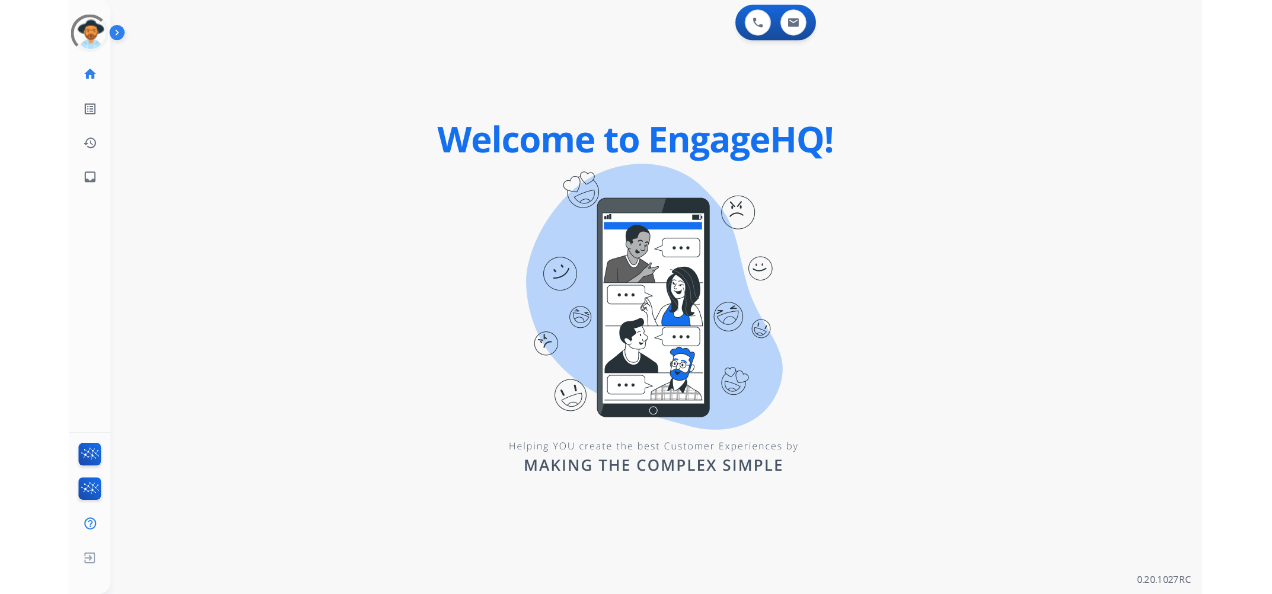 scroll, scrollTop: 0, scrollLeft: 0, axis: both 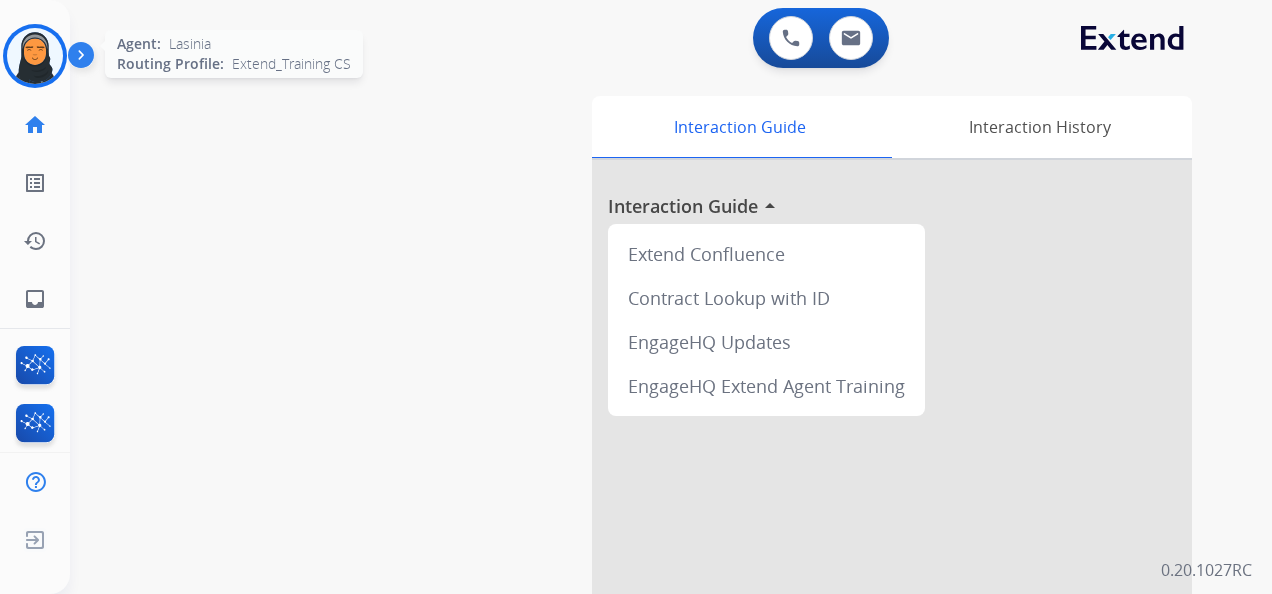 click at bounding box center [35, 56] 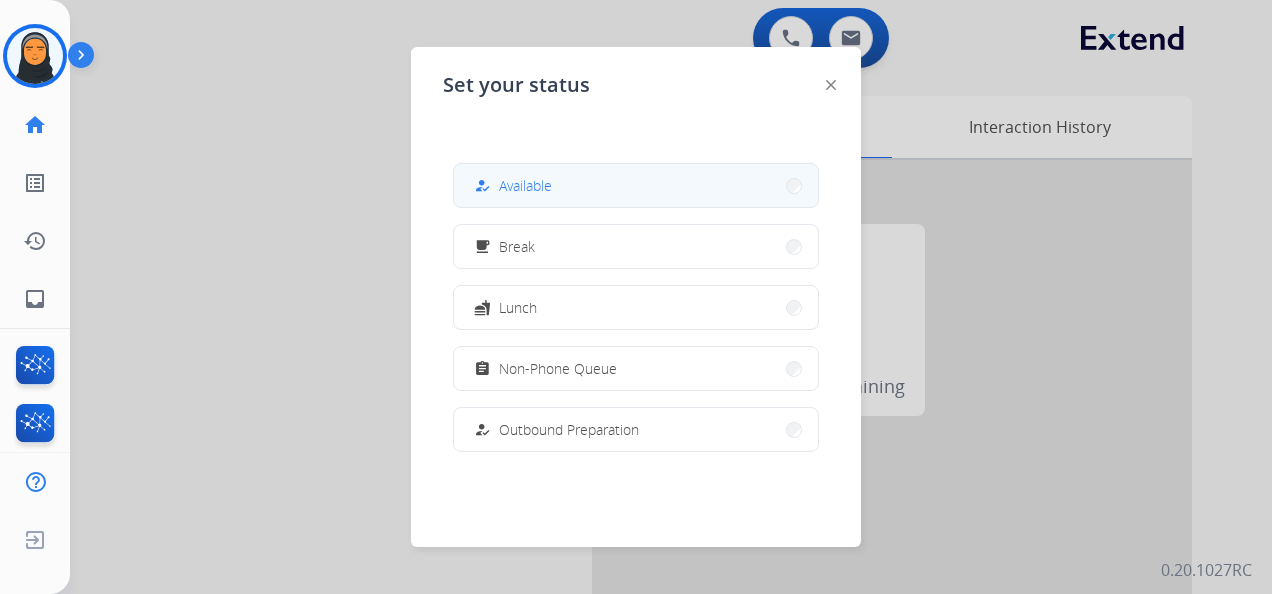 click on "how_to_reg Available" at bounding box center [636, 185] 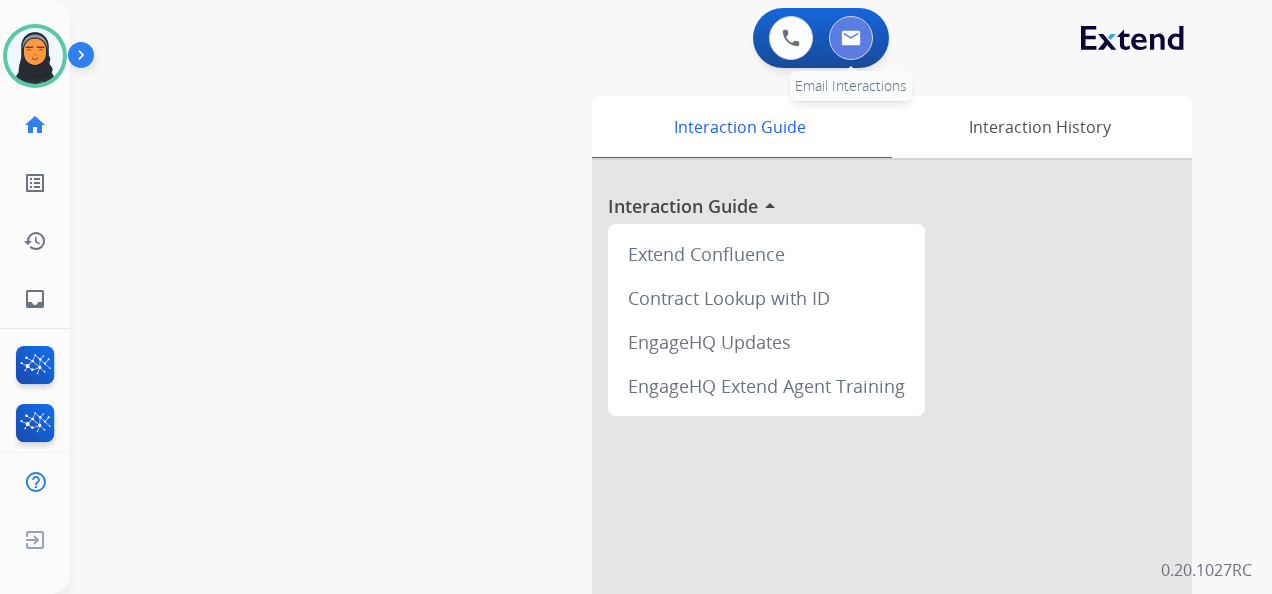 click at bounding box center [851, 38] 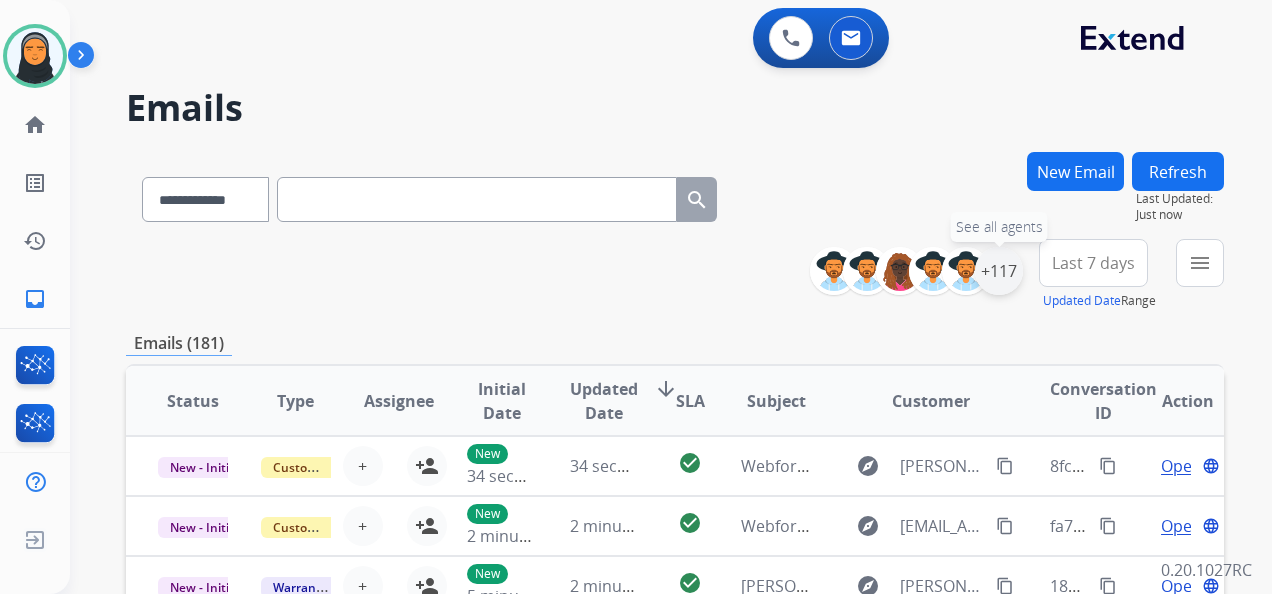 click on "+117" at bounding box center (999, 271) 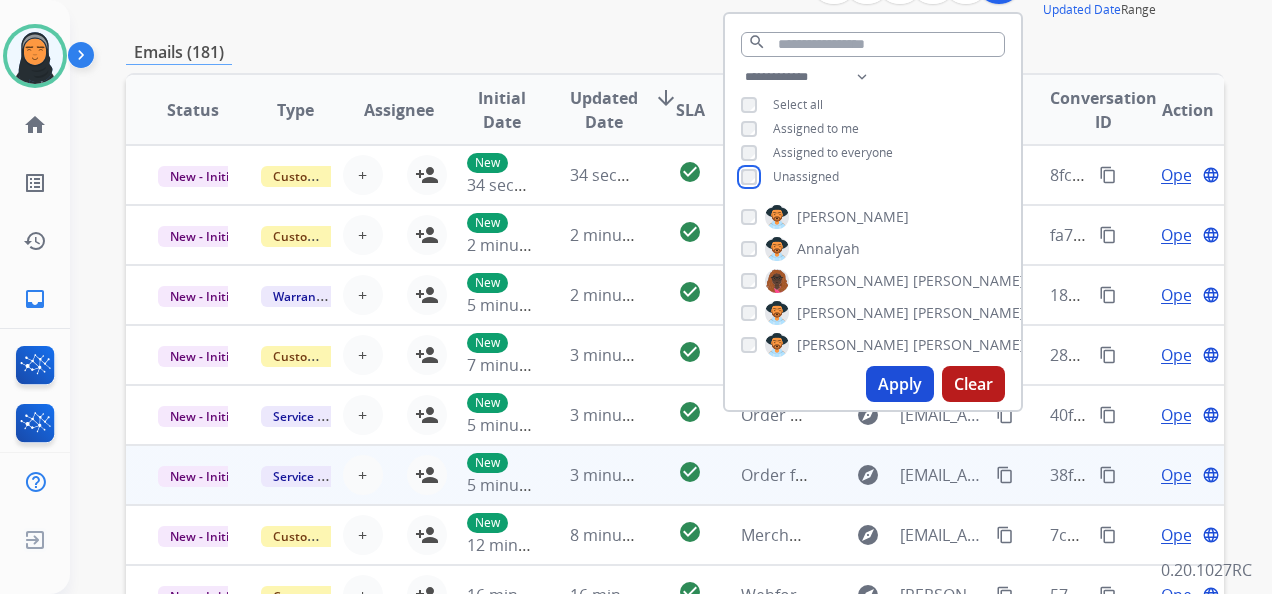 scroll, scrollTop: 300, scrollLeft: 0, axis: vertical 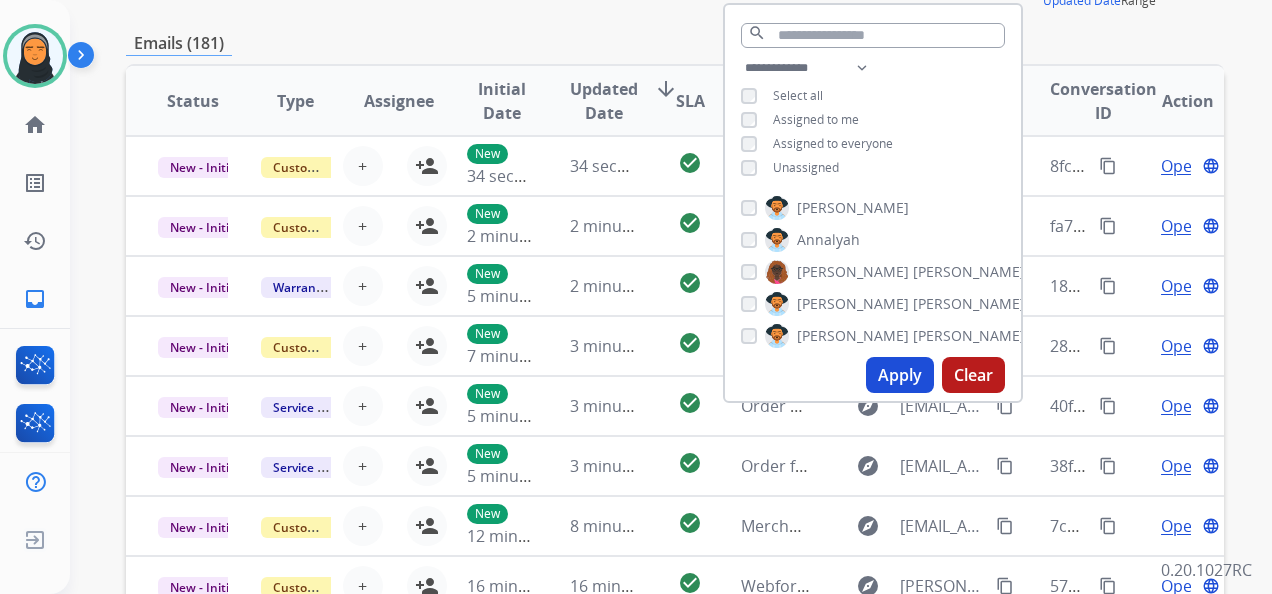 click on "Apply" at bounding box center (900, 375) 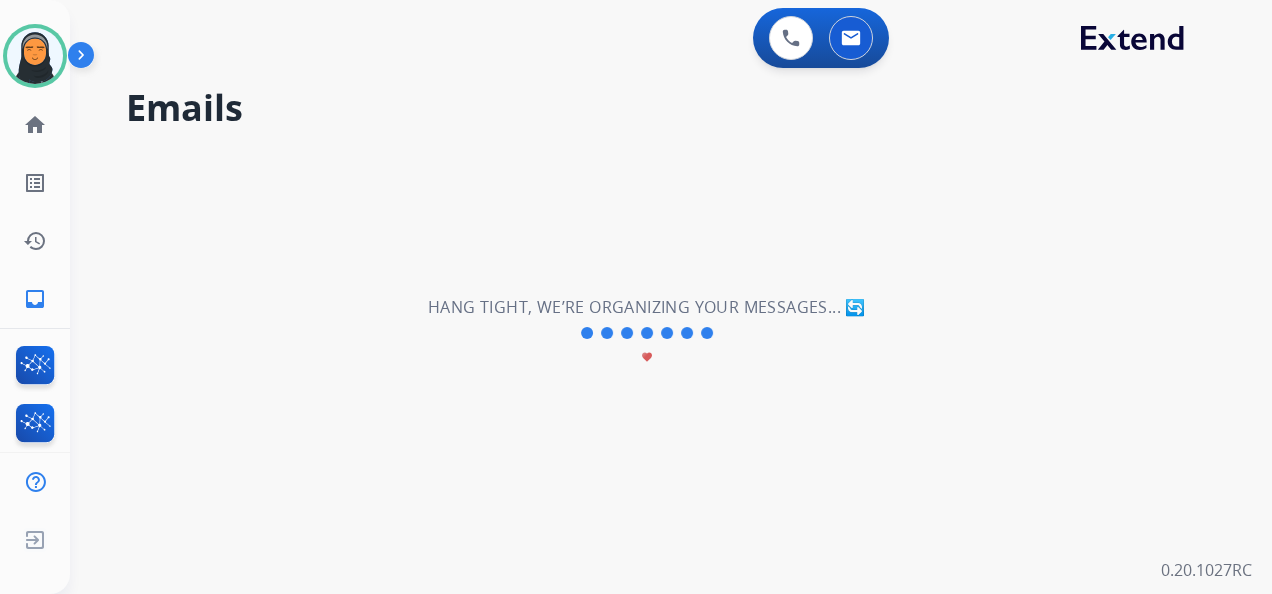 scroll, scrollTop: 0, scrollLeft: 0, axis: both 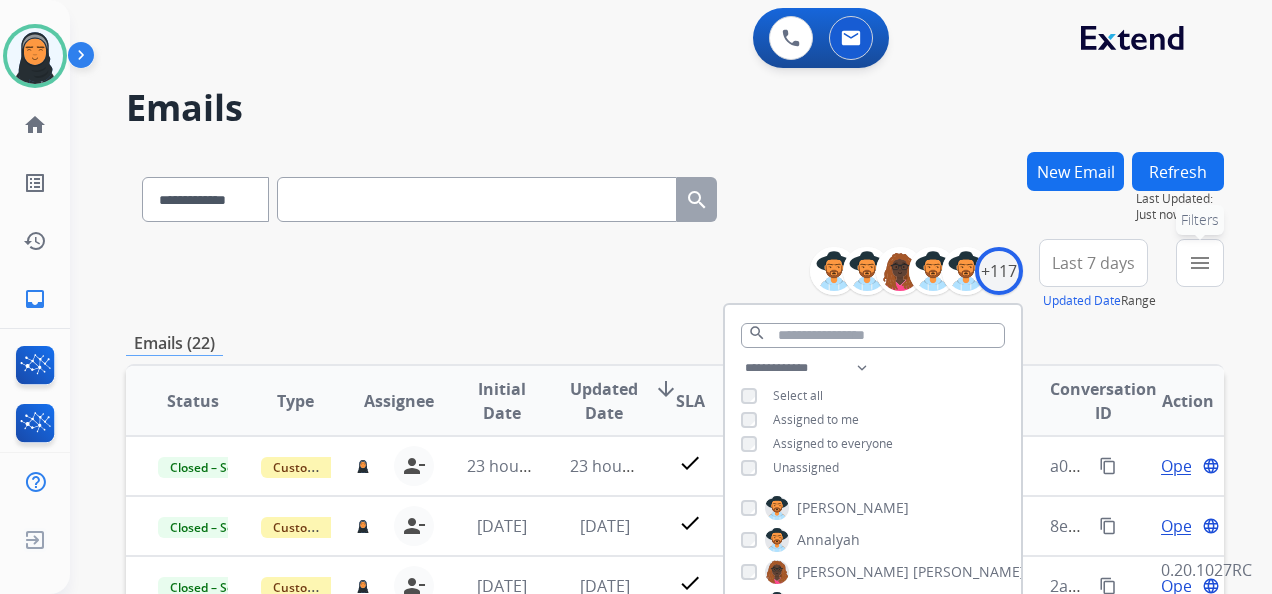 click on "menu" at bounding box center [1200, 263] 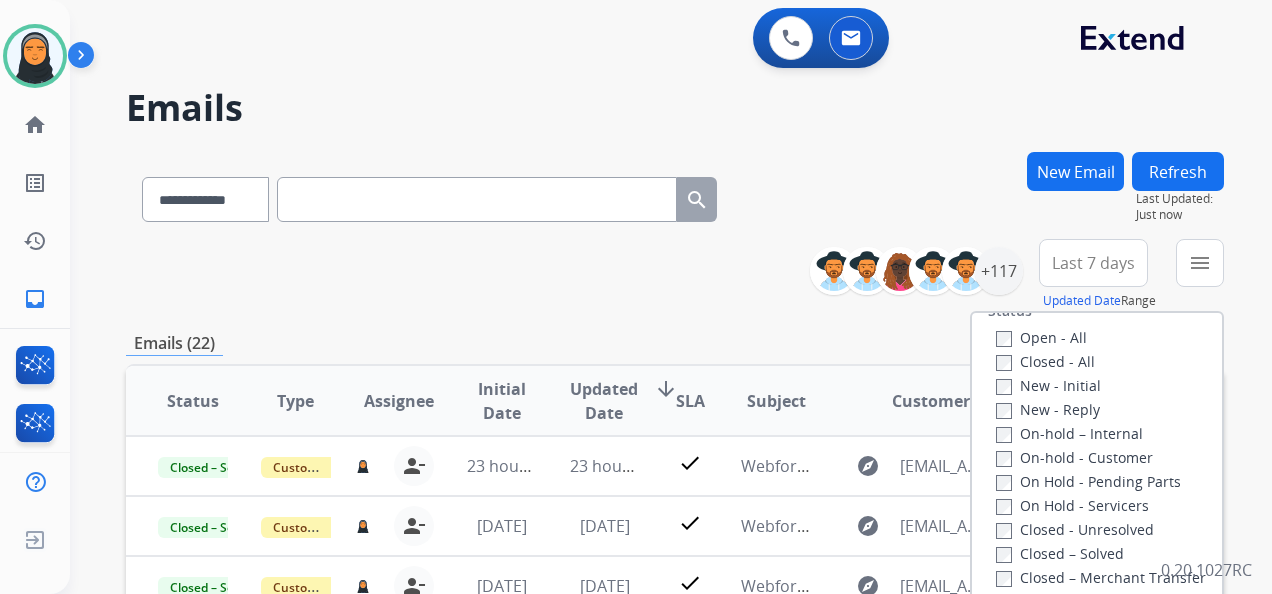scroll, scrollTop: 300, scrollLeft: 0, axis: vertical 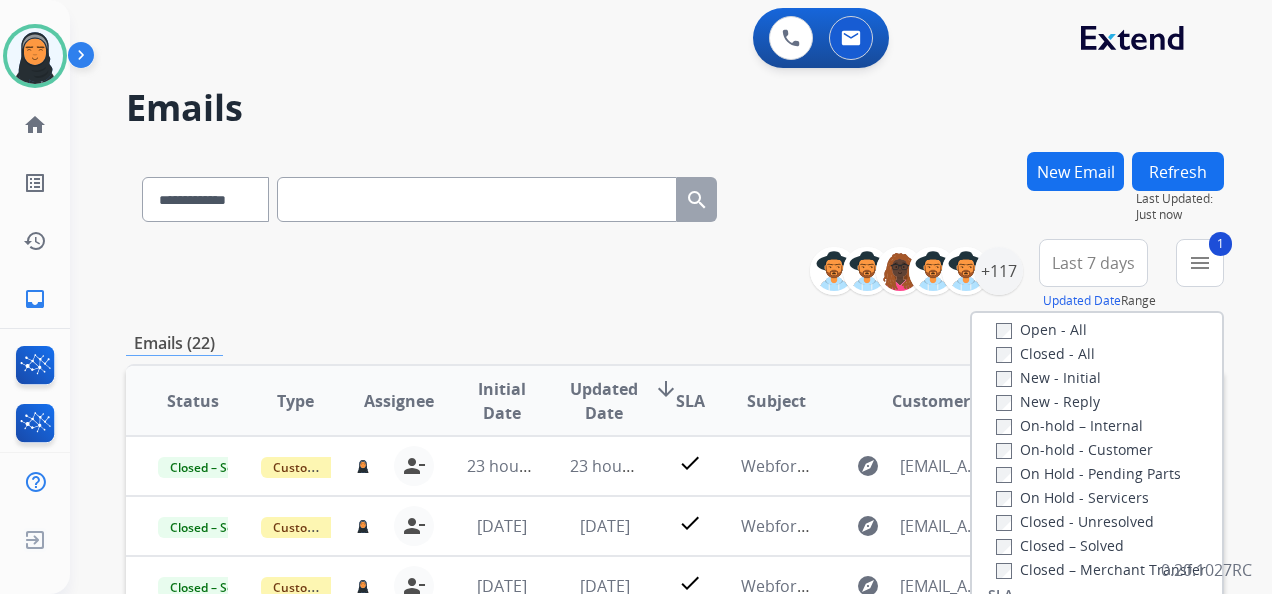 click on "New - Reply" at bounding box center (1048, 401) 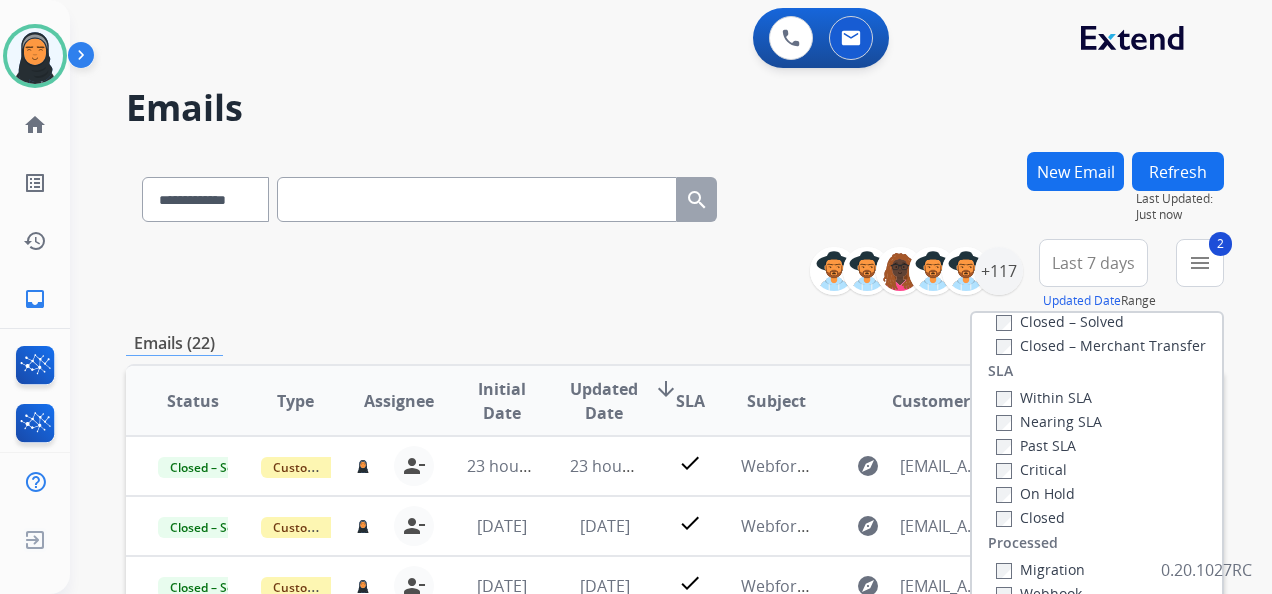 scroll, scrollTop: 528, scrollLeft: 0, axis: vertical 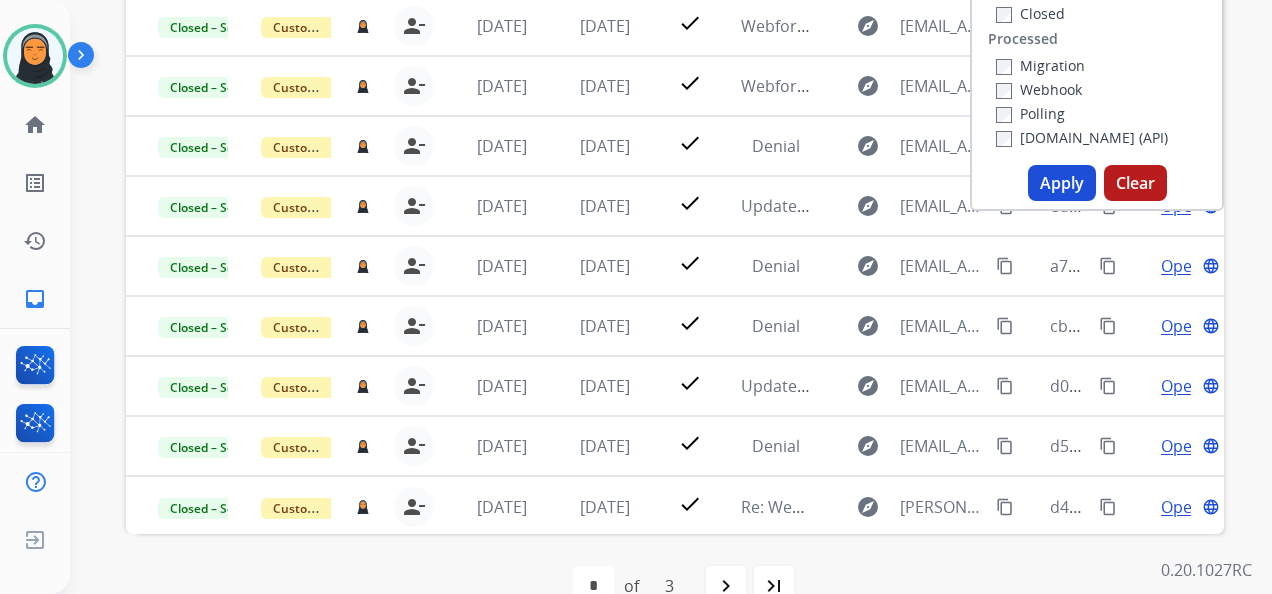 click on "Apply" at bounding box center [1062, 183] 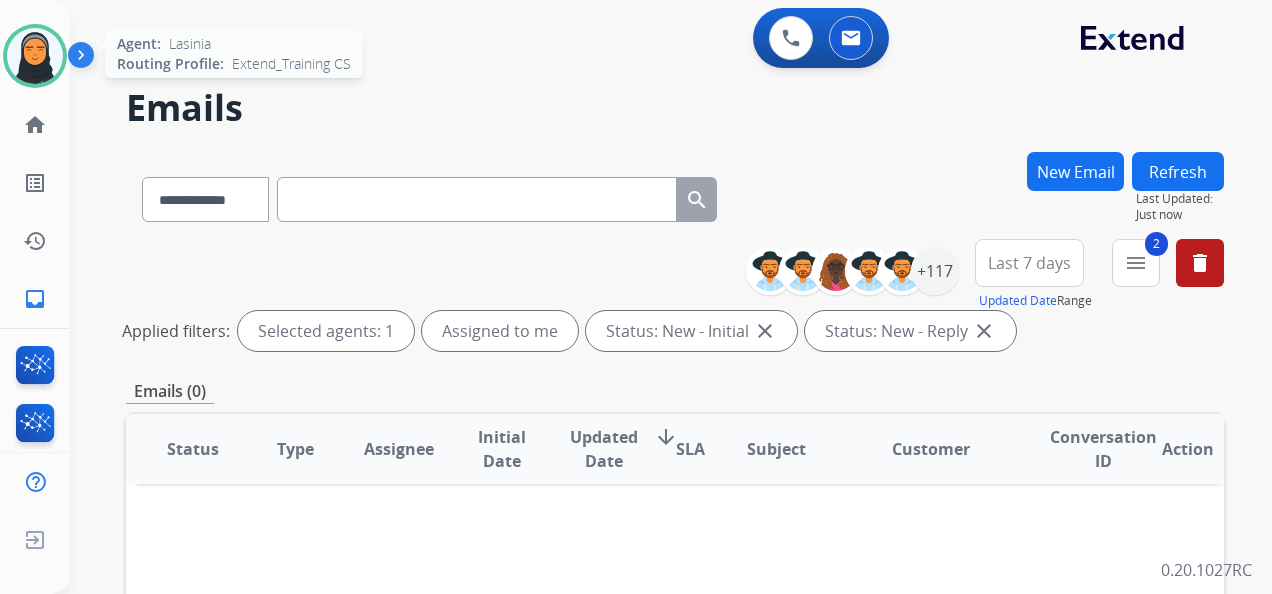 click at bounding box center (35, 56) 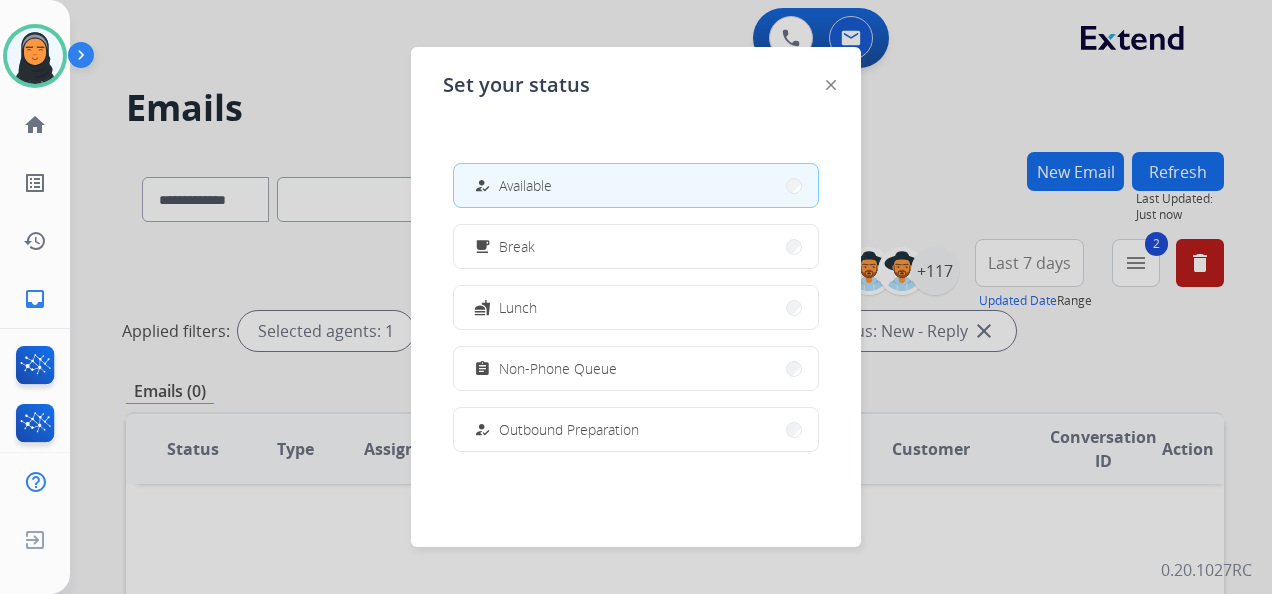 click at bounding box center (85, 59) 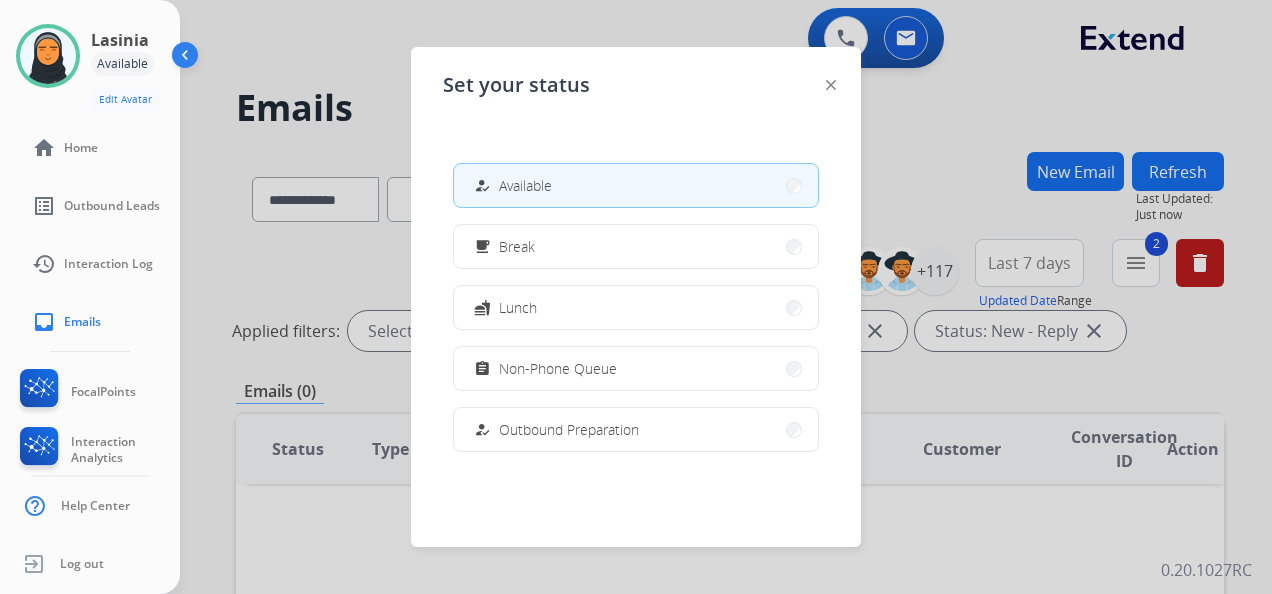 click at bounding box center [187, 59] 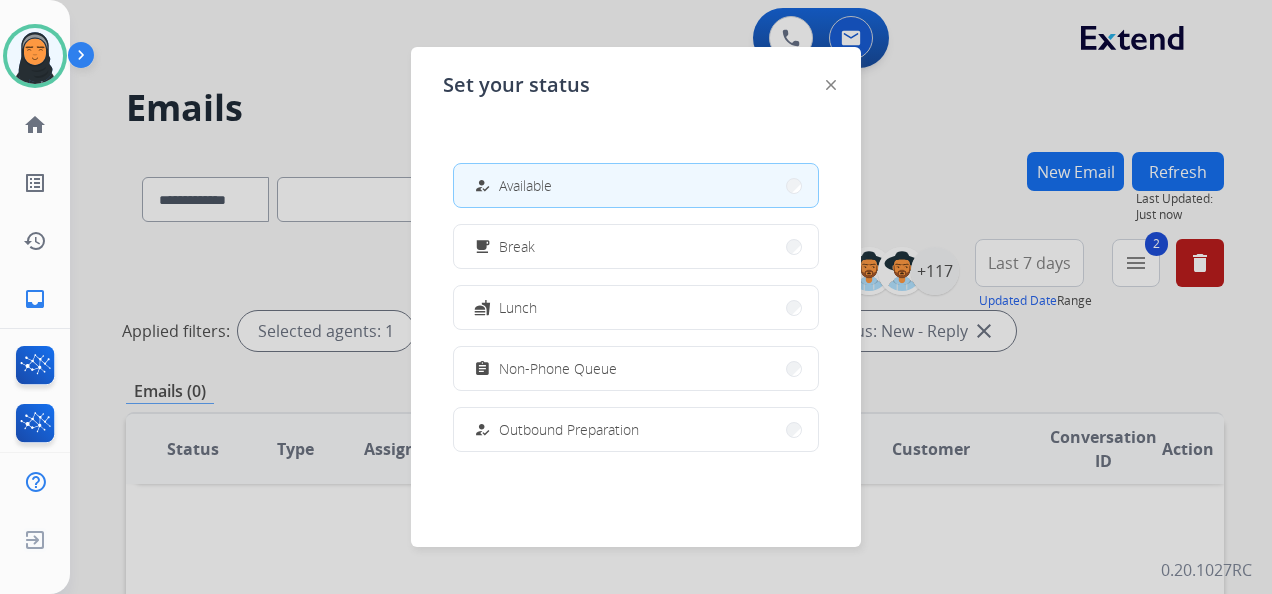 click on "Set your status how_to_reg Available free_breakfast Break fastfood Lunch assignment Non-Phone Queue how_to_reg Outbound Preparation campaign Team Huddle menu_book Training school Coaching phonelink_off System Issue login Logged In work_off Offline" 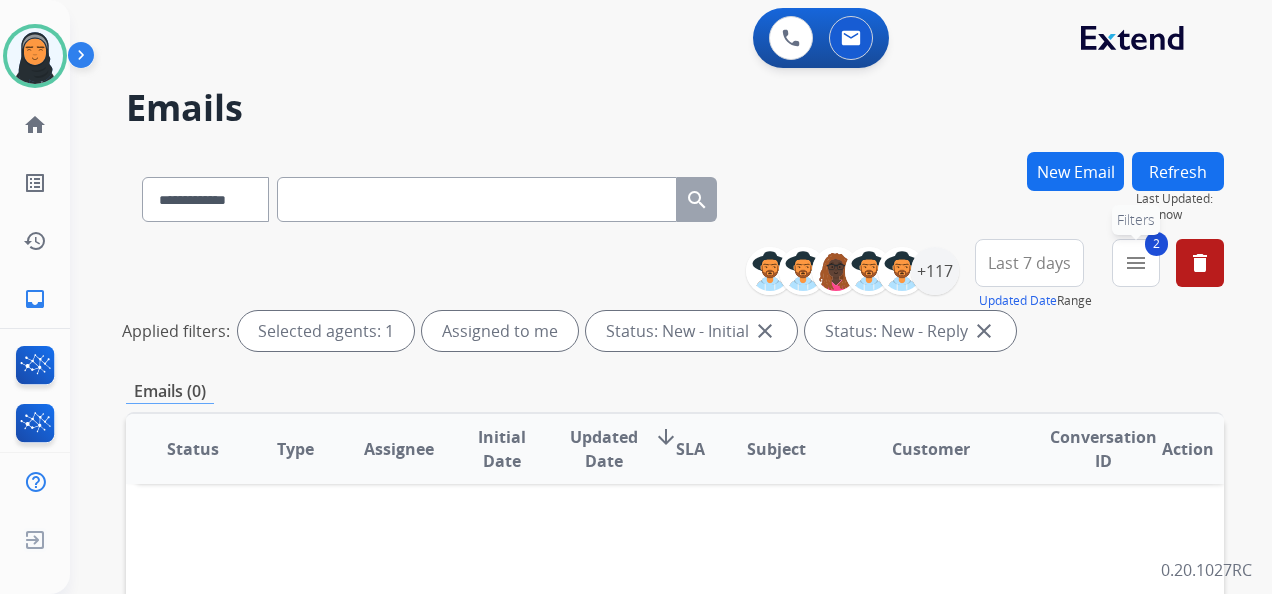 click on "menu" at bounding box center [1136, 263] 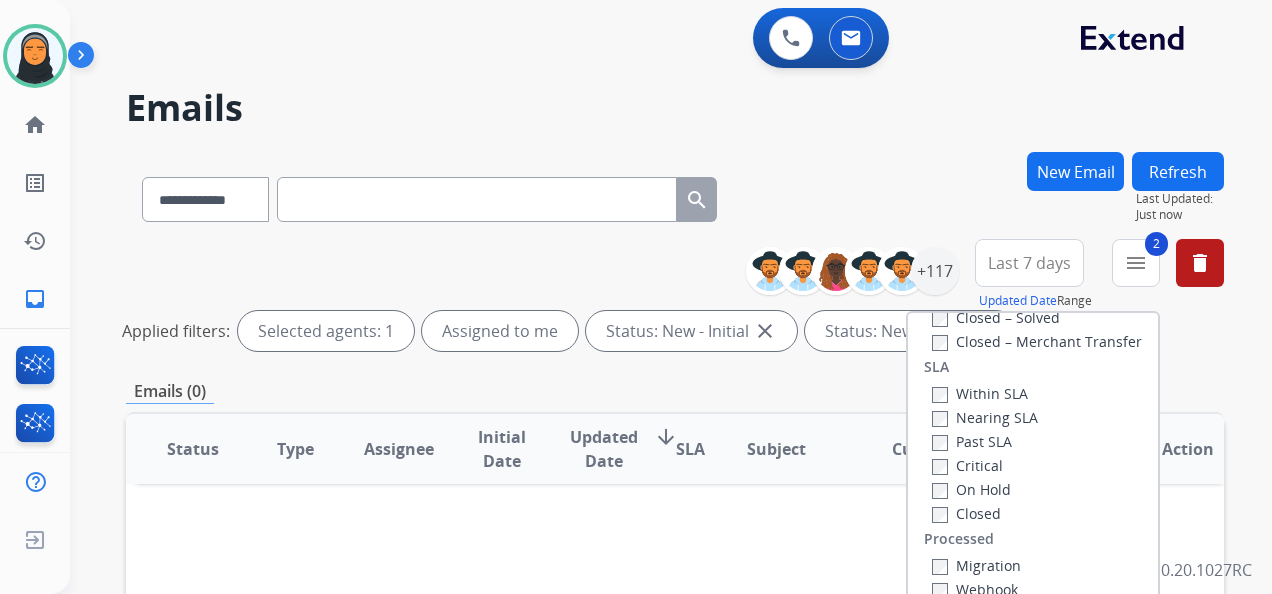 click on "Refresh" at bounding box center [1178, 171] 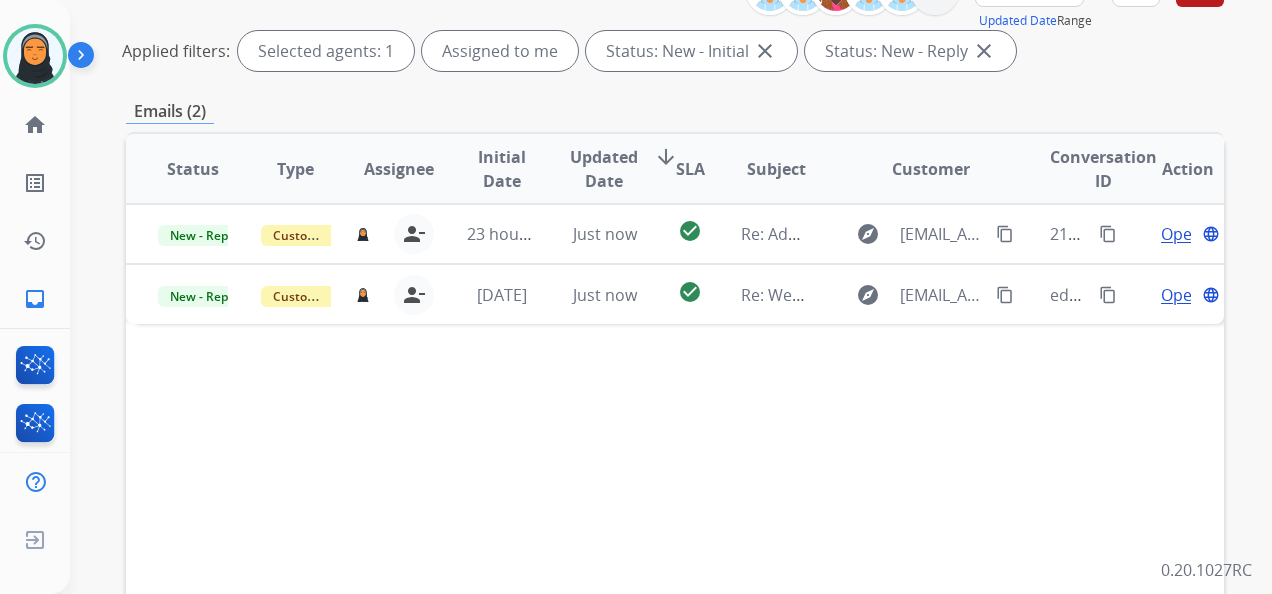 scroll, scrollTop: 300, scrollLeft: 0, axis: vertical 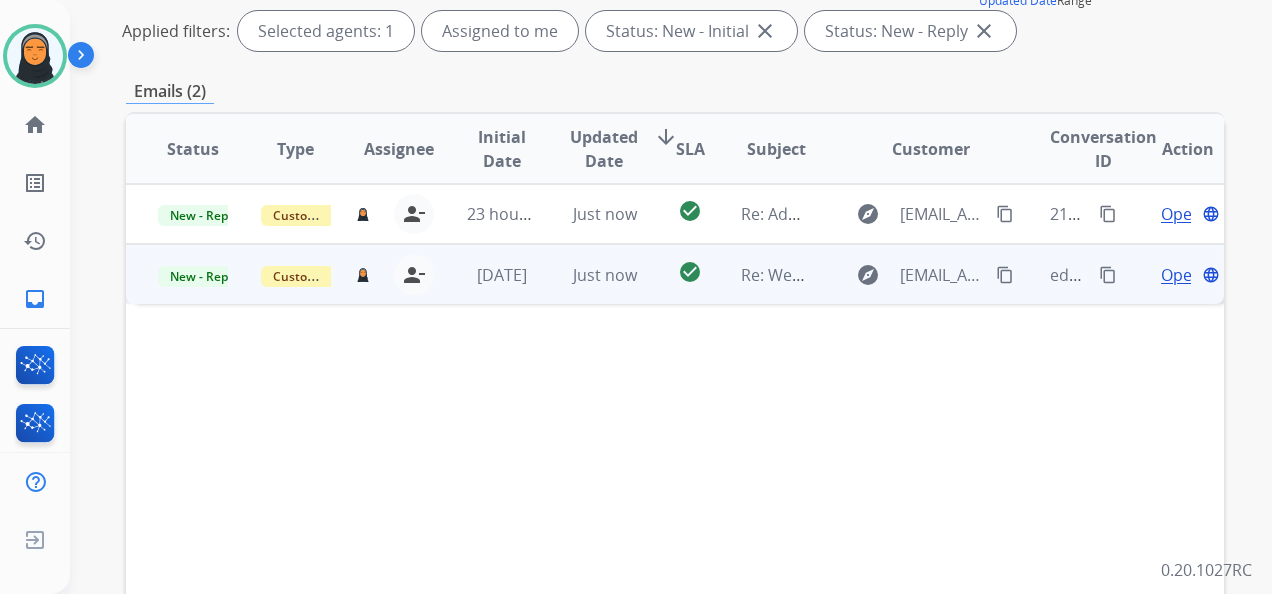 click on "Open" at bounding box center [1181, 275] 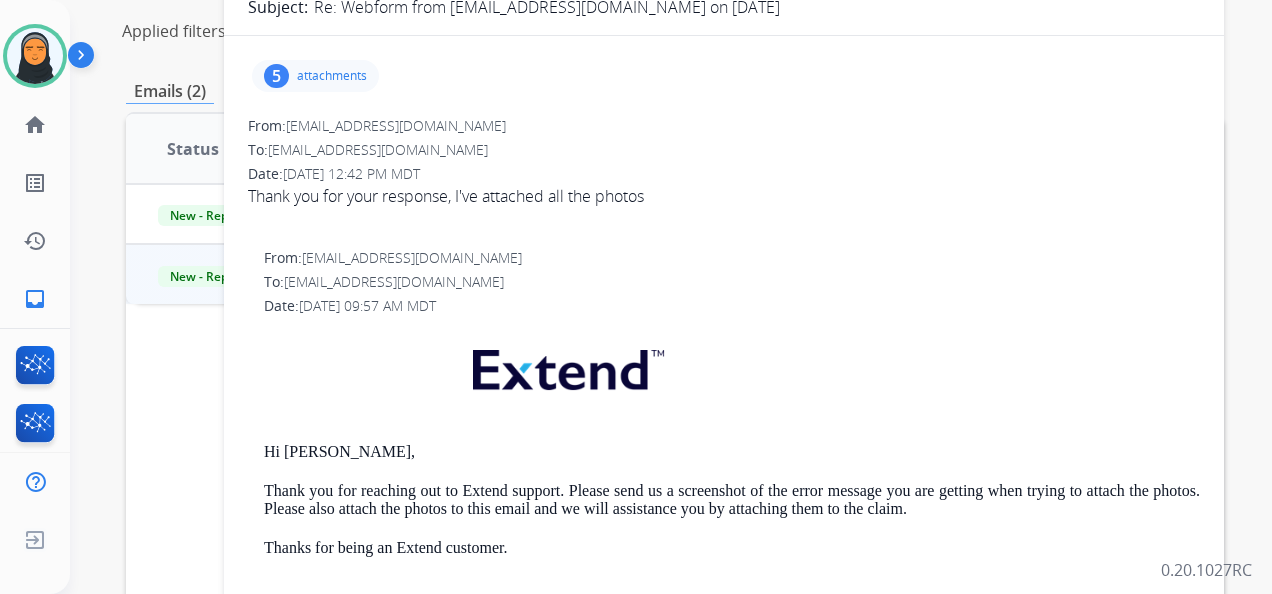 scroll, scrollTop: 0, scrollLeft: 0, axis: both 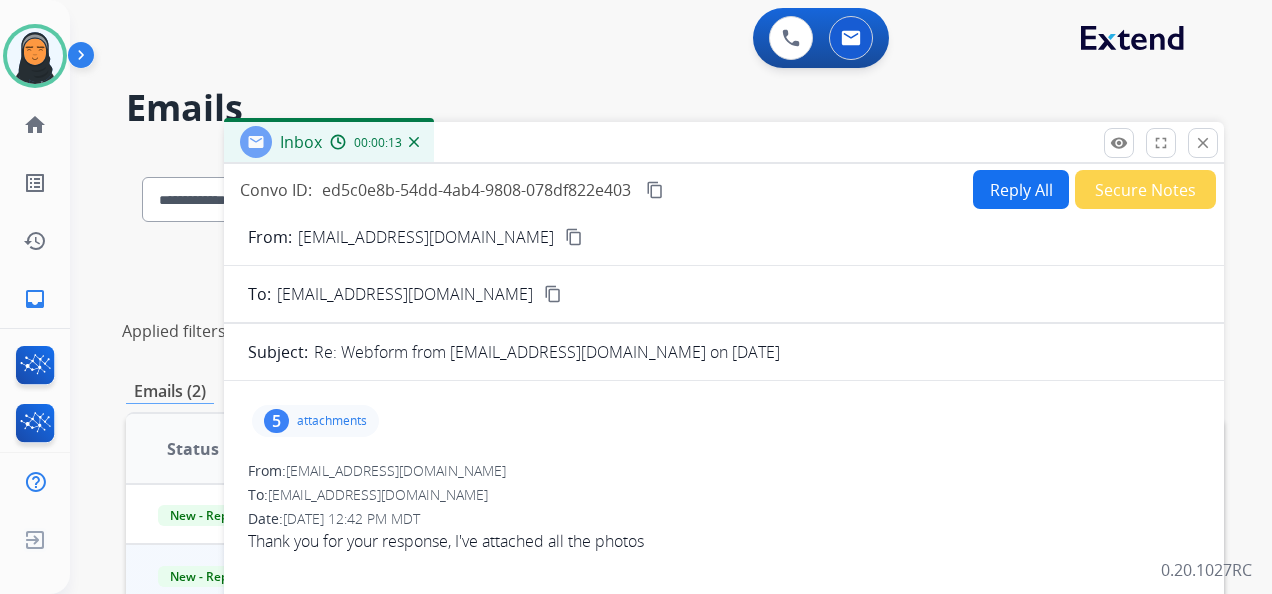 click on "content_copy" at bounding box center (574, 237) 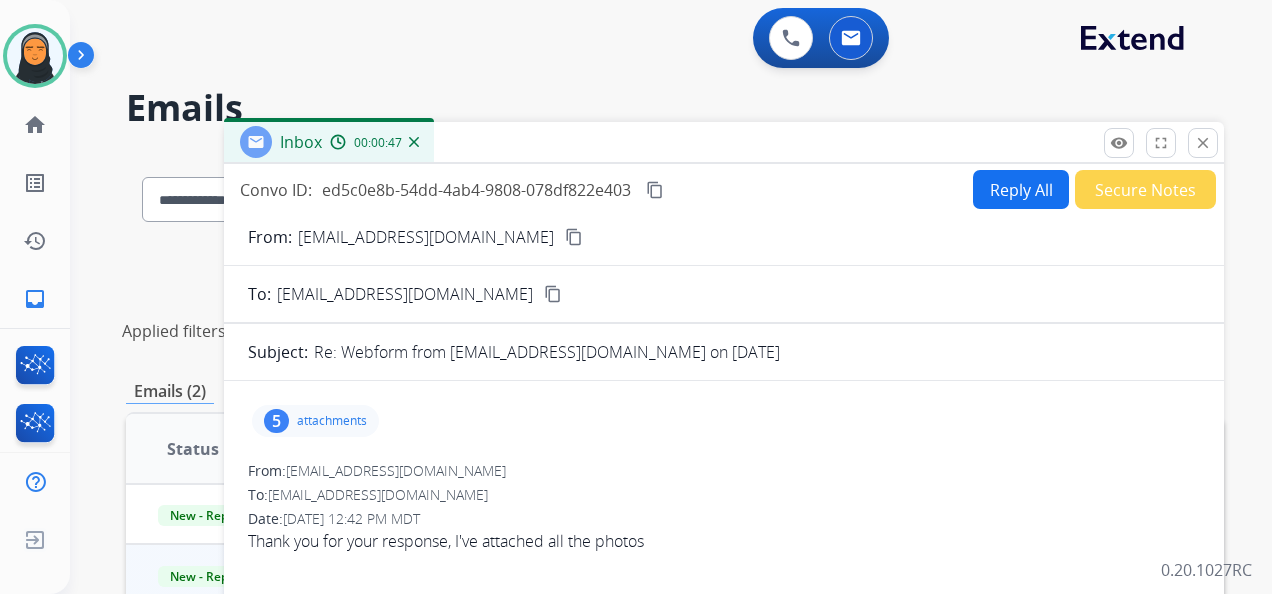 click on "attachments" at bounding box center (332, 421) 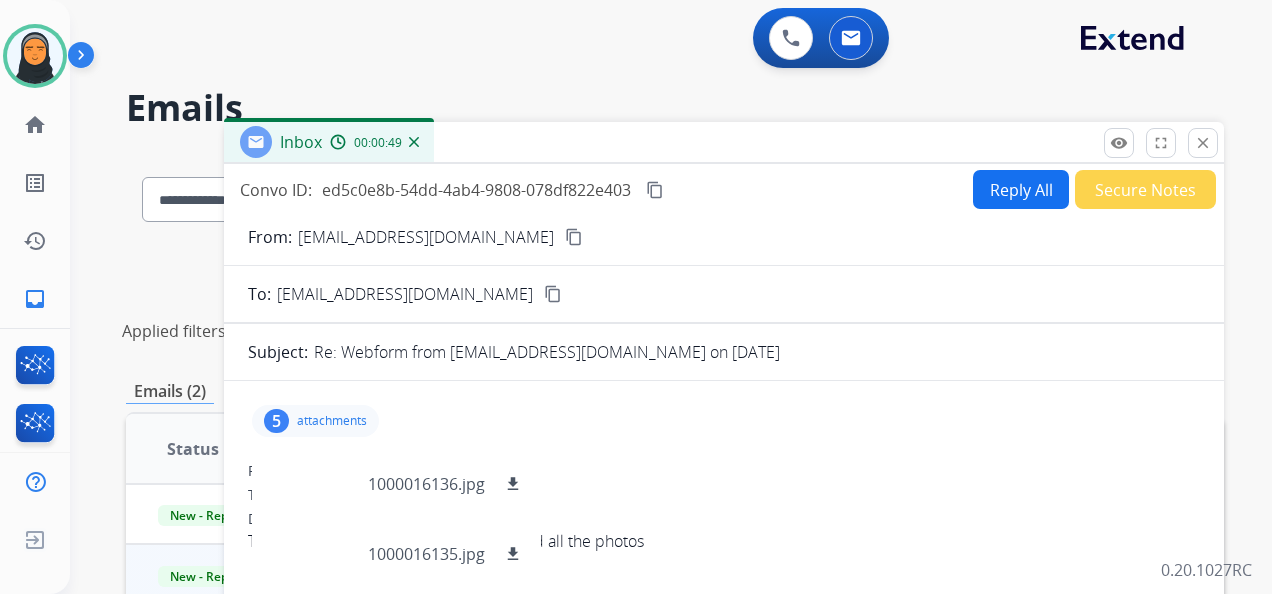 scroll, scrollTop: 100, scrollLeft: 0, axis: vertical 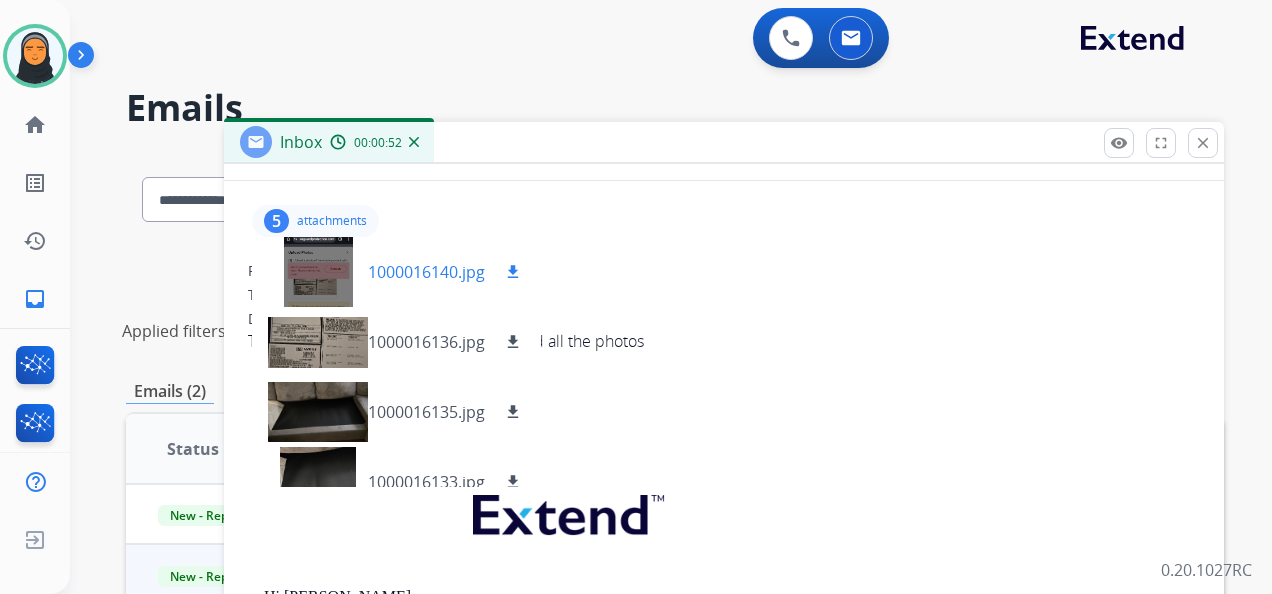 click on "download" at bounding box center [513, 272] 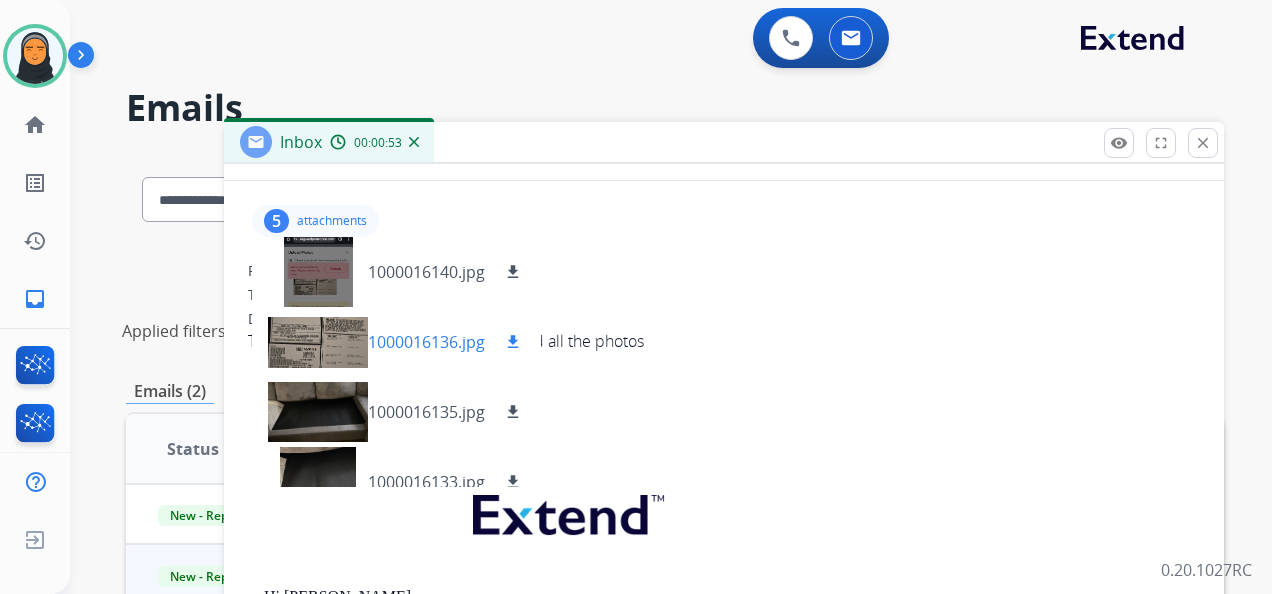 click on "download" at bounding box center [513, 342] 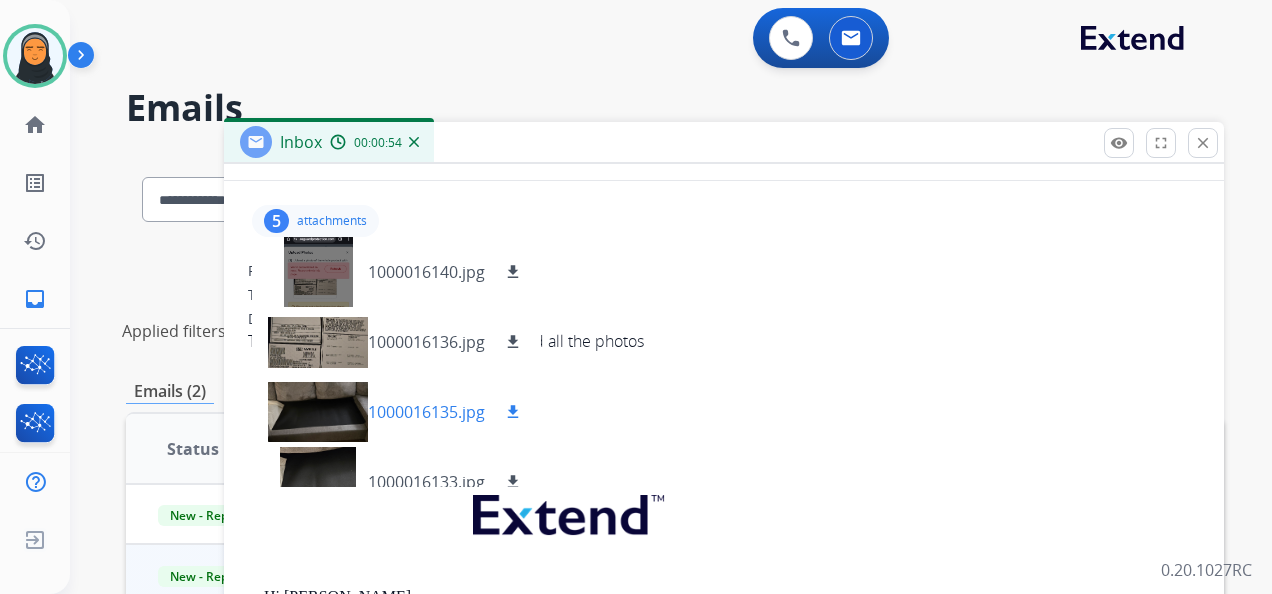 click on "download" at bounding box center [513, 412] 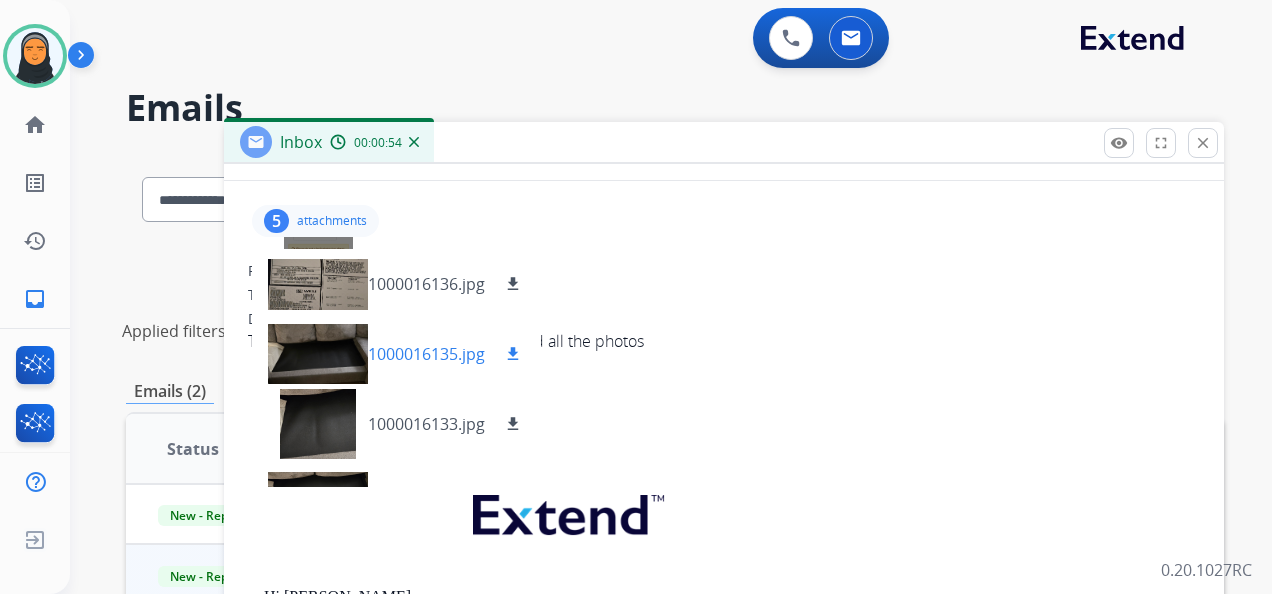 scroll, scrollTop: 100, scrollLeft: 0, axis: vertical 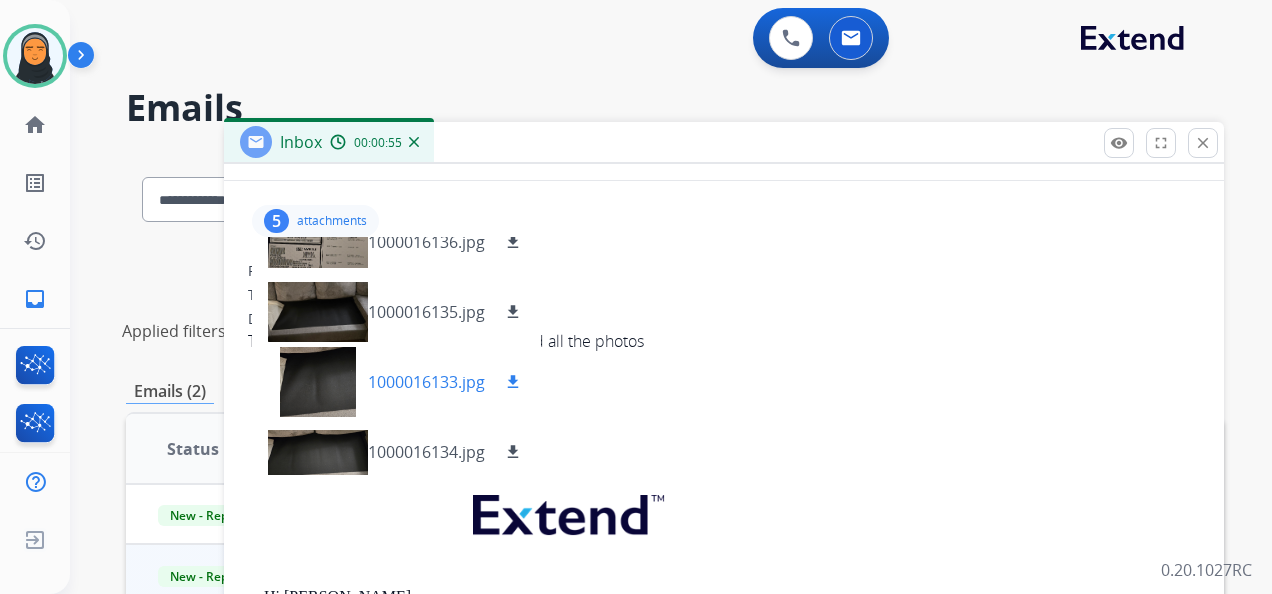 click on "download" at bounding box center [513, 382] 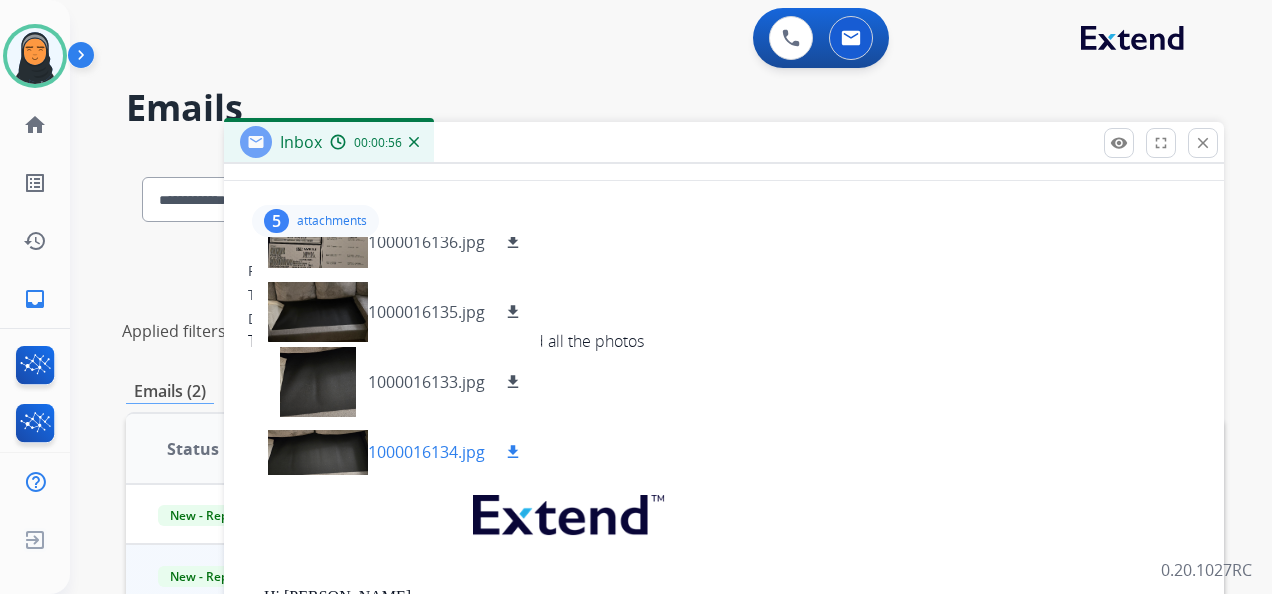 click on "download" at bounding box center (513, 452) 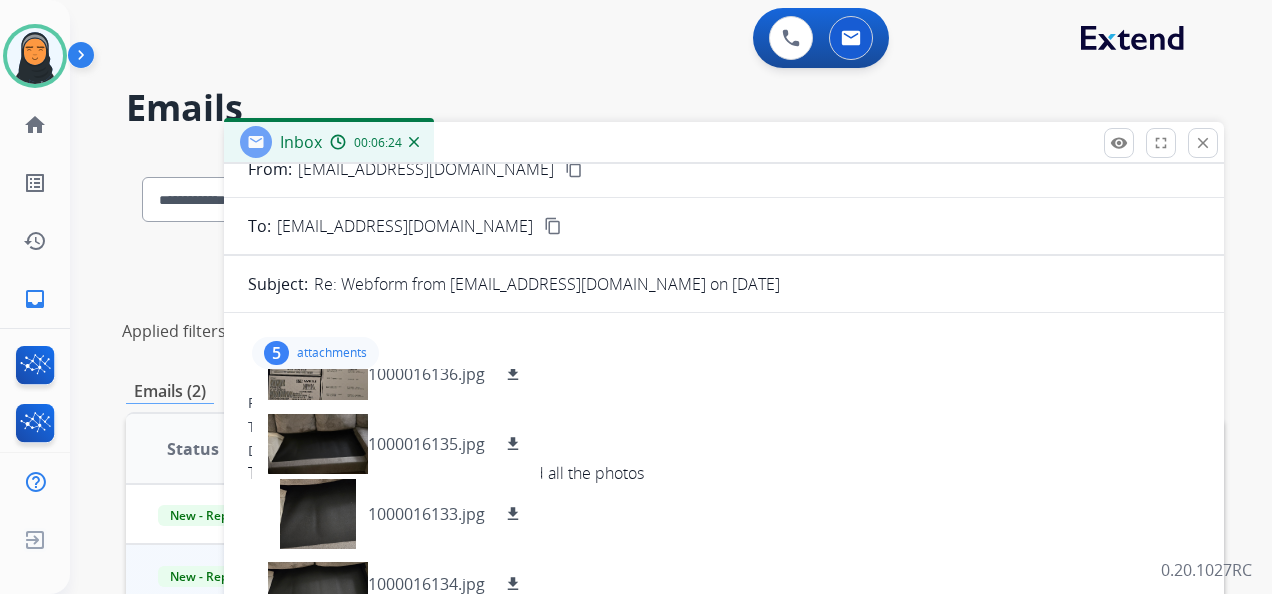 scroll, scrollTop: 0, scrollLeft: 0, axis: both 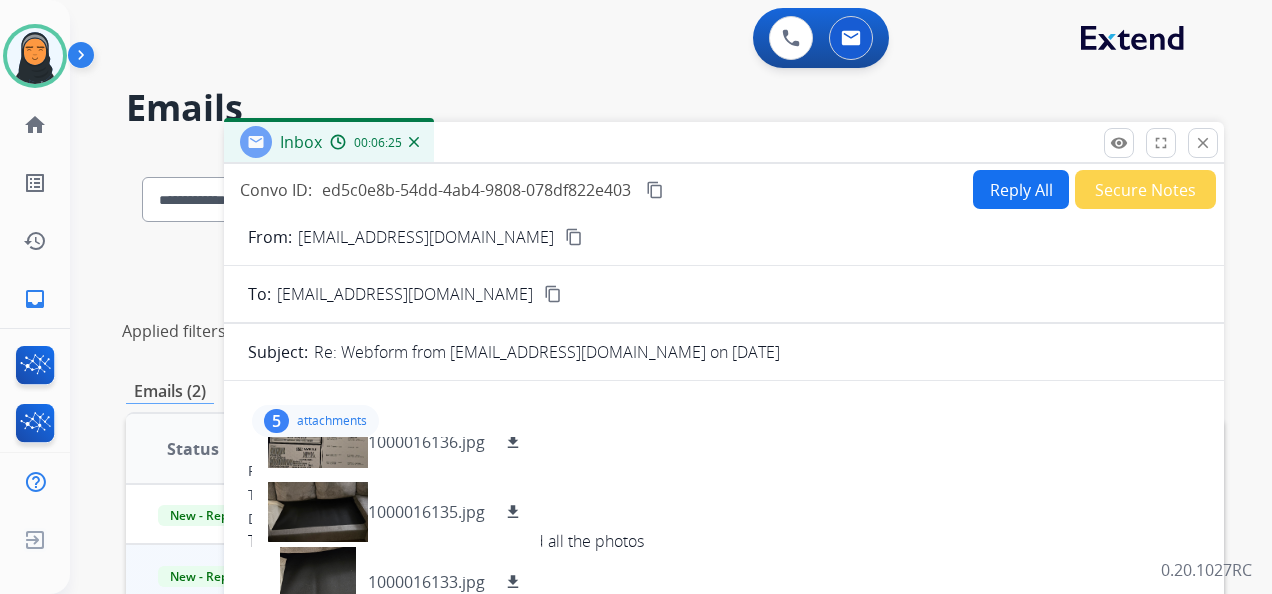 drag, startPoint x: 656, startPoint y: 186, endPoint x: 763, endPoint y: 184, distance: 107.01869 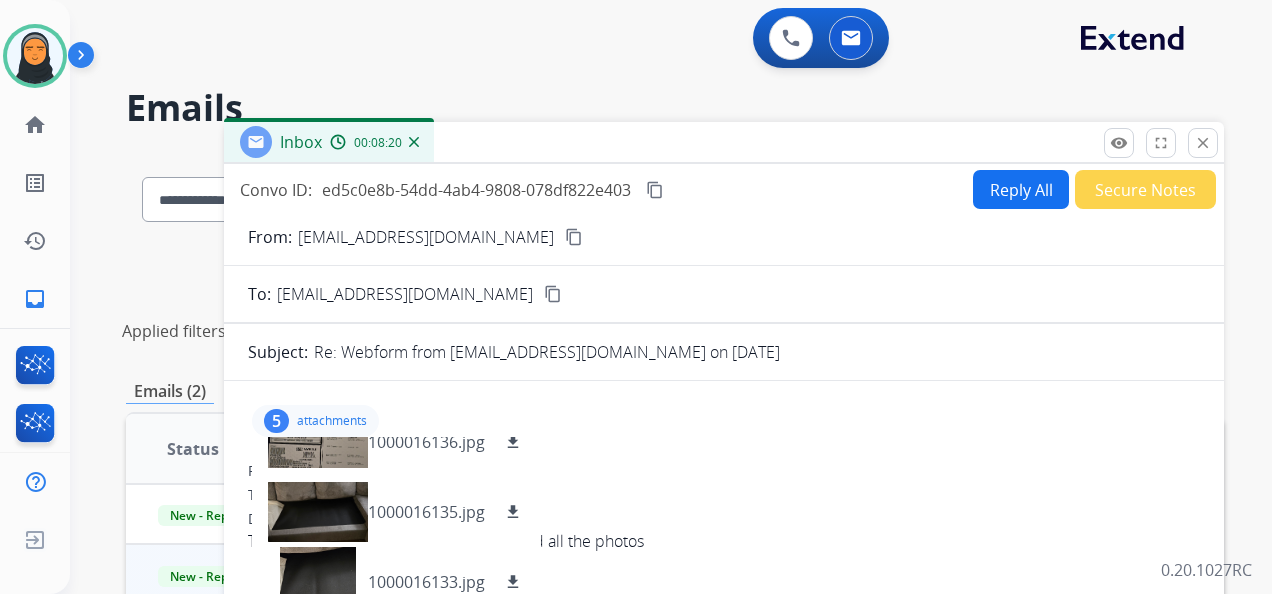 click on "Reply All" at bounding box center (1021, 189) 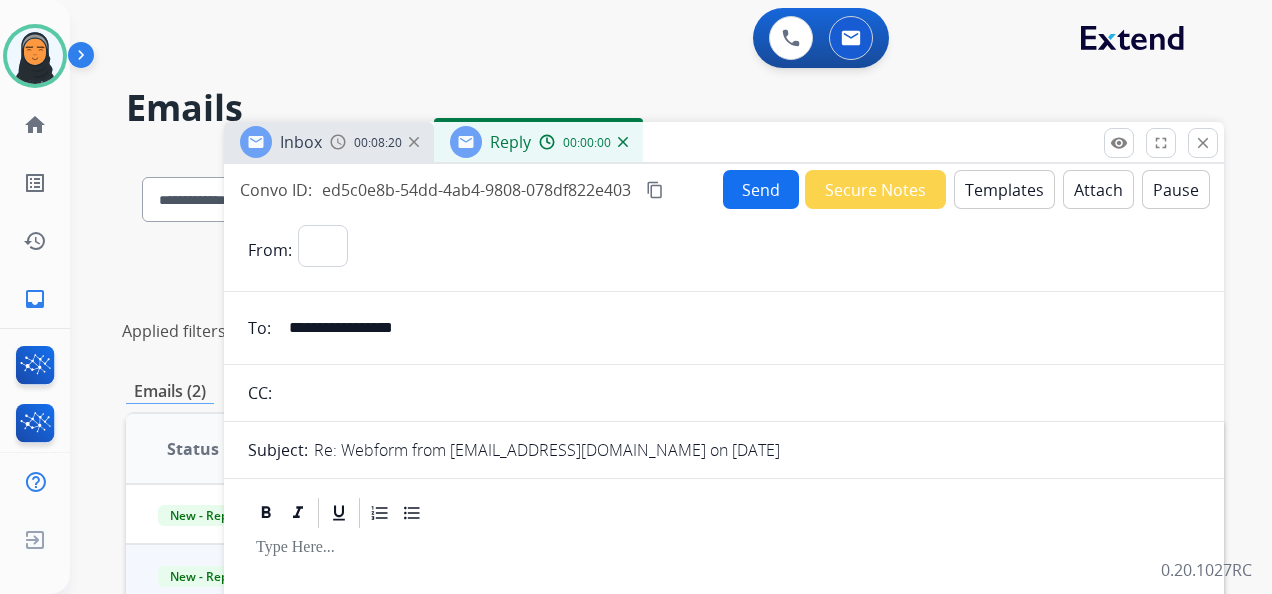 select on "**********" 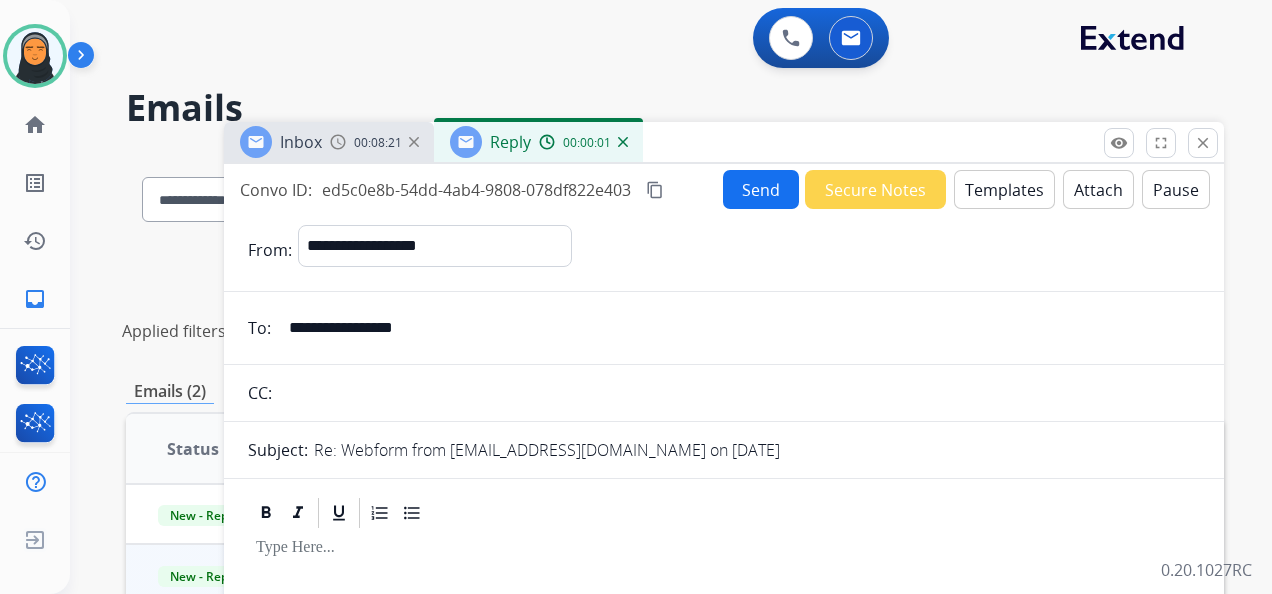click on "Templates" at bounding box center (1004, 189) 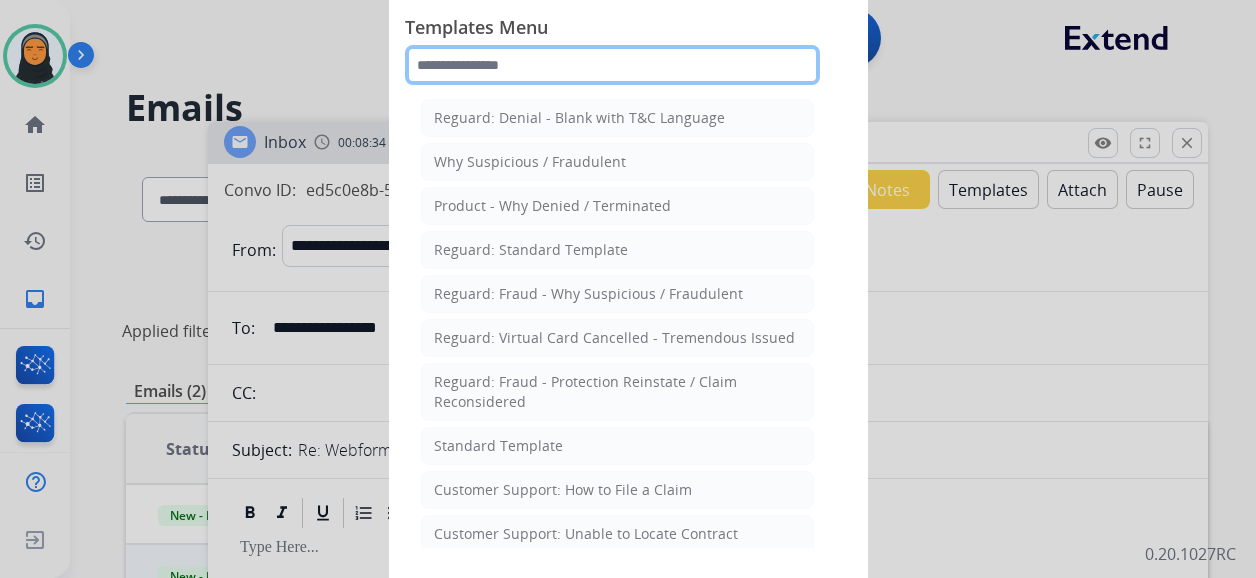 click 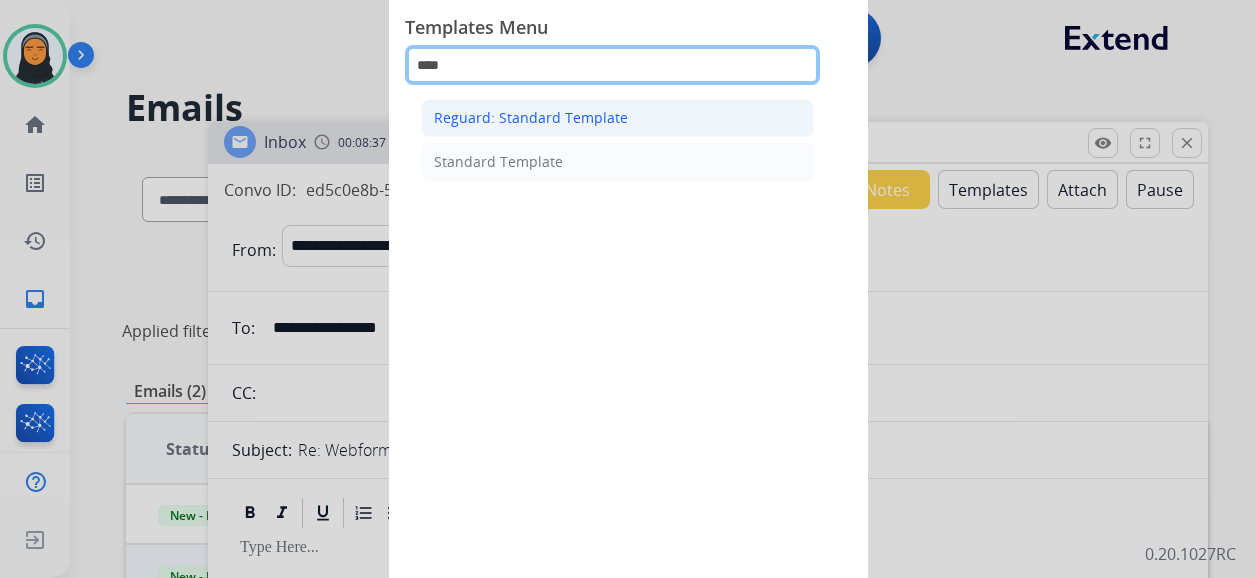 type on "****" 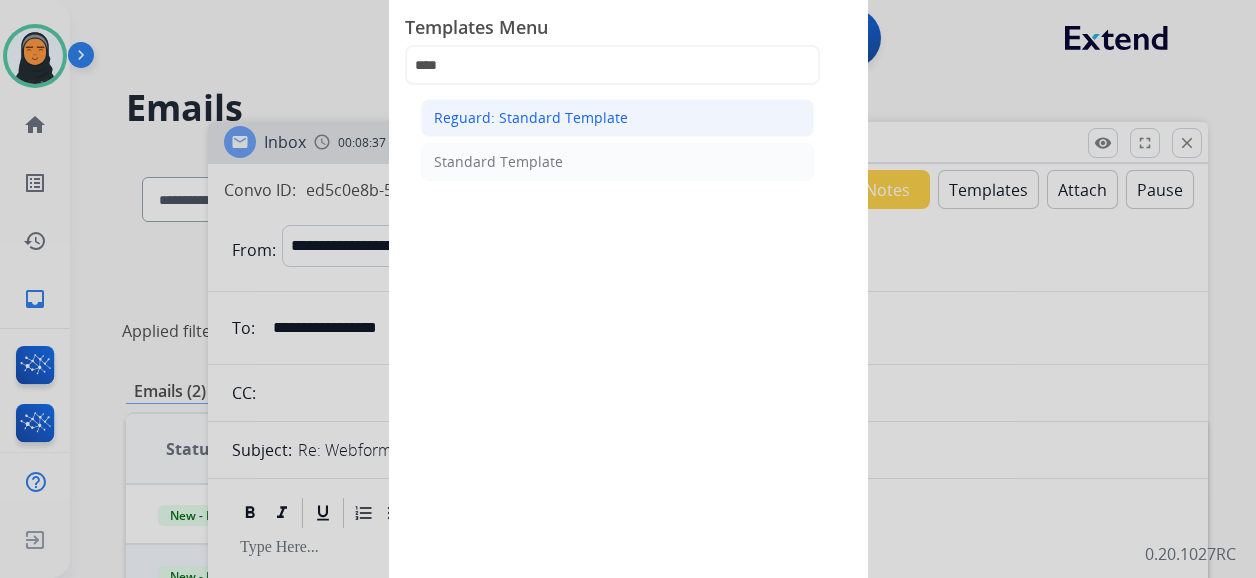 click on "Reguard: Standard Template" 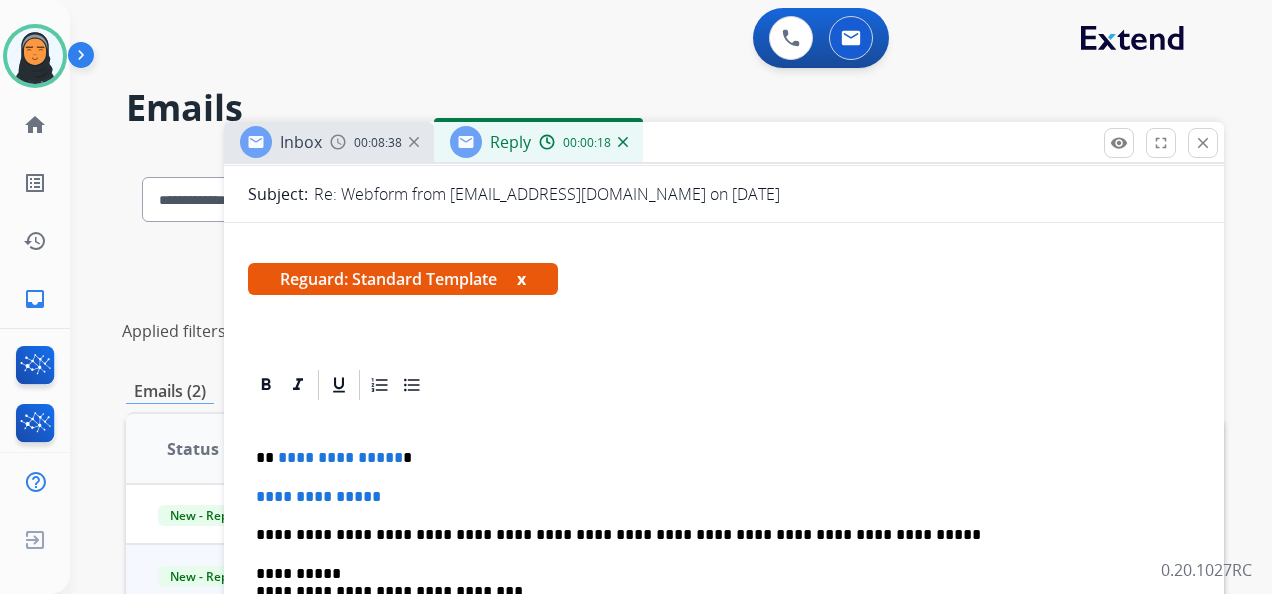 scroll, scrollTop: 300, scrollLeft: 0, axis: vertical 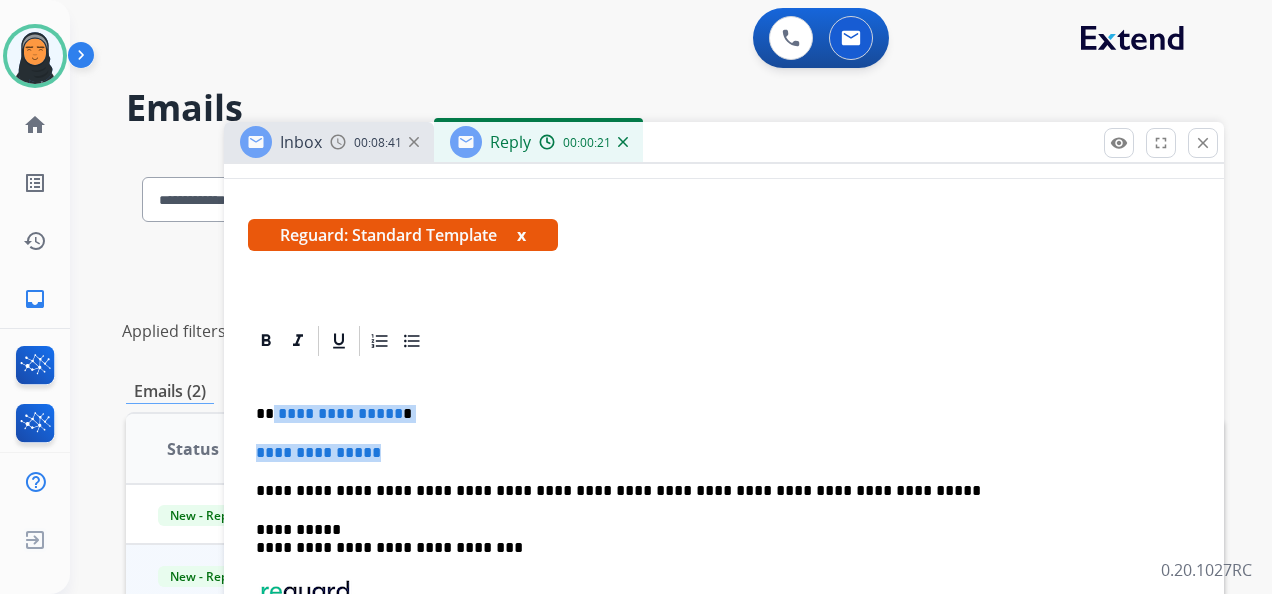 drag, startPoint x: 273, startPoint y: 411, endPoint x: 400, endPoint y: 441, distance: 130.49521 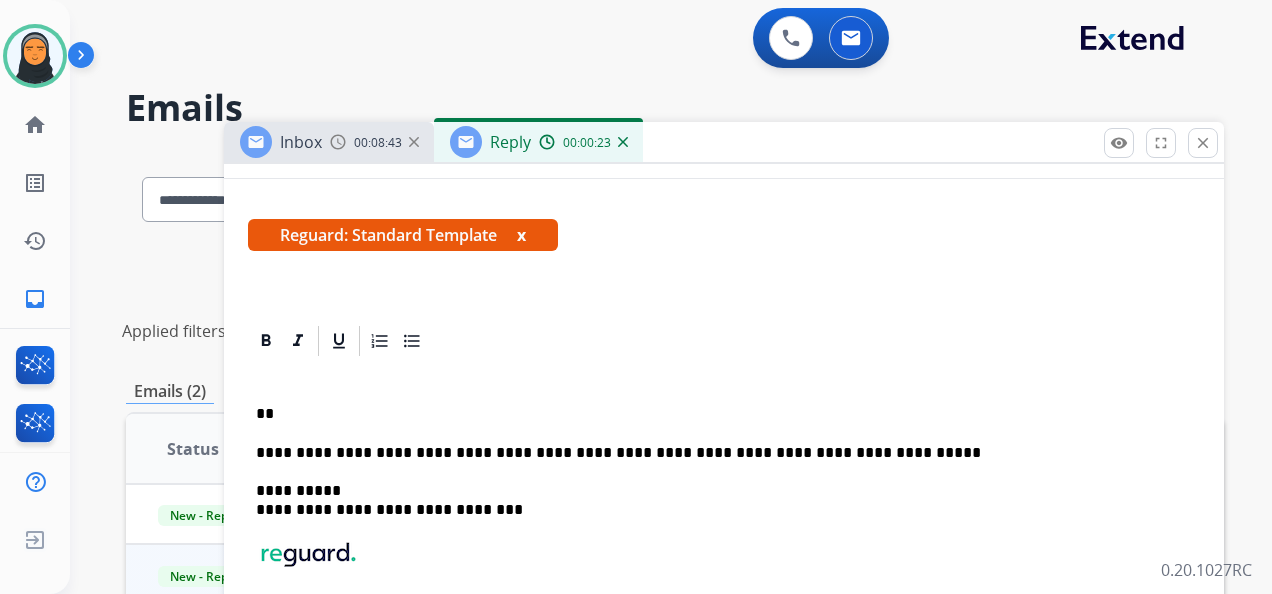 type 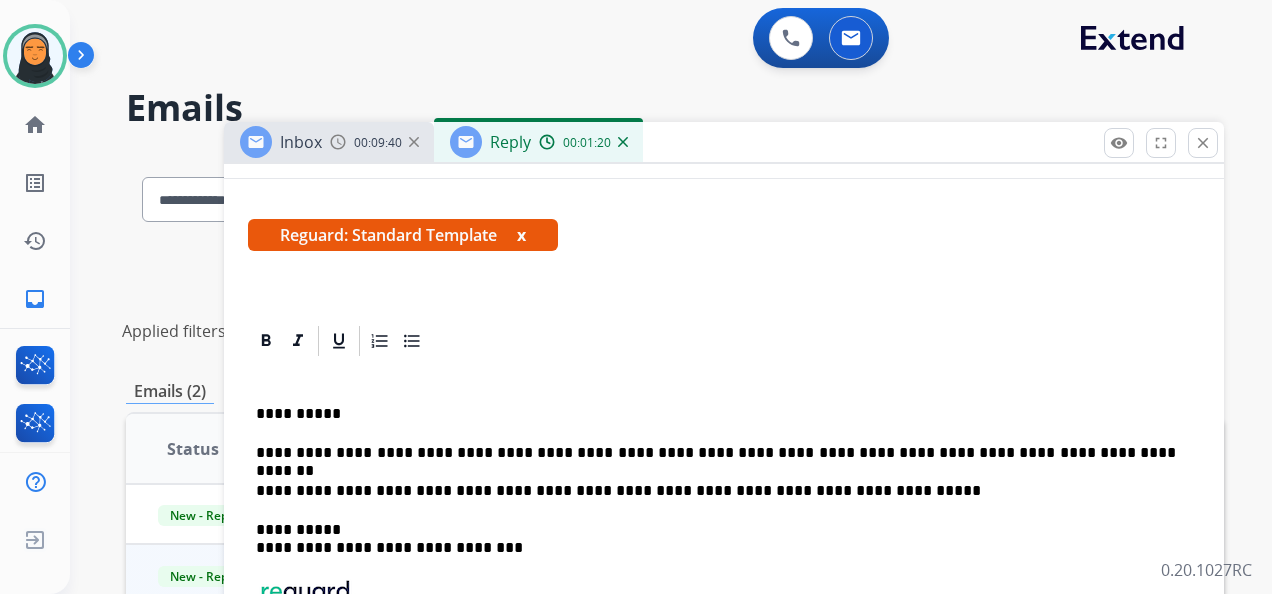 click on "**********" at bounding box center (716, 453) 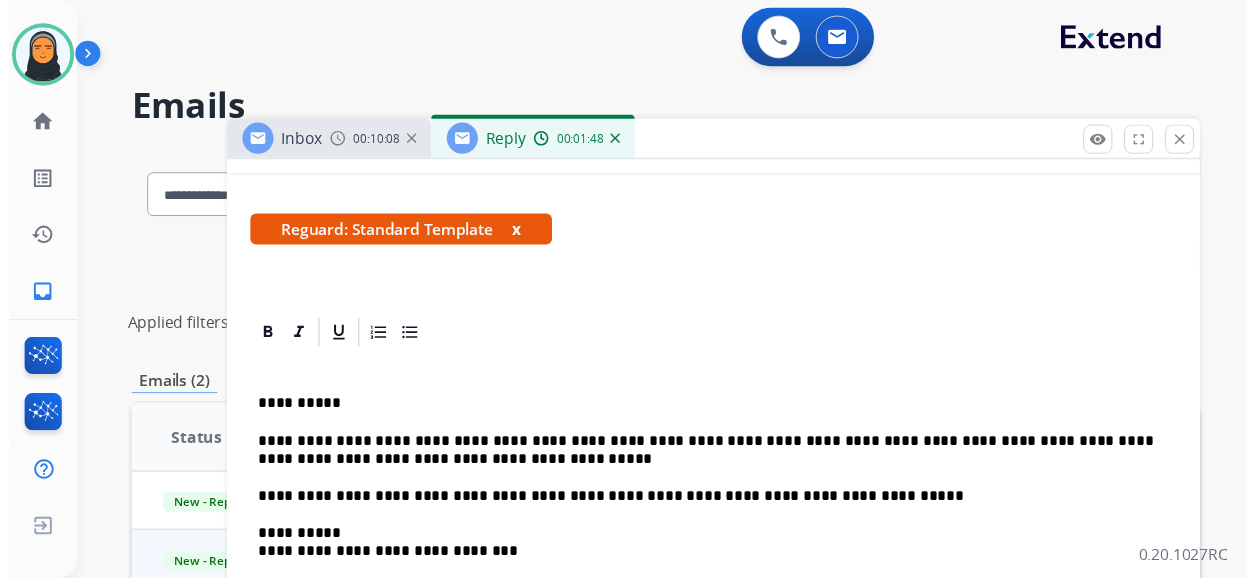 scroll, scrollTop: 0, scrollLeft: 0, axis: both 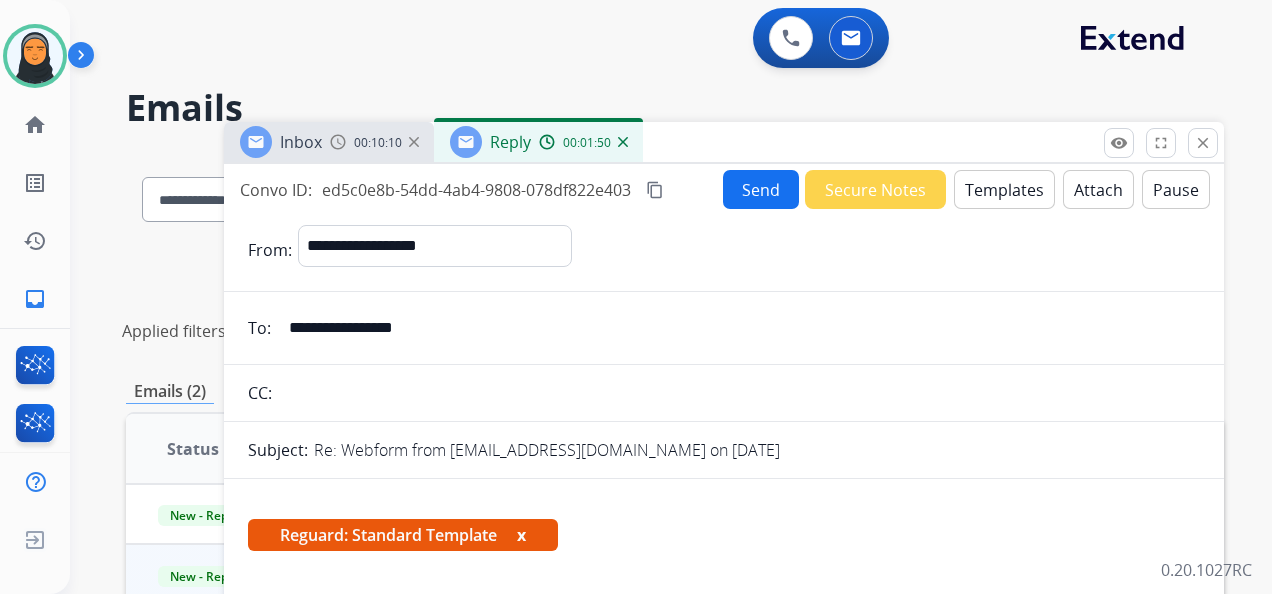 click on "Send" at bounding box center (761, 189) 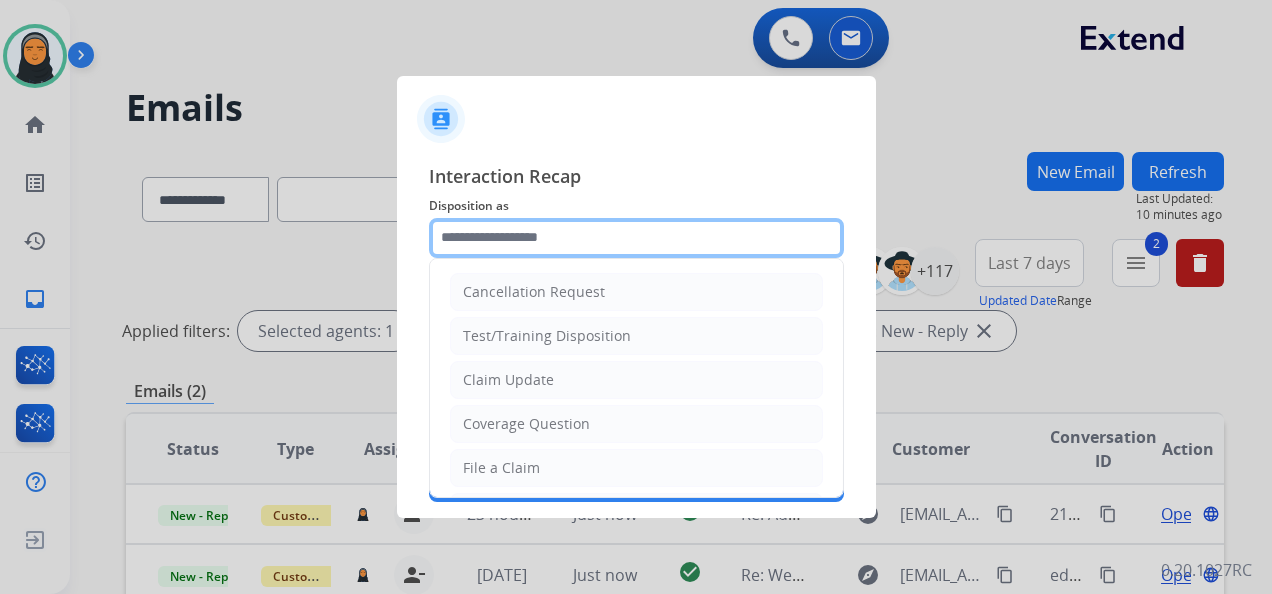 click 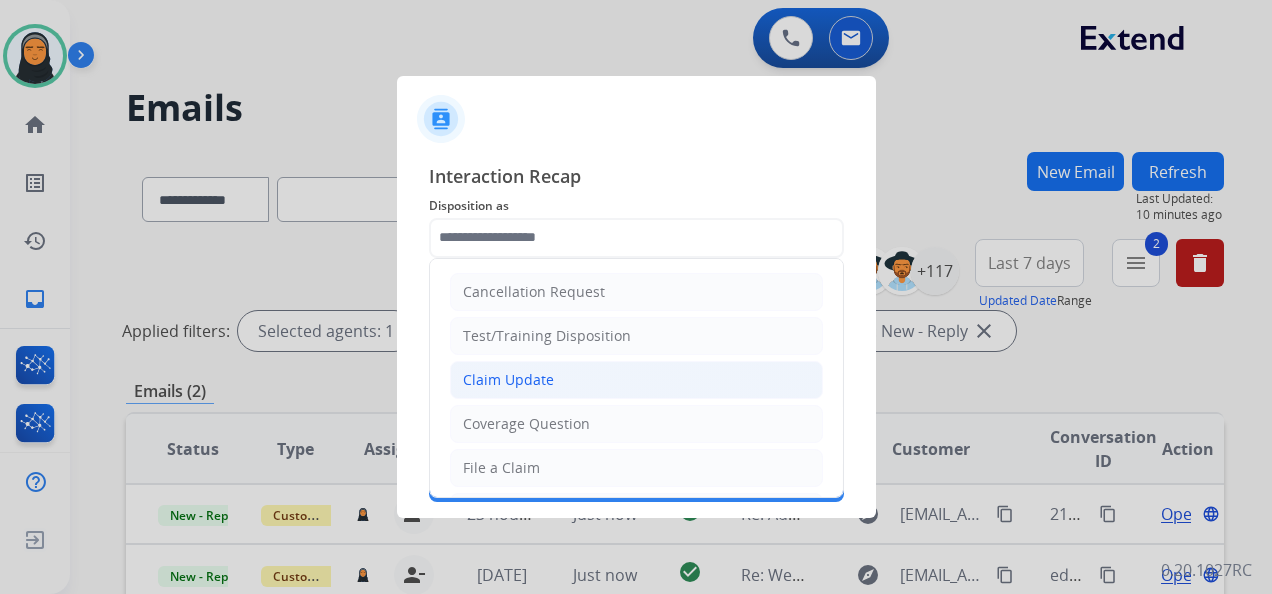 click on "Claim Update" 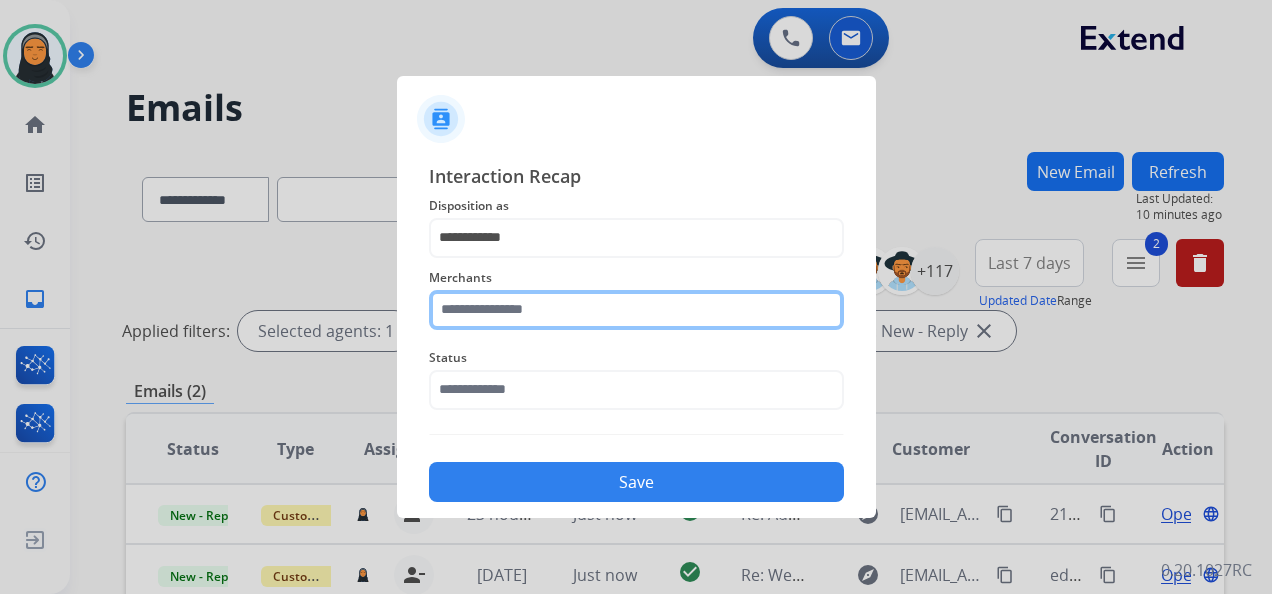 click 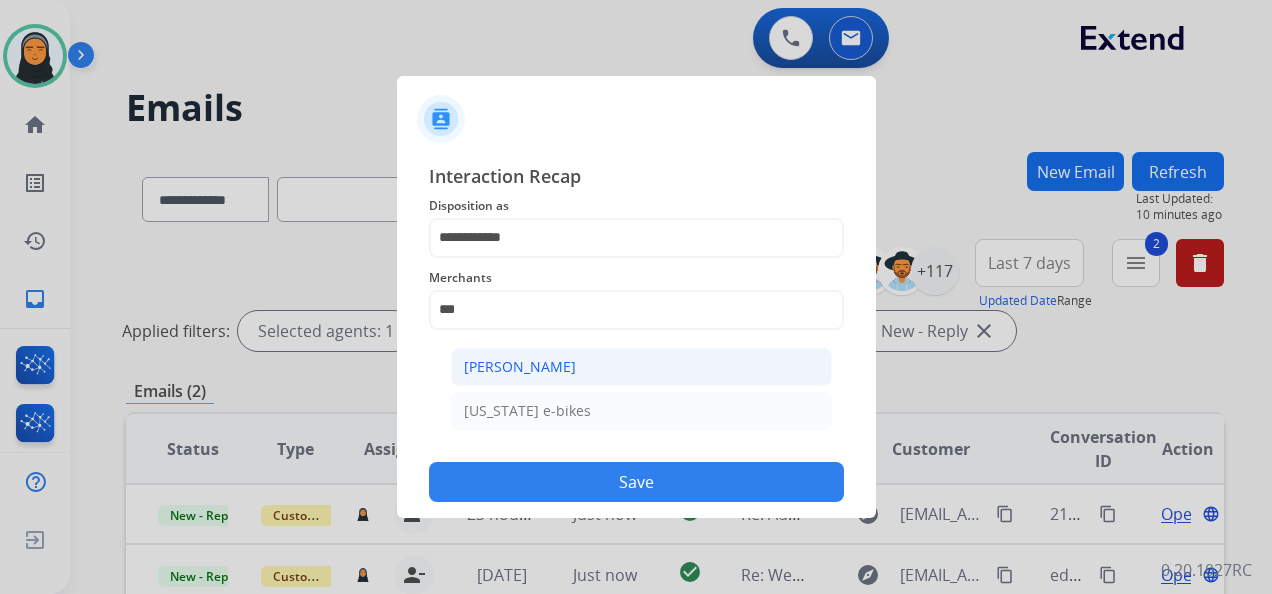 click on "[PERSON_NAME]" 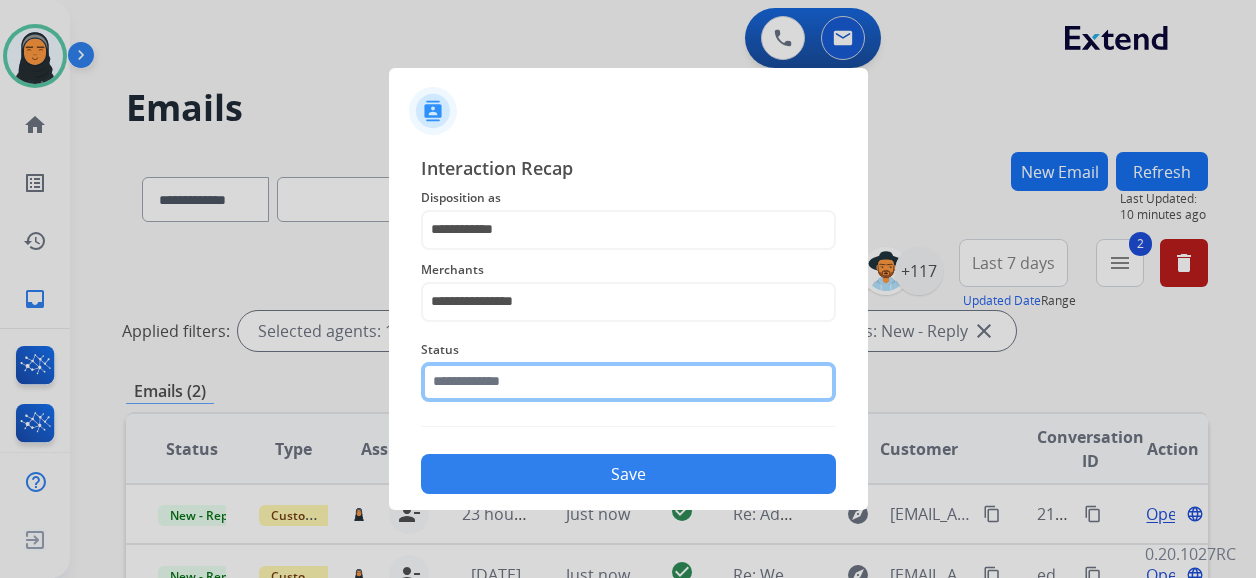 click 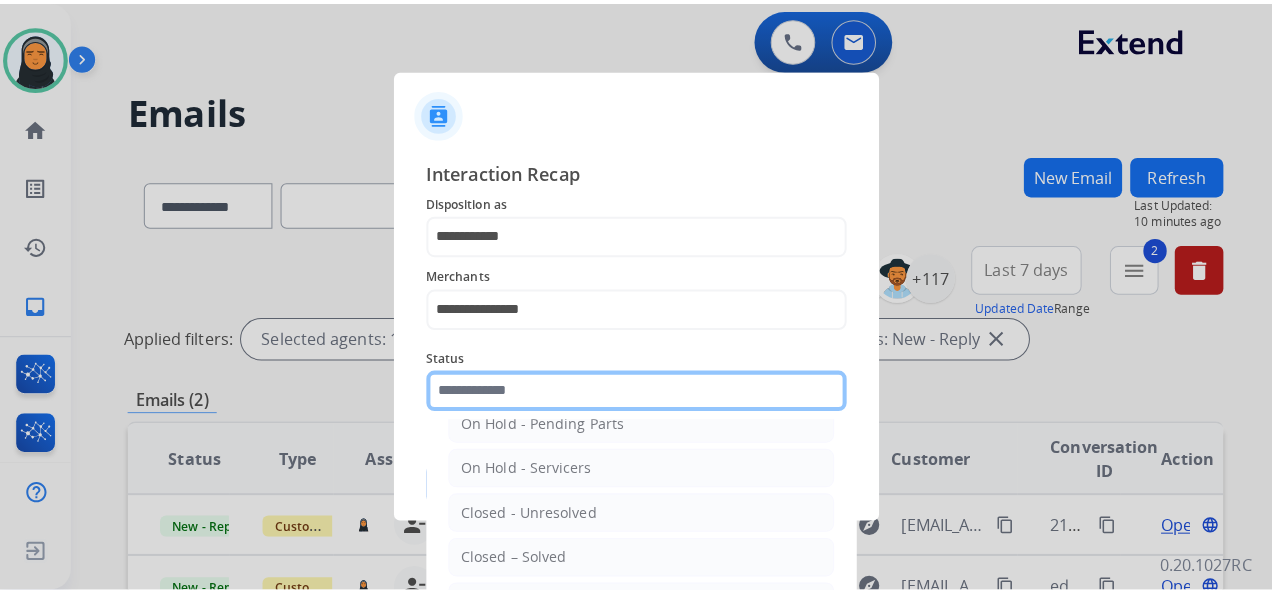 scroll, scrollTop: 114, scrollLeft: 0, axis: vertical 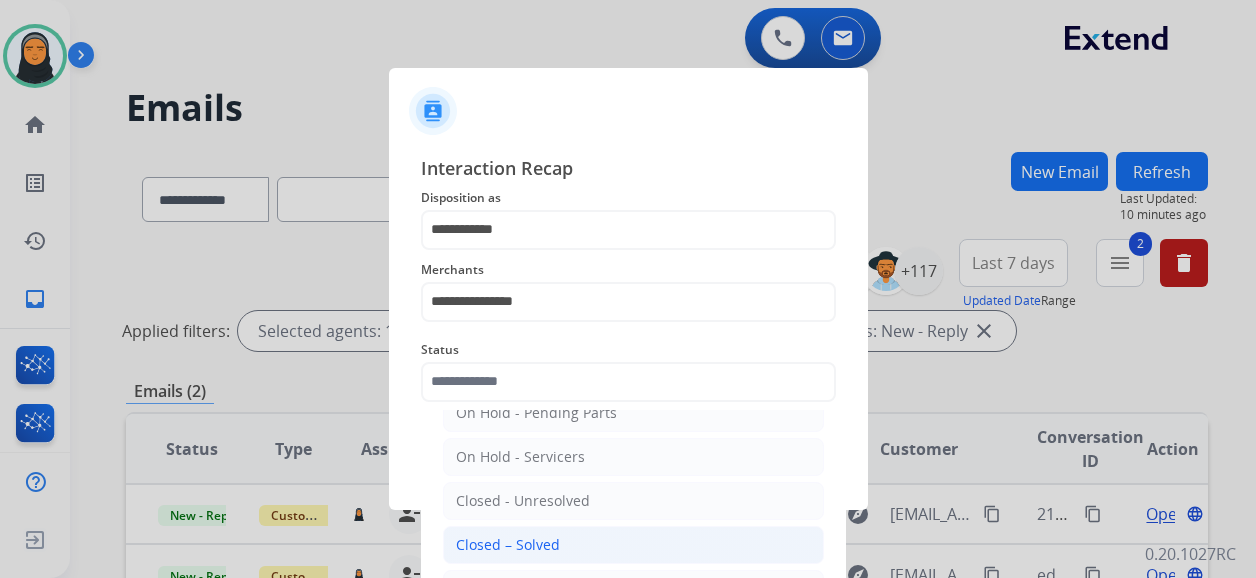 click on "Closed – Solved" 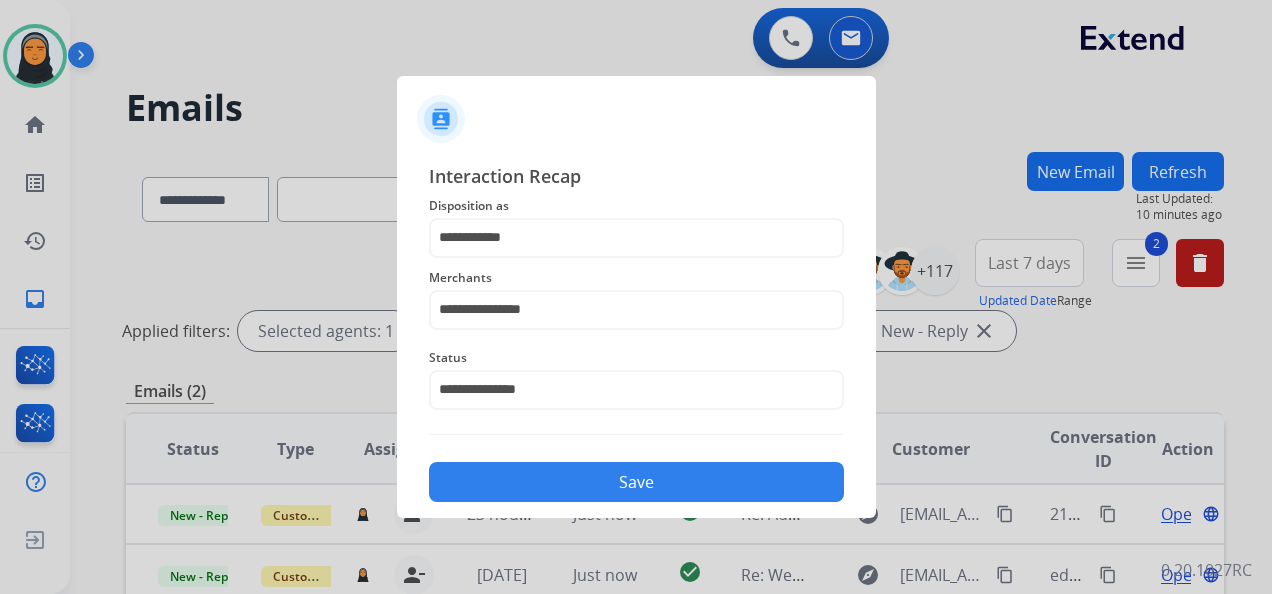 click on "Save" 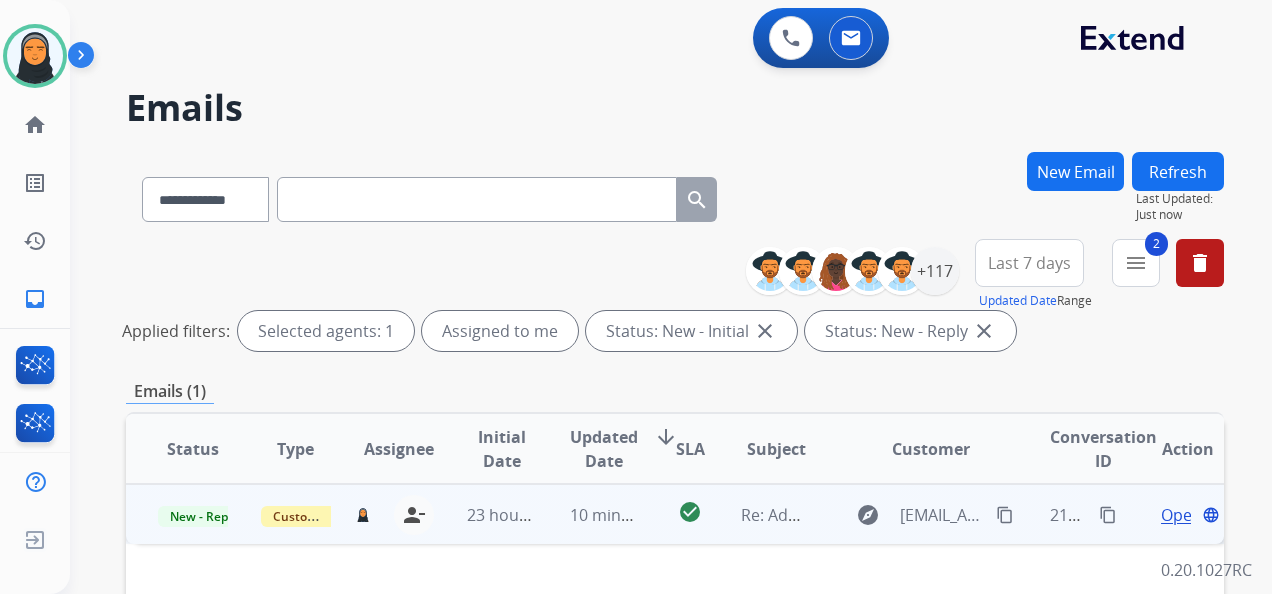click on "Open" at bounding box center [1181, 515] 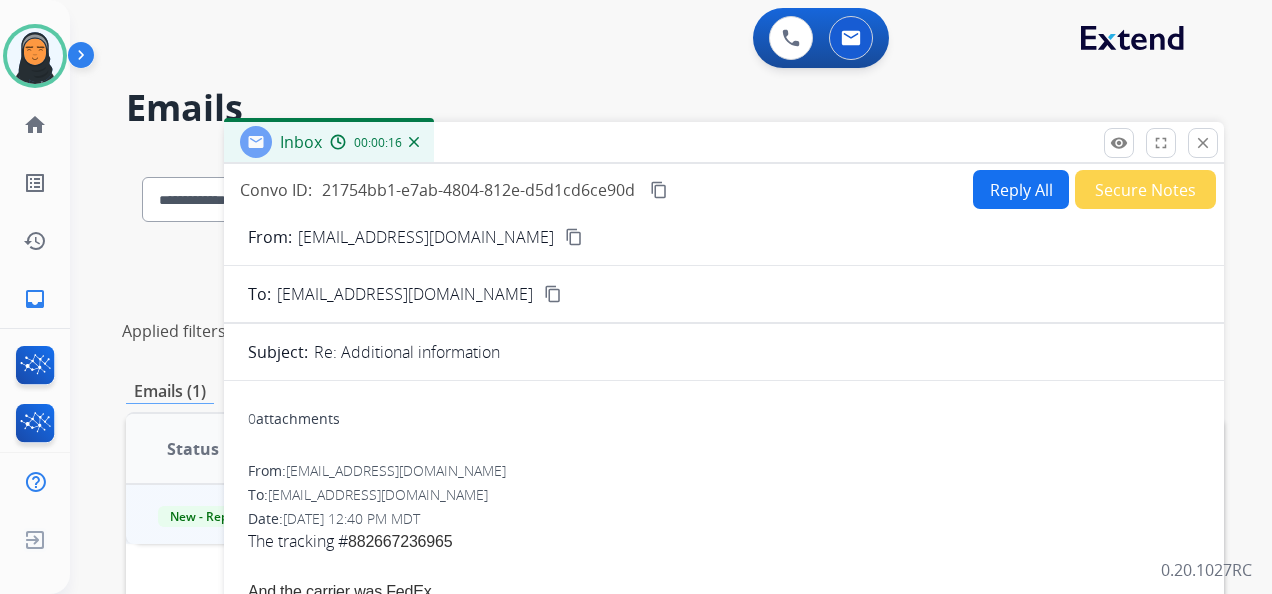 click on "content_copy" at bounding box center (574, 237) 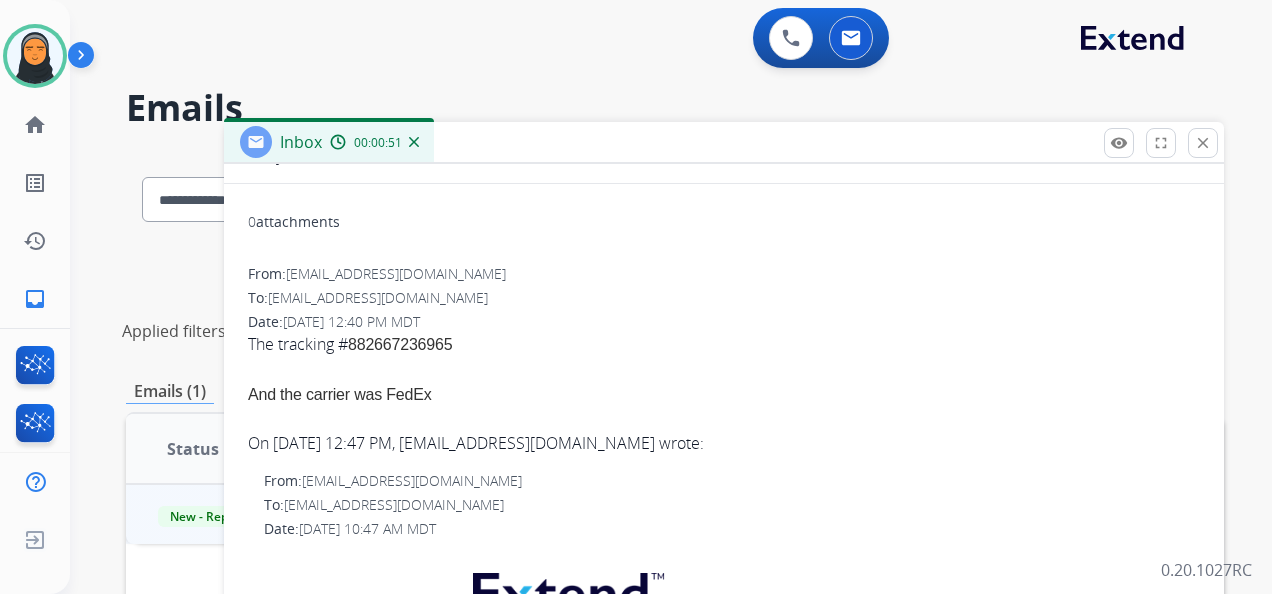 scroll, scrollTop: 200, scrollLeft: 0, axis: vertical 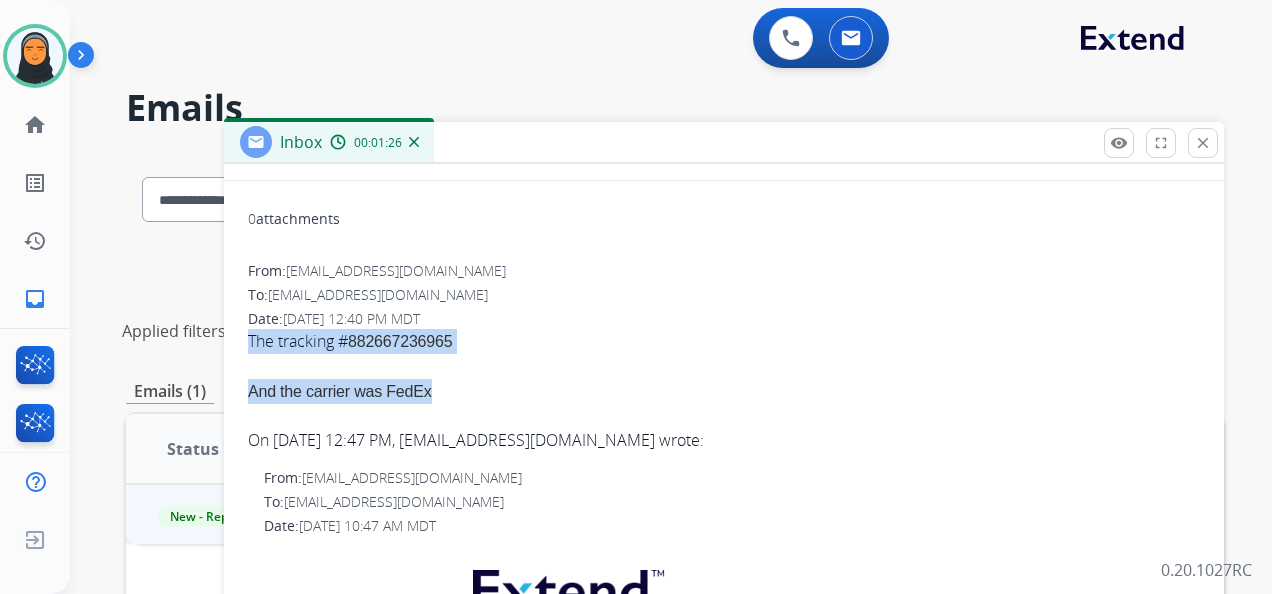 drag, startPoint x: 248, startPoint y: 334, endPoint x: 438, endPoint y: 390, distance: 198.0808 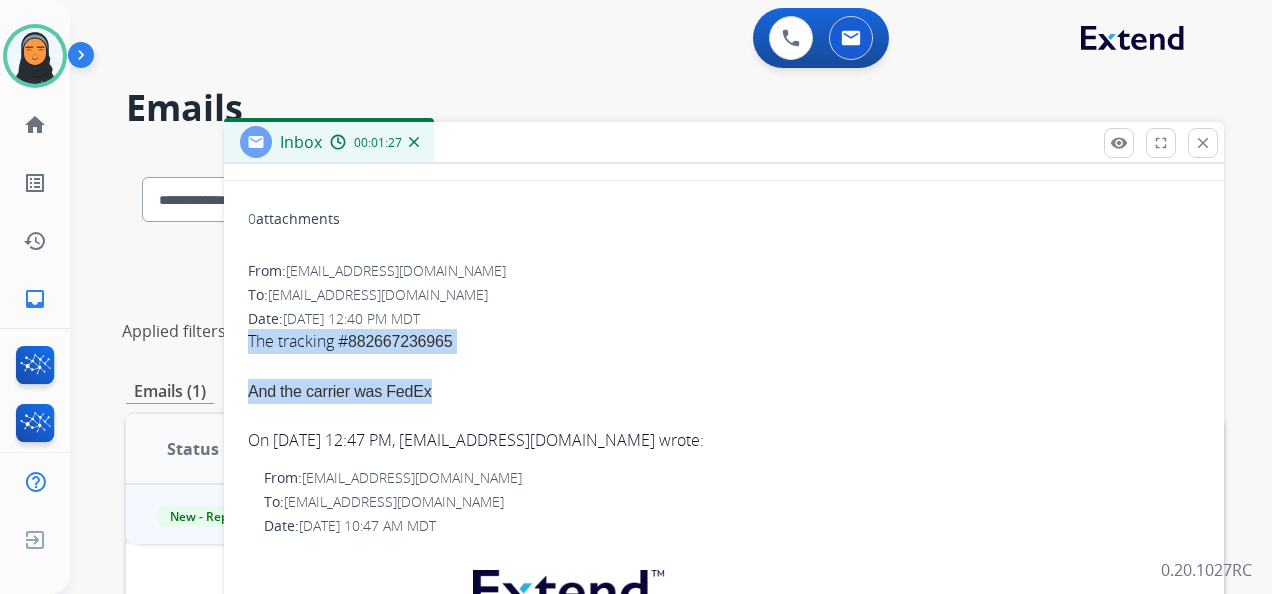 copy on "The tracking #  882667236965 And the carrier was FedEx" 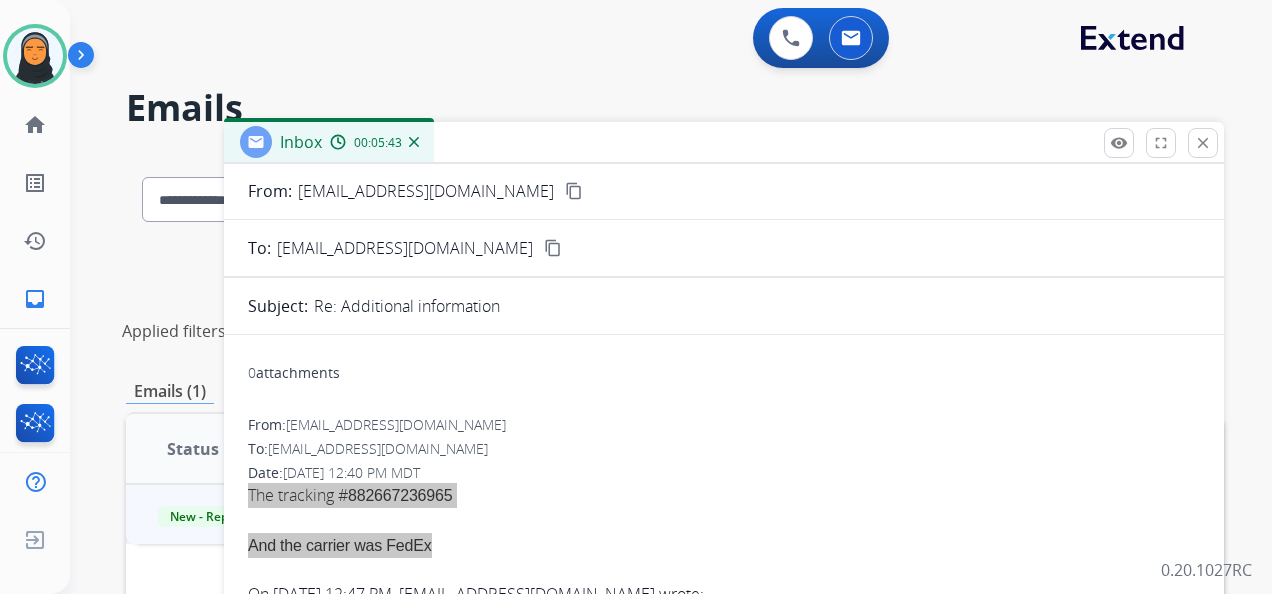 scroll, scrollTop: 0, scrollLeft: 0, axis: both 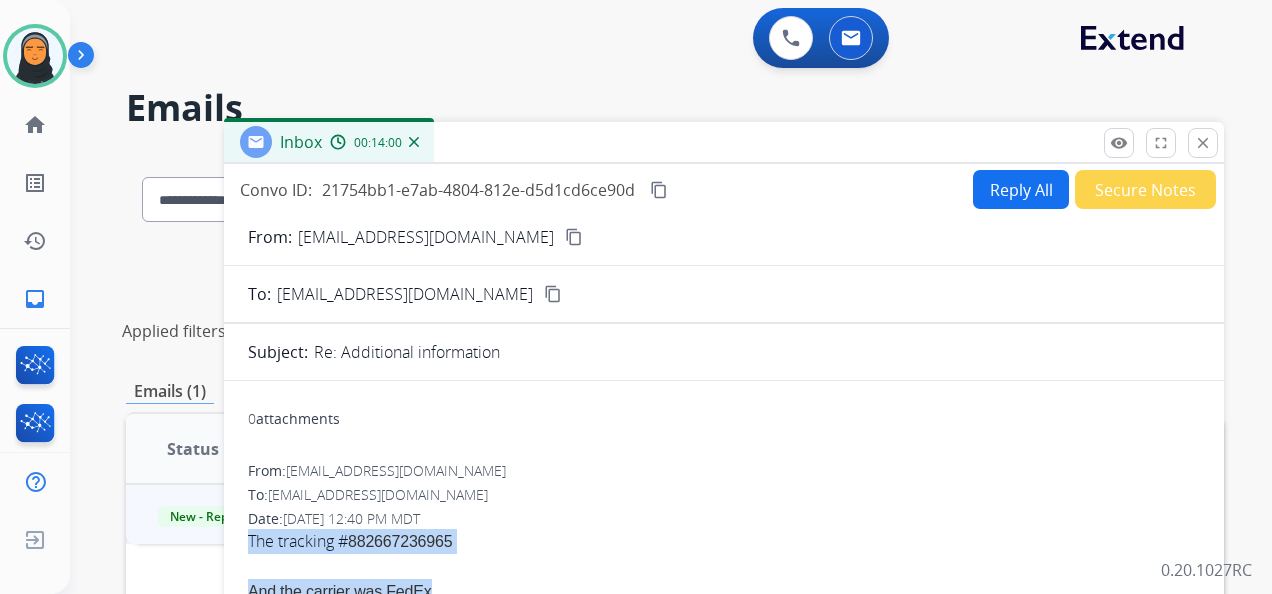 click on "Reply All" at bounding box center [1021, 189] 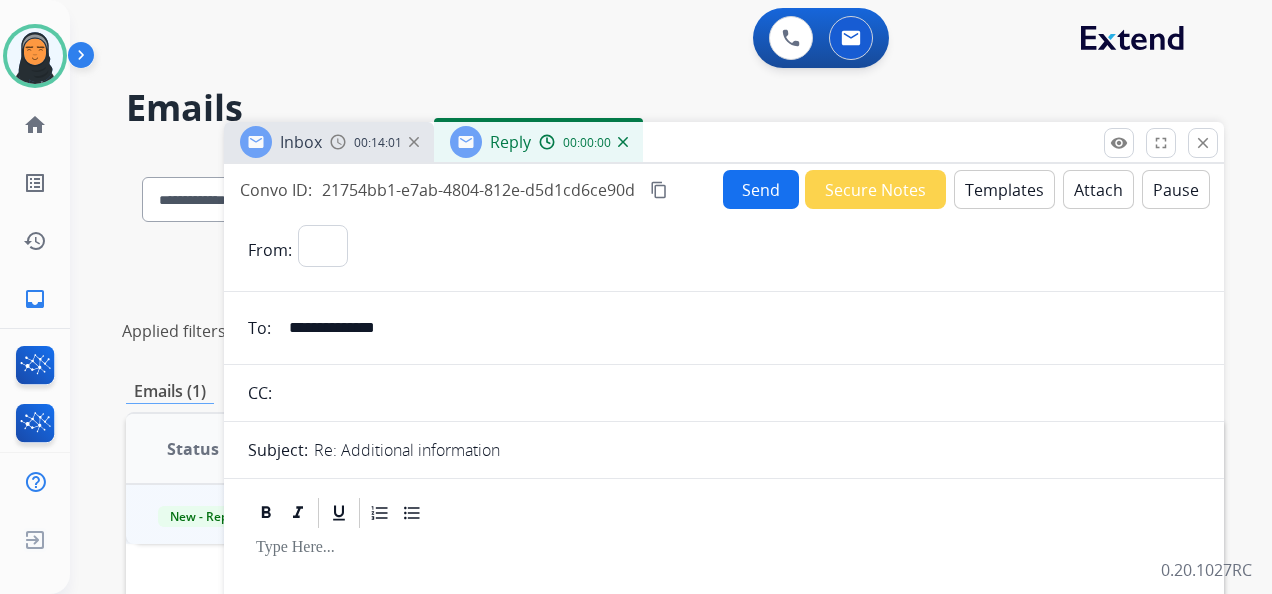 select on "**********" 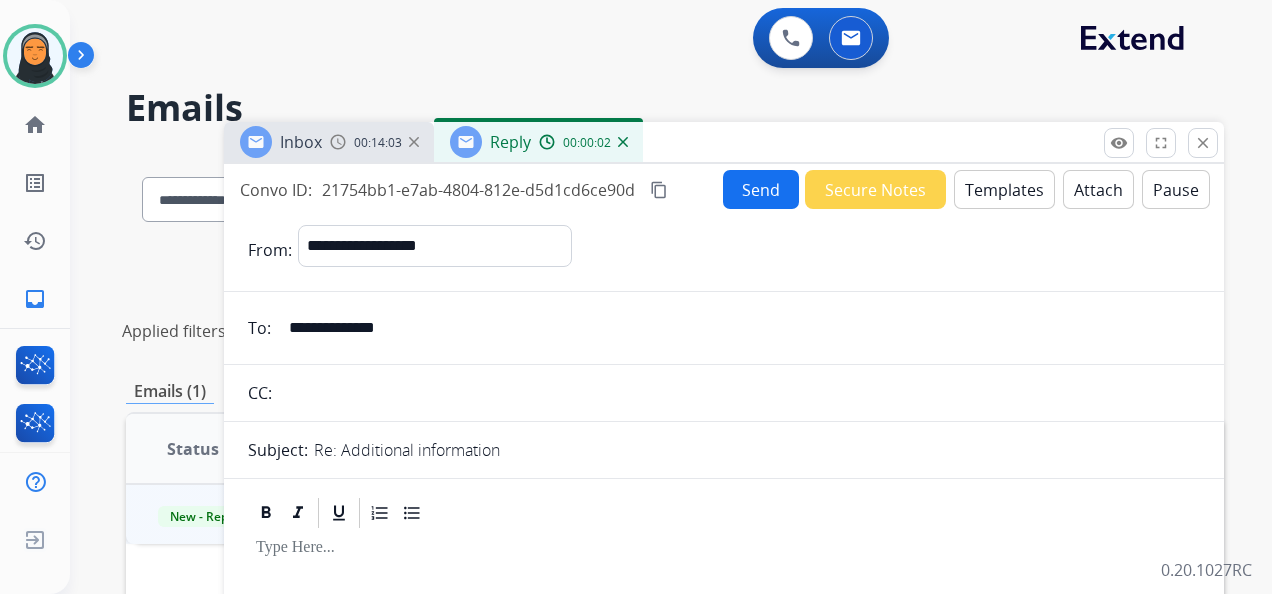 click on "Templates" at bounding box center [1004, 189] 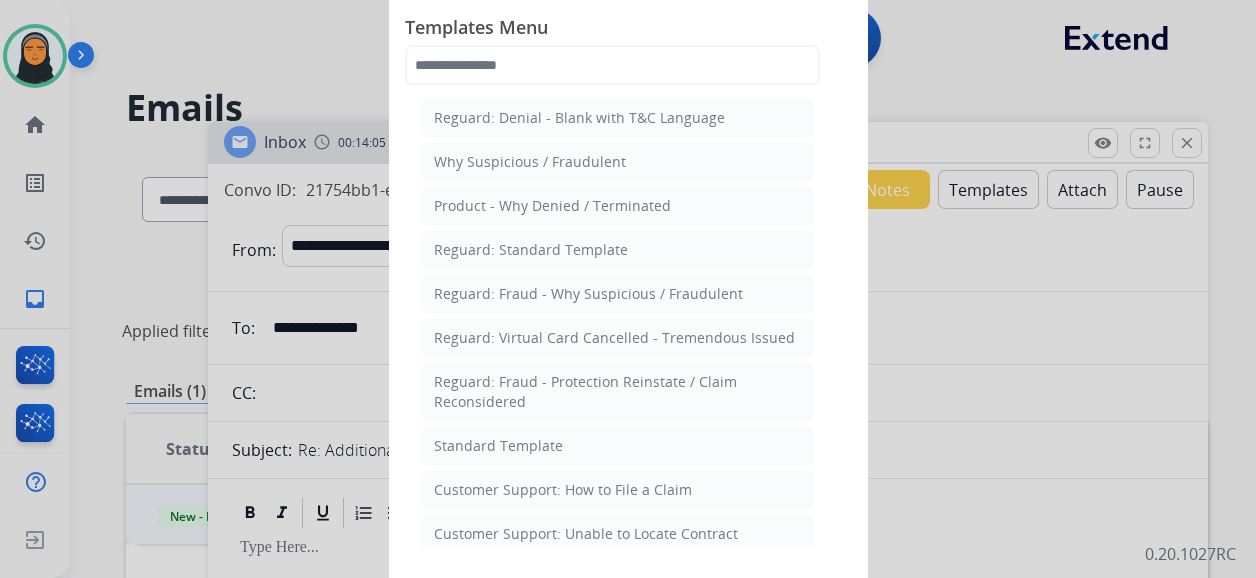 drag, startPoint x: 573, startPoint y: 440, endPoint x: 539, endPoint y: 434, distance: 34.525352 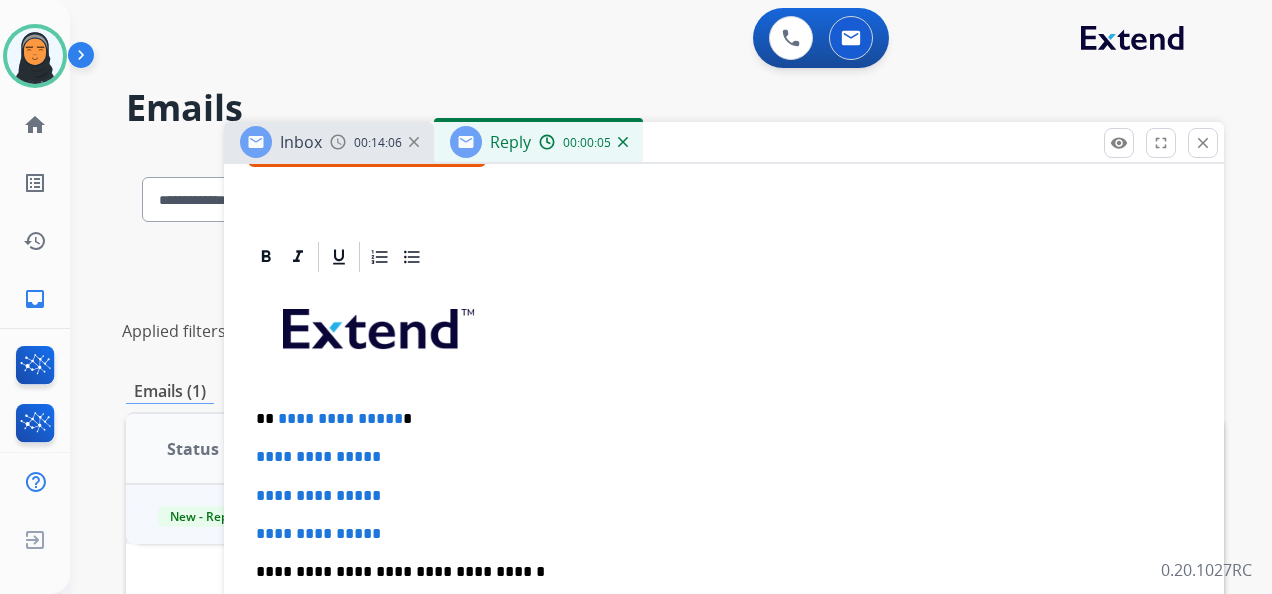 scroll, scrollTop: 500, scrollLeft: 0, axis: vertical 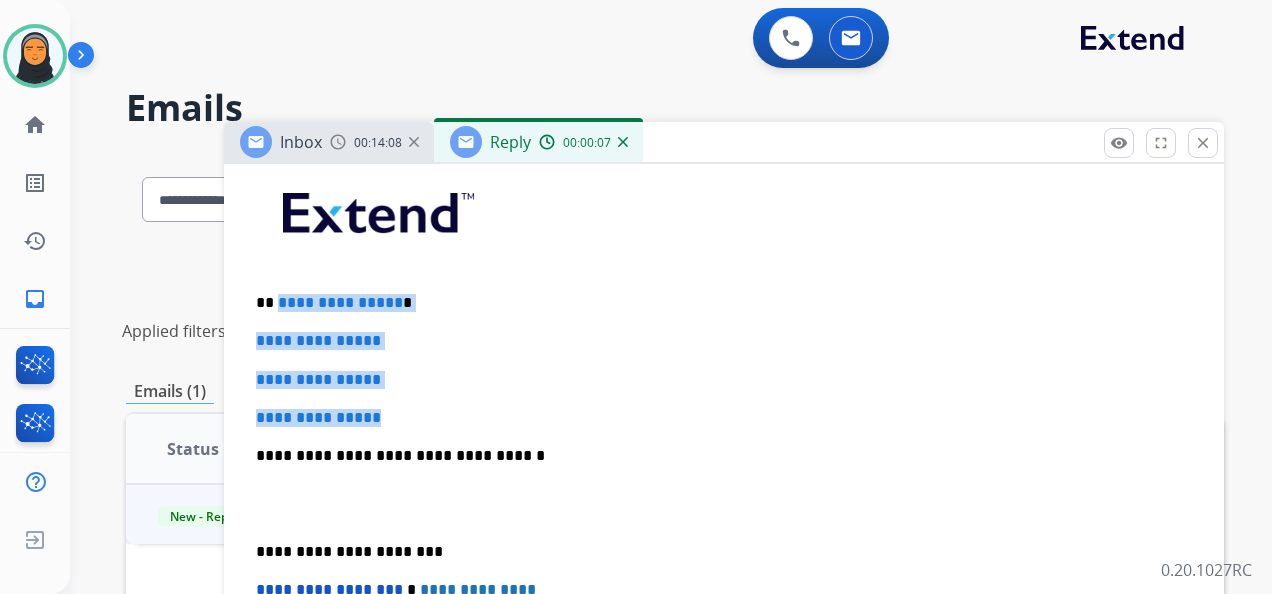 drag, startPoint x: 275, startPoint y: 296, endPoint x: 449, endPoint y: 396, distance: 200.68881 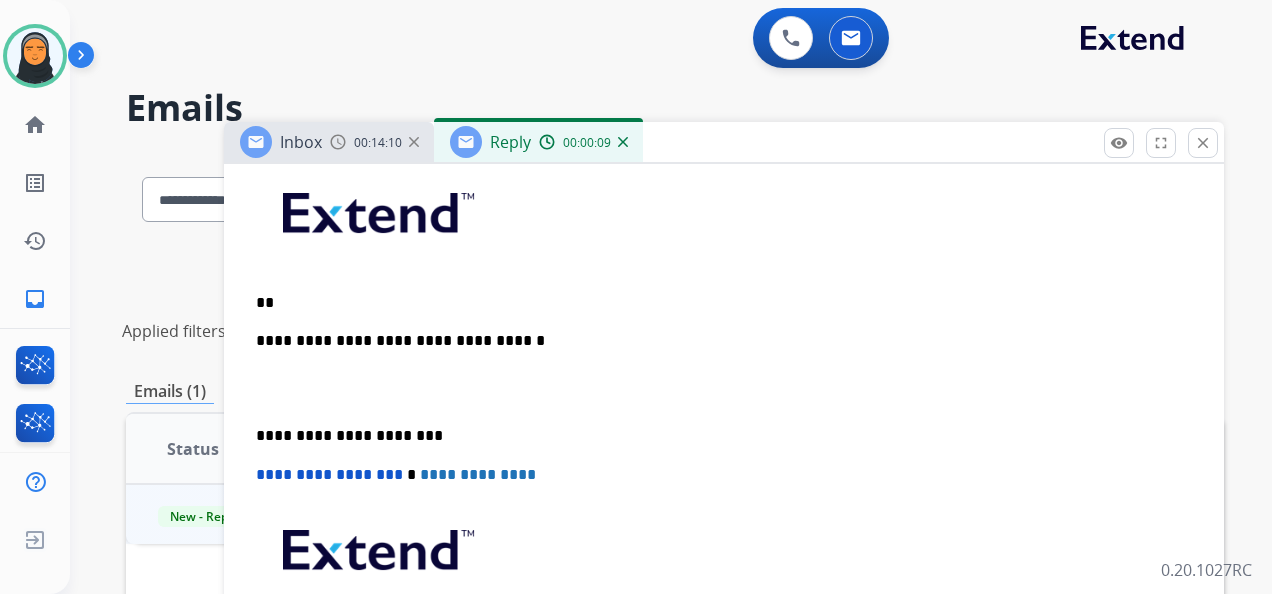 type 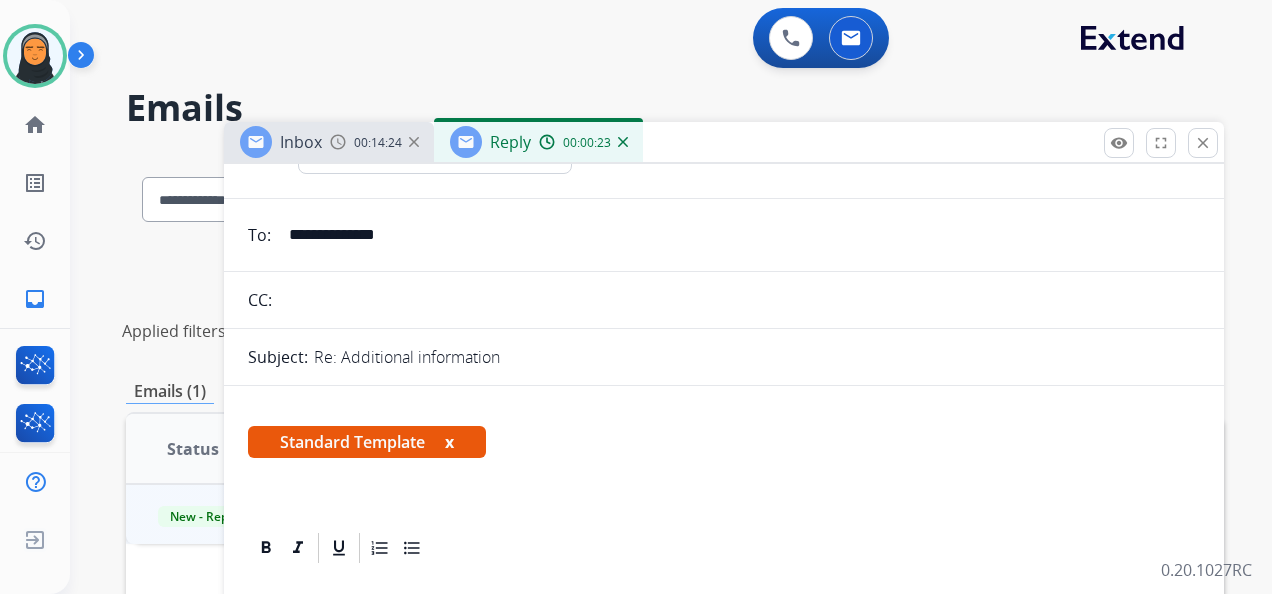 scroll, scrollTop: 0, scrollLeft: 0, axis: both 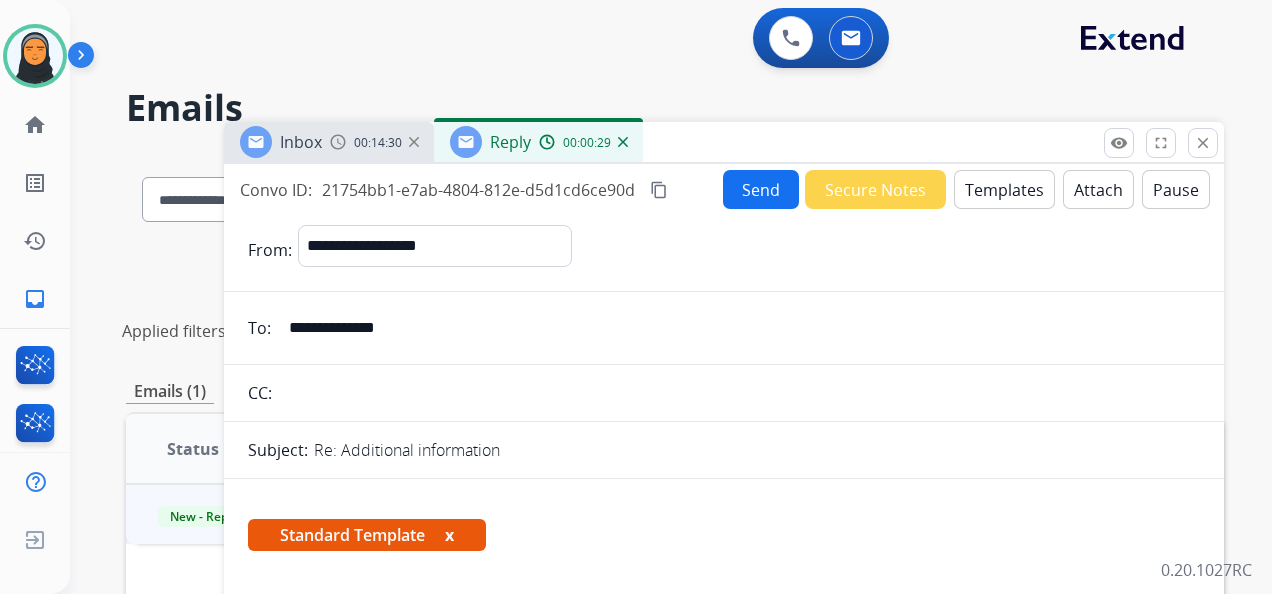 drag, startPoint x: 399, startPoint y: 325, endPoint x: 288, endPoint y: 324, distance: 111.0045 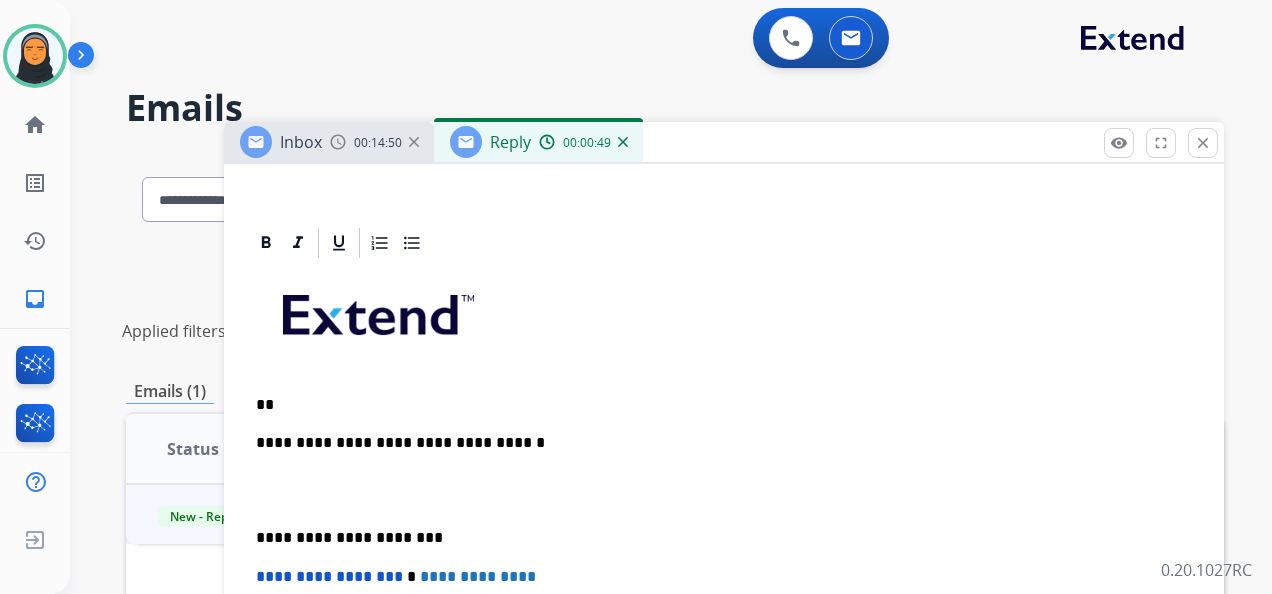 scroll, scrollTop: 400, scrollLeft: 0, axis: vertical 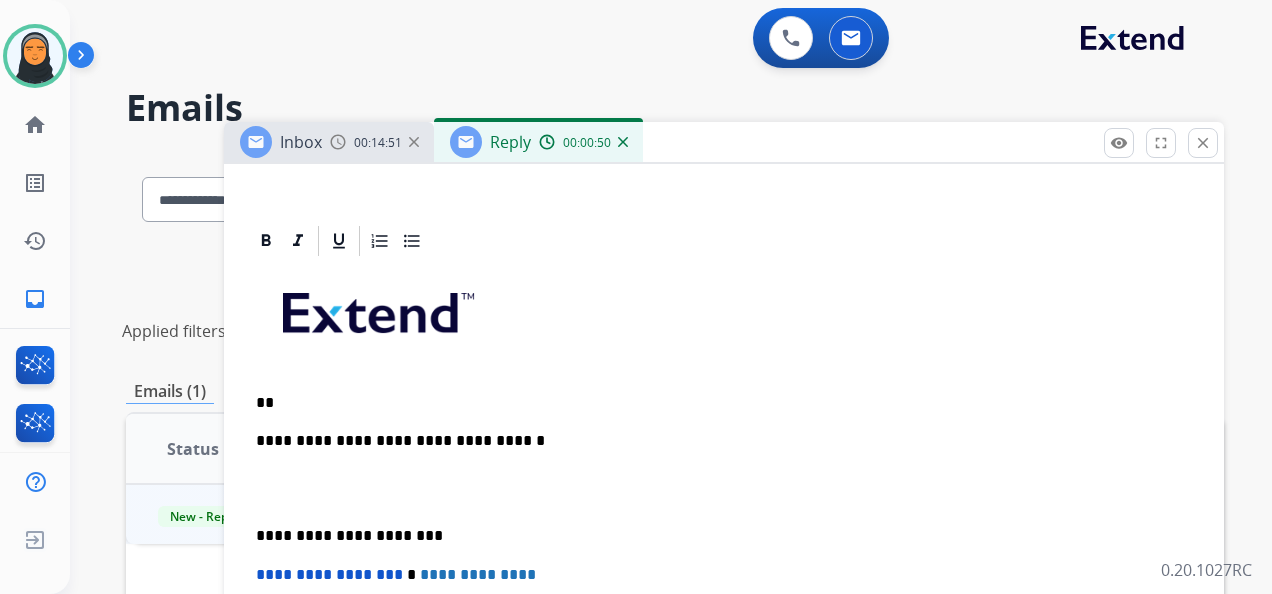 click on "**********" at bounding box center [724, 545] 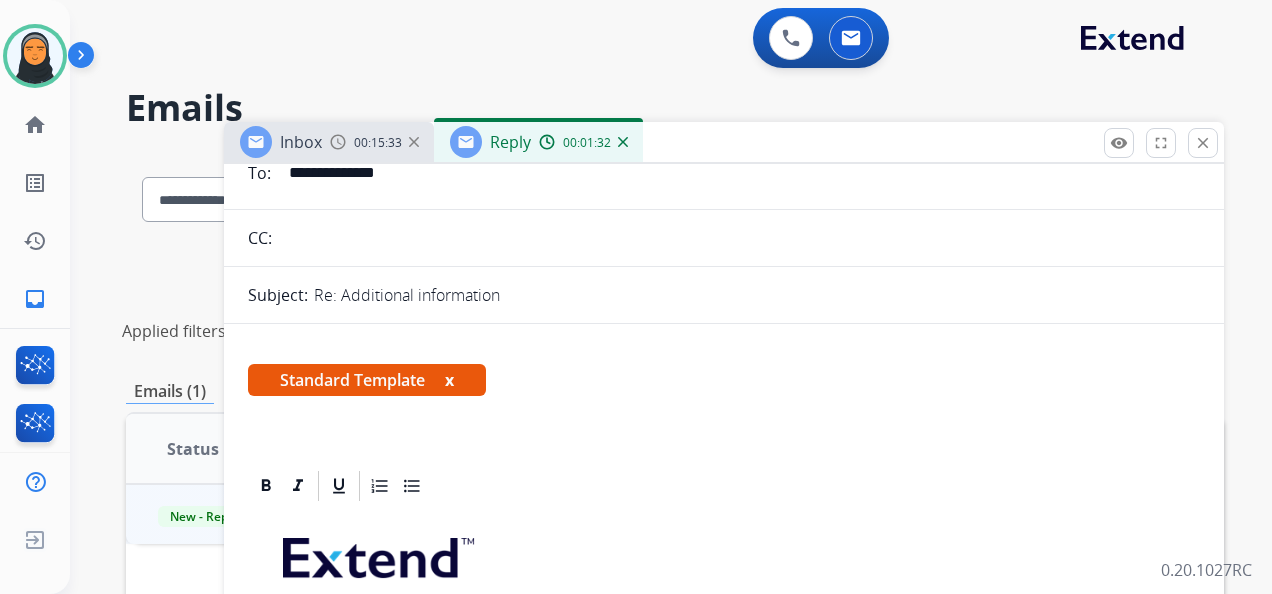 scroll, scrollTop: 0, scrollLeft: 0, axis: both 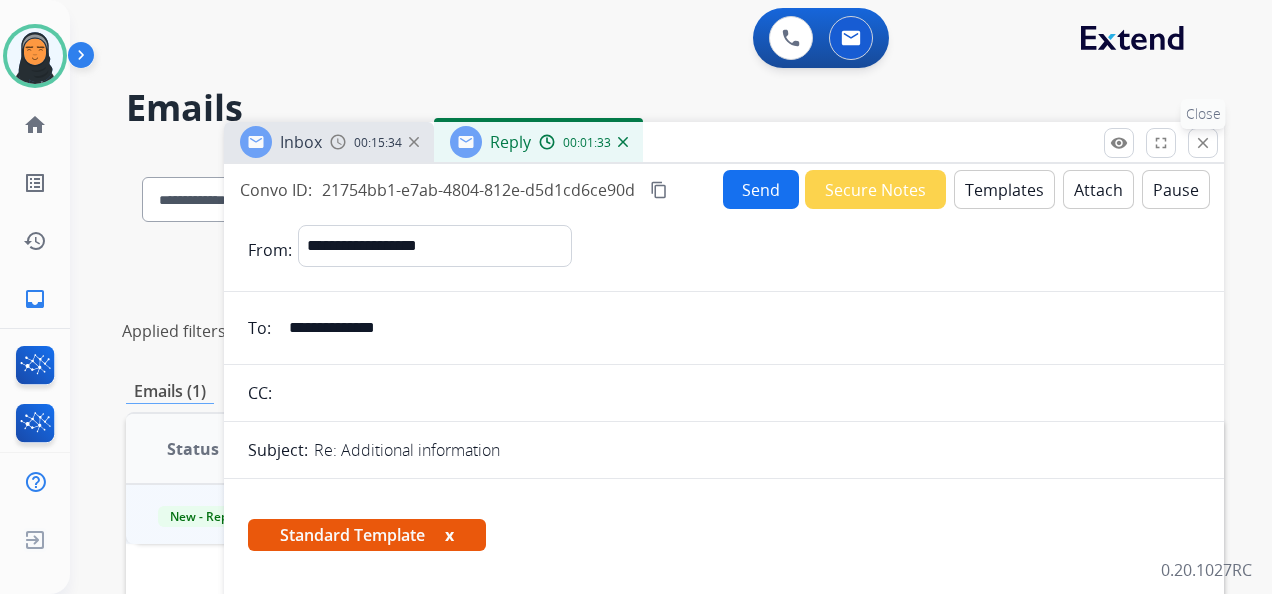 click on "close" at bounding box center [1203, 143] 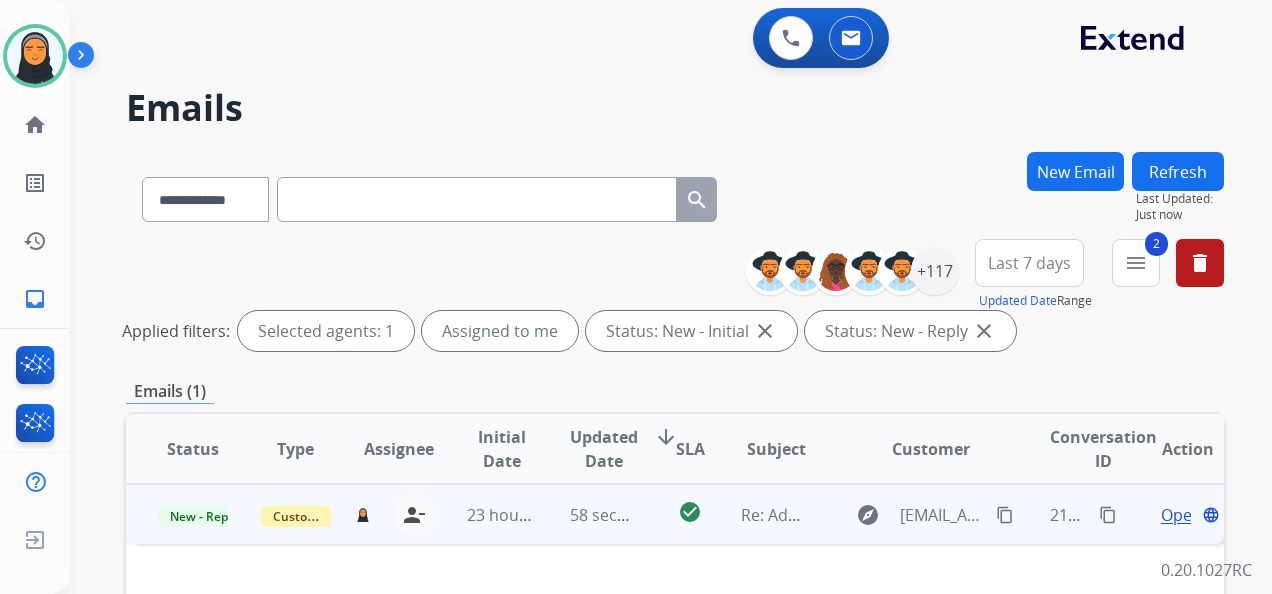 click on "Open" at bounding box center (1181, 515) 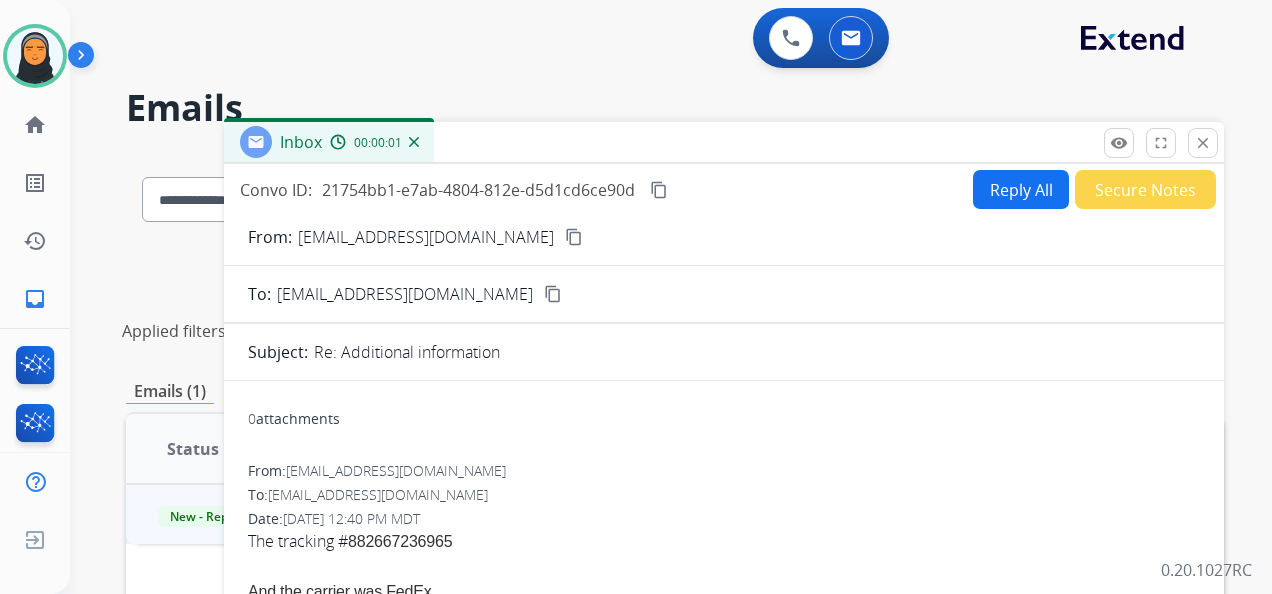 click on "Reply All" at bounding box center (1021, 189) 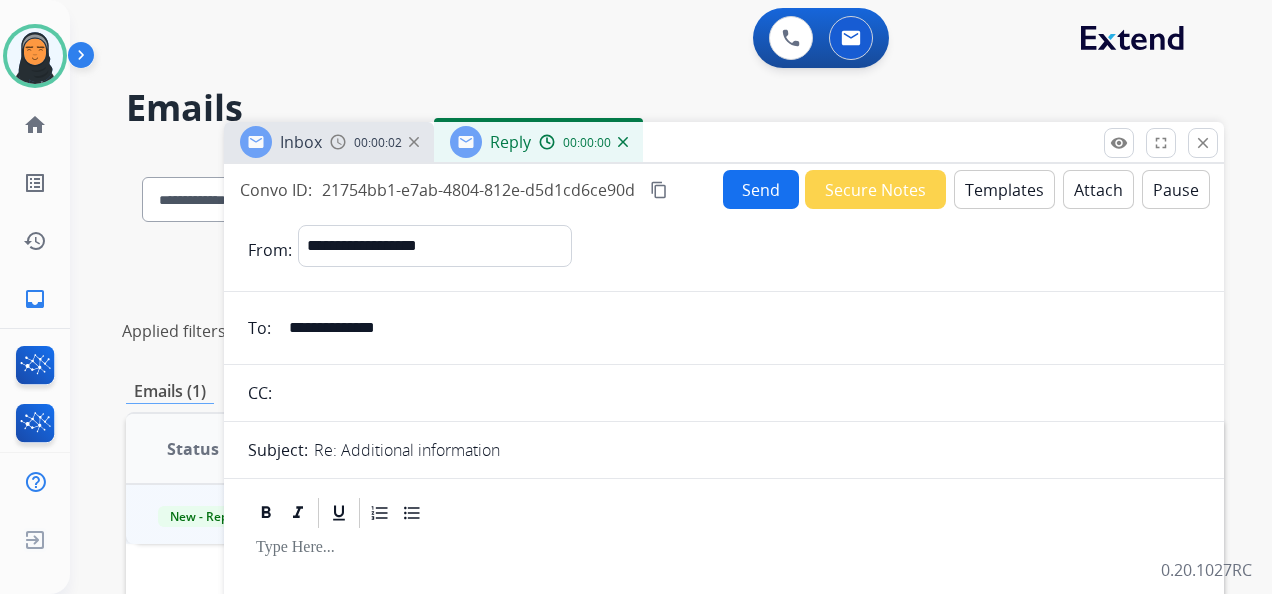 click on "Templates" at bounding box center [1004, 189] 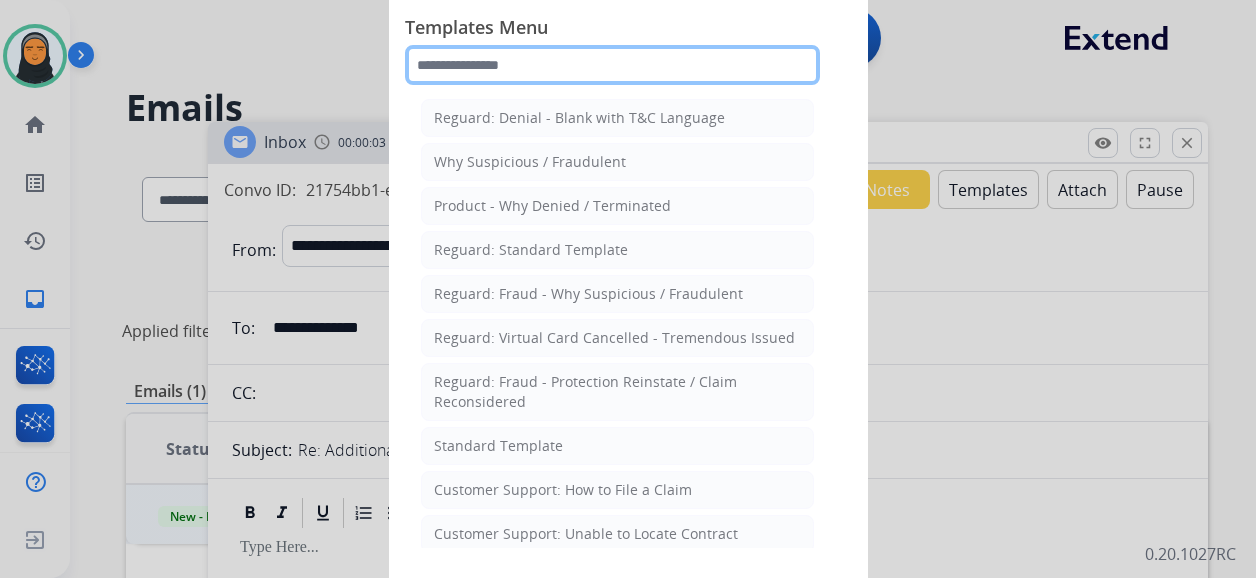 click 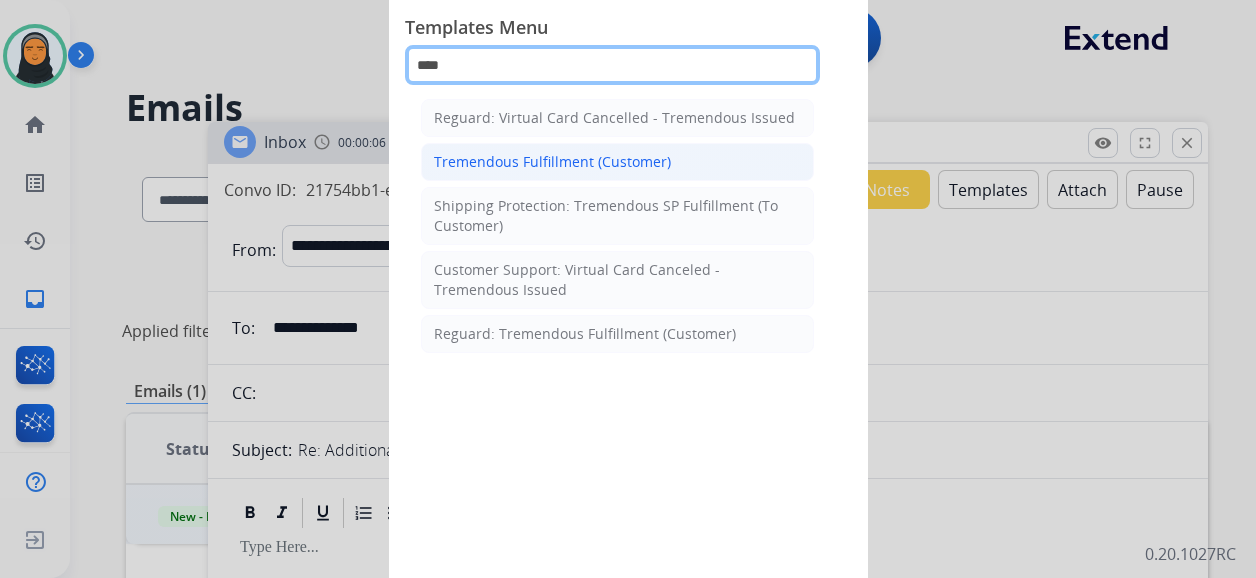 type on "****" 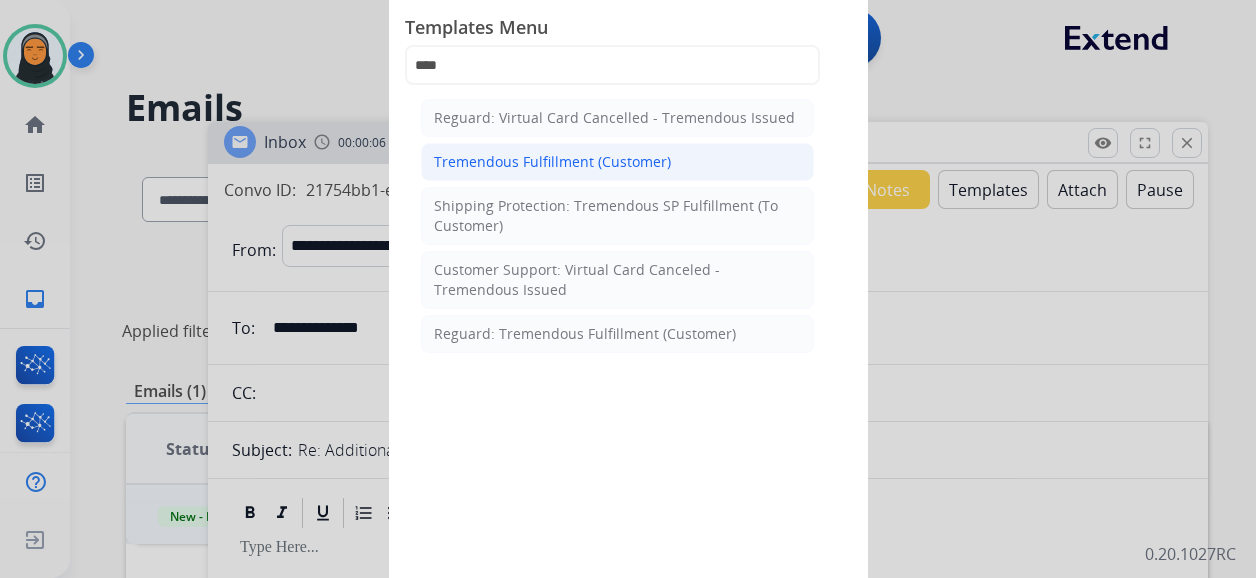 click on "Tremendous Fulfillment (Customer)" 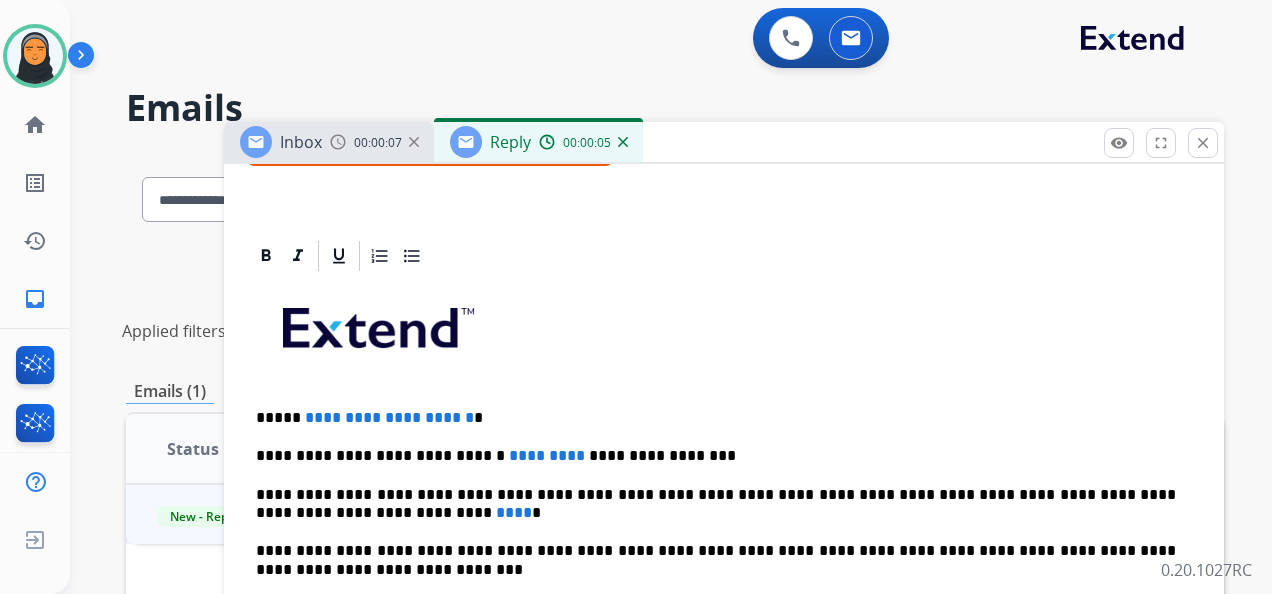 scroll, scrollTop: 400, scrollLeft: 0, axis: vertical 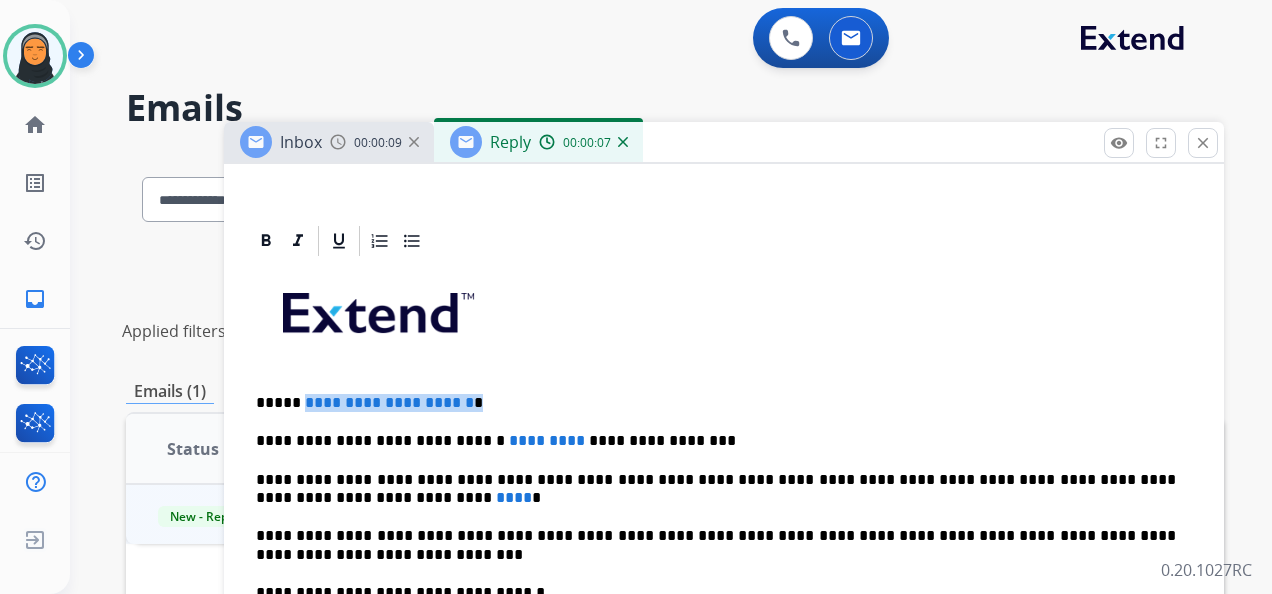 drag, startPoint x: 509, startPoint y: 394, endPoint x: 296, endPoint y: 378, distance: 213.6001 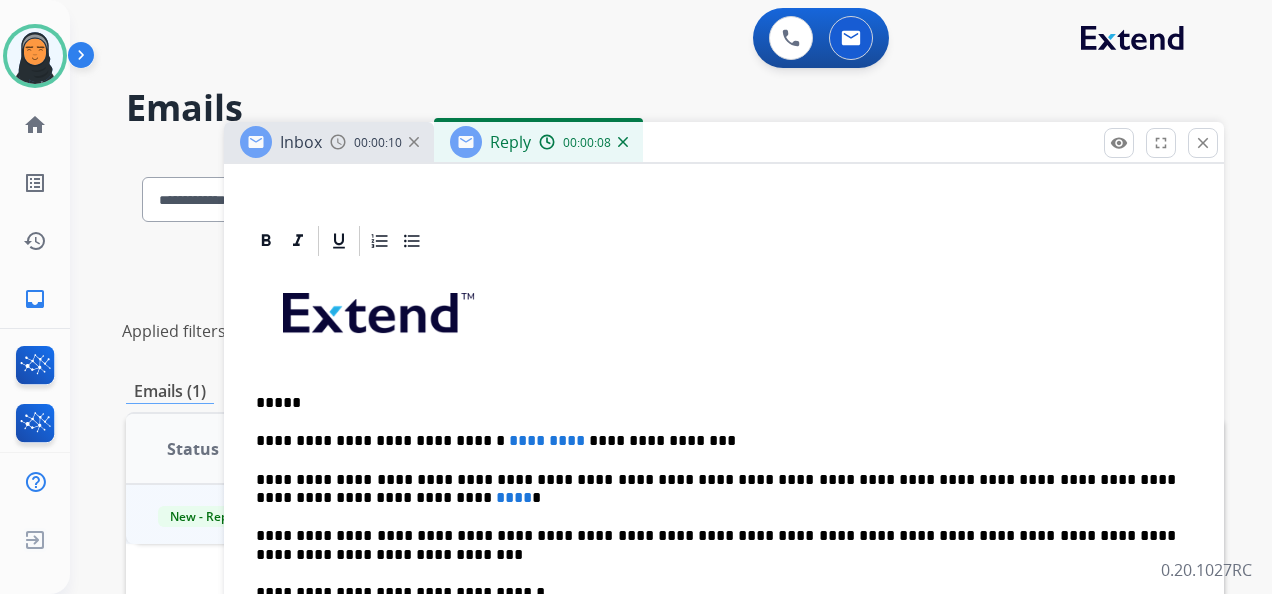type 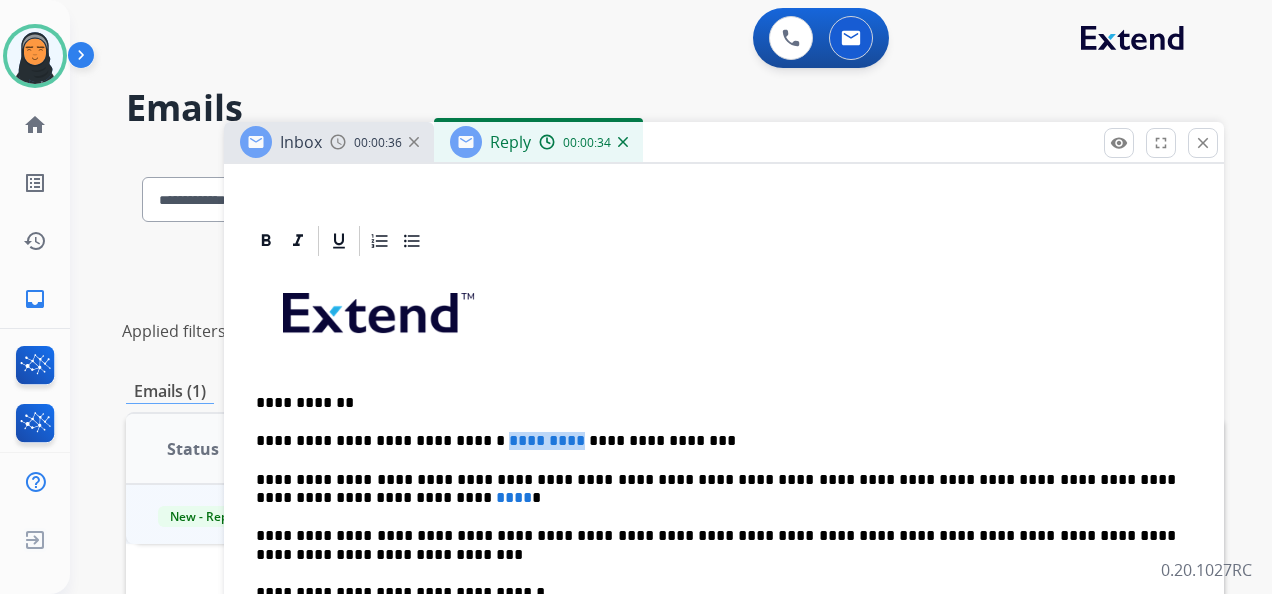 drag, startPoint x: 467, startPoint y: 441, endPoint x: 528, endPoint y: 441, distance: 61 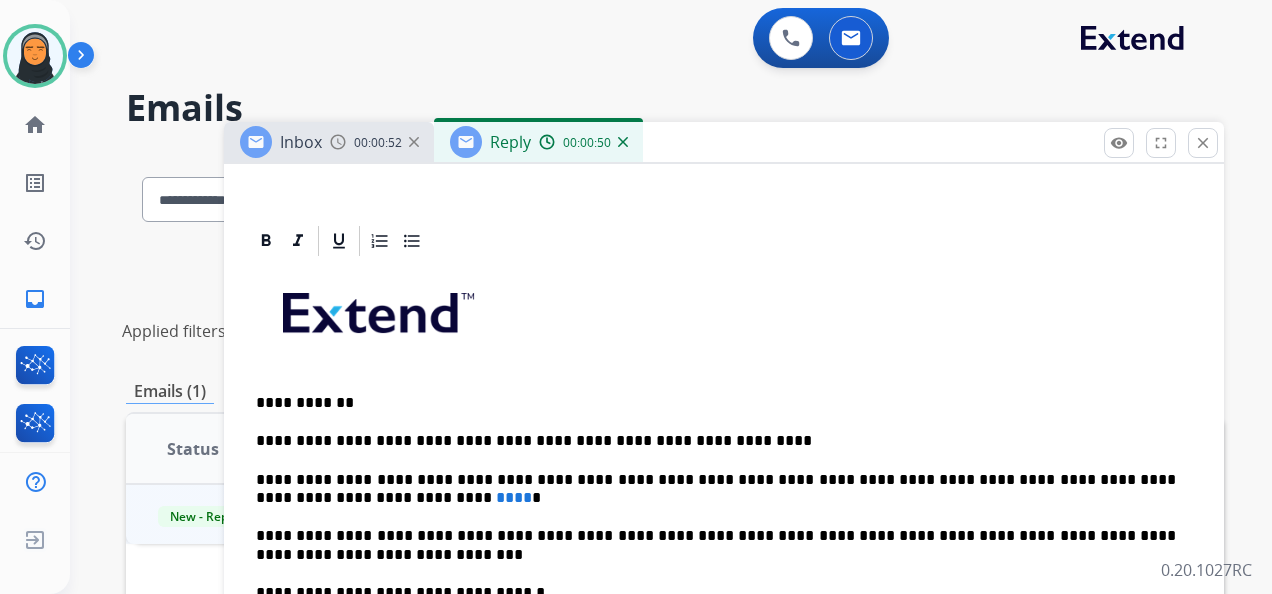 drag, startPoint x: 311, startPoint y: 502, endPoint x: 284, endPoint y: 503, distance: 27.018513 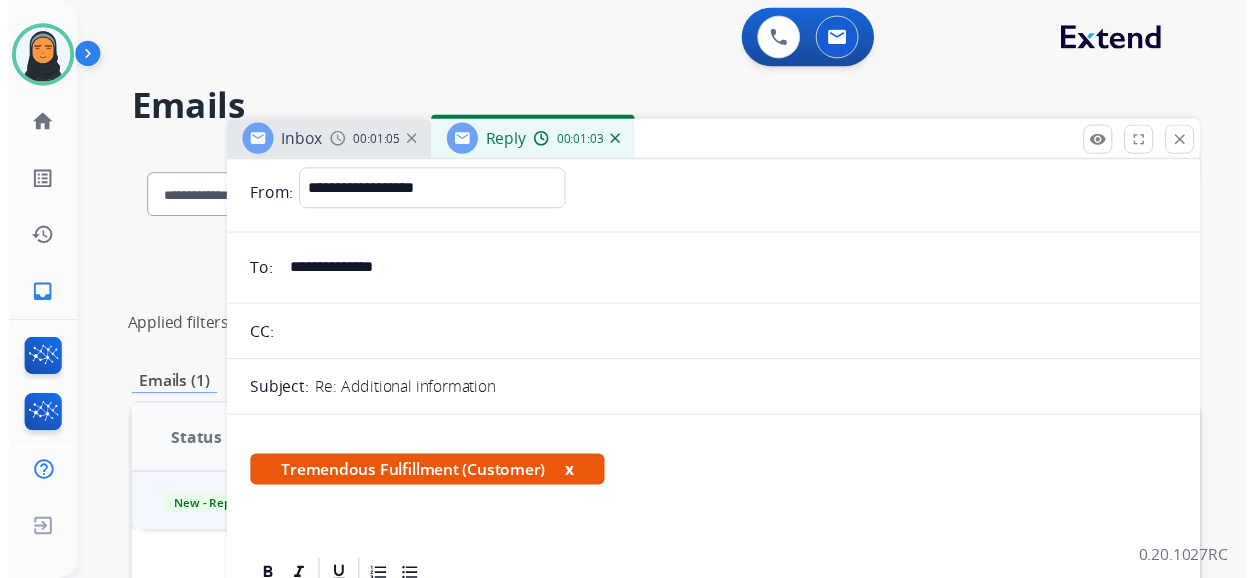 scroll, scrollTop: 0, scrollLeft: 0, axis: both 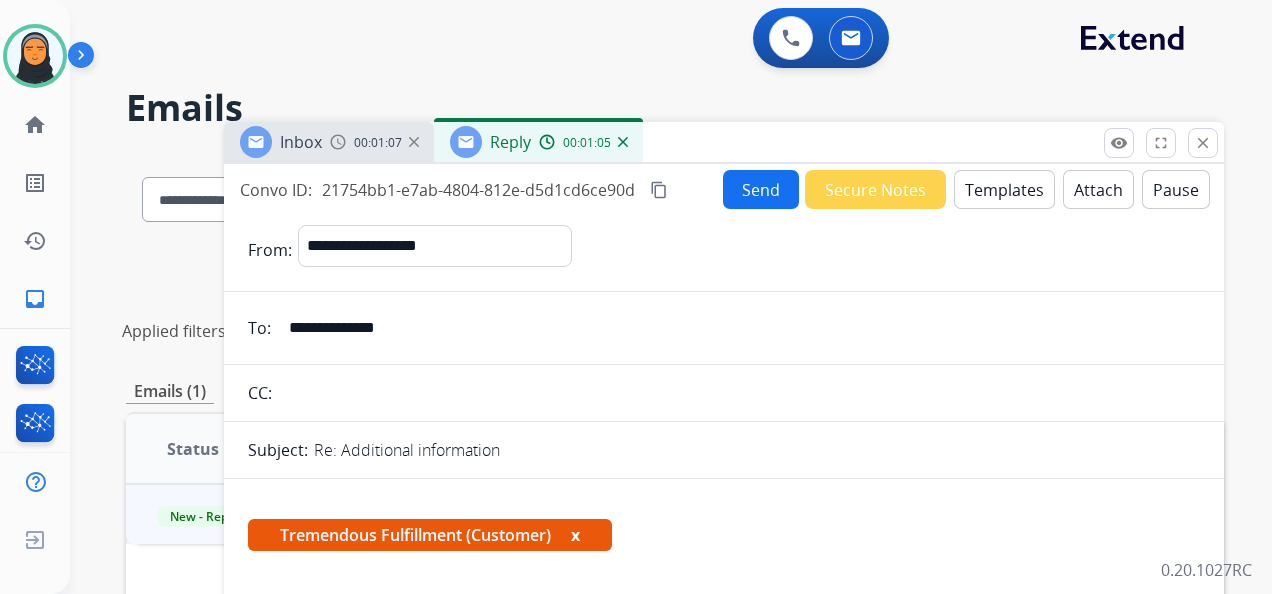 click on "Send" at bounding box center [761, 189] 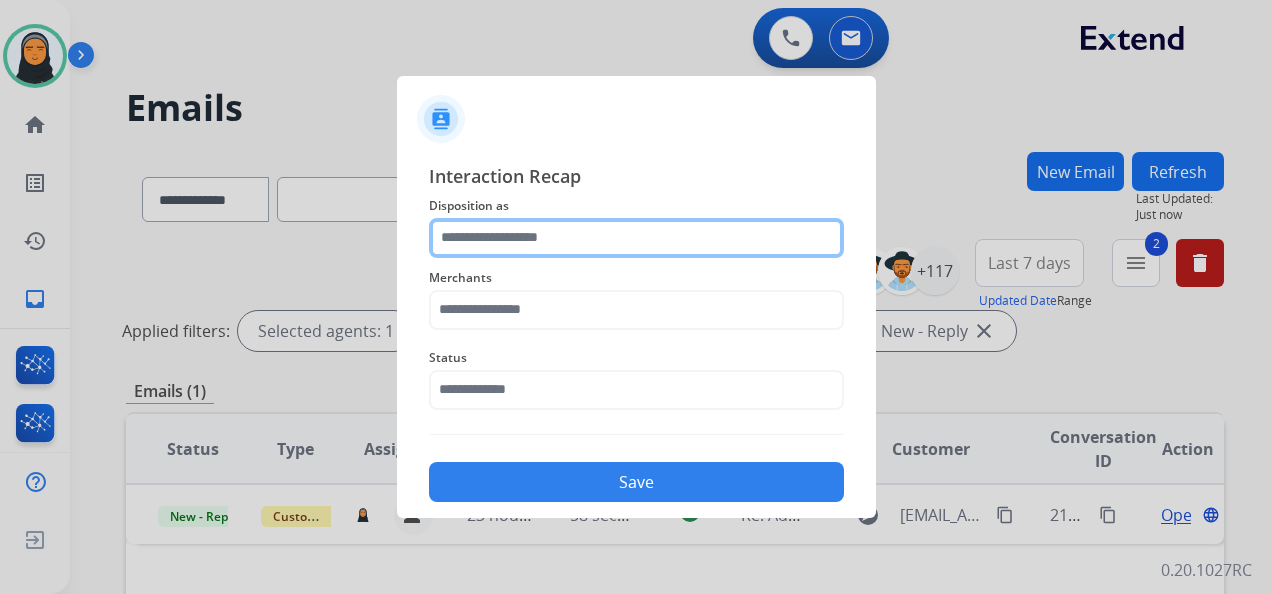 click 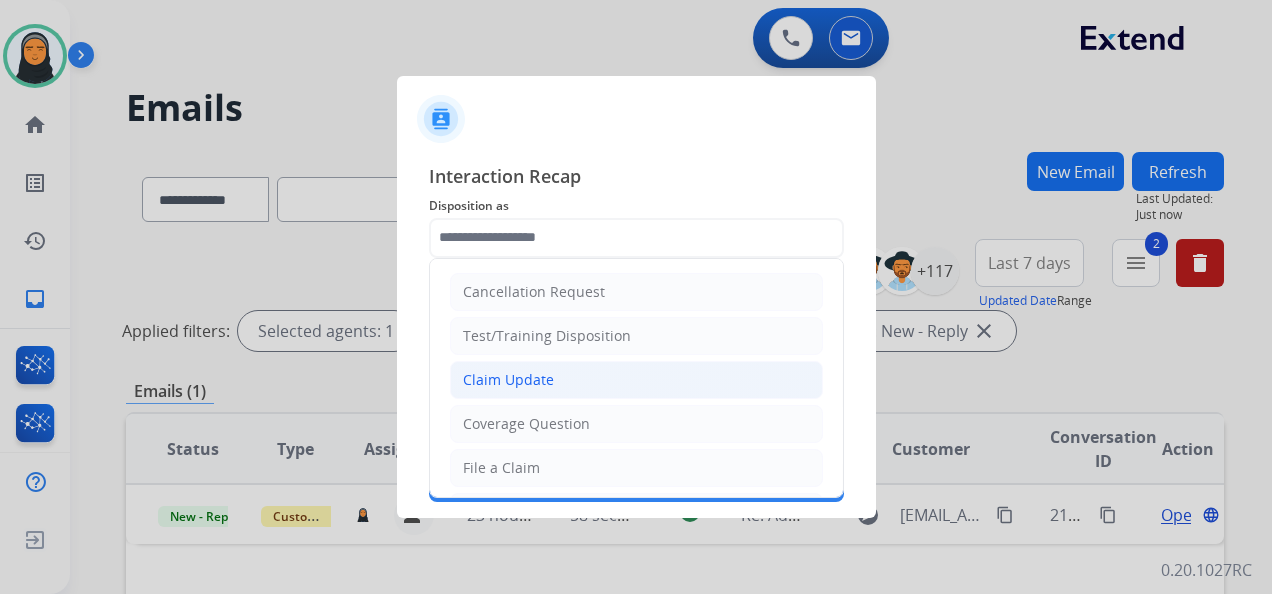 click on "Claim Update" 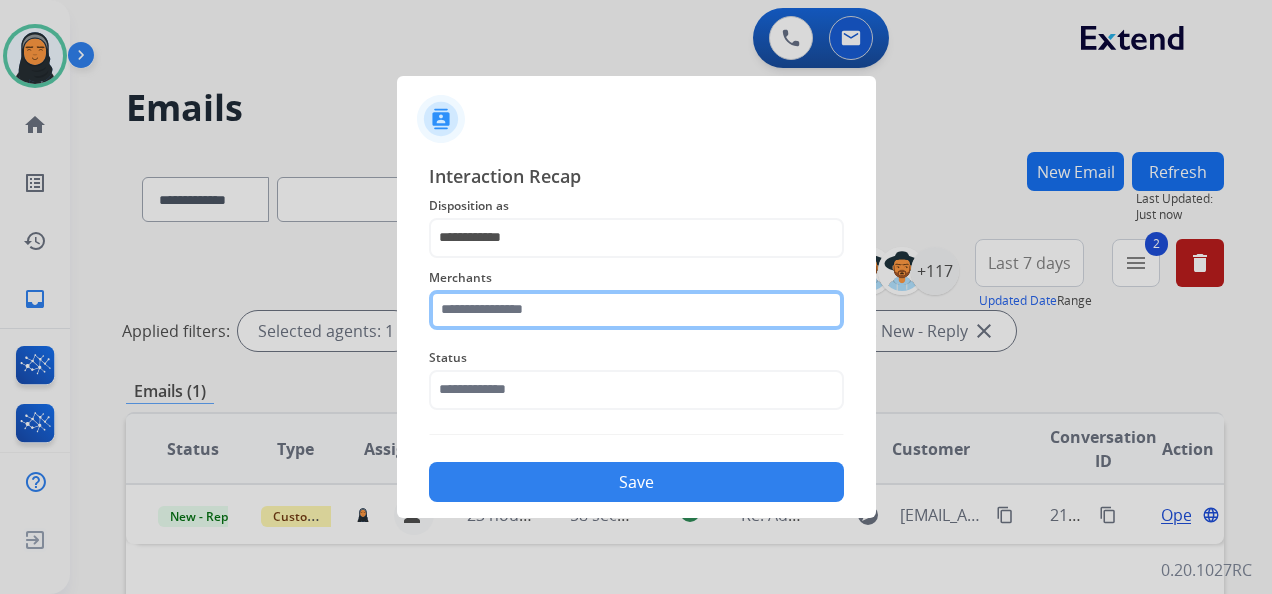 click 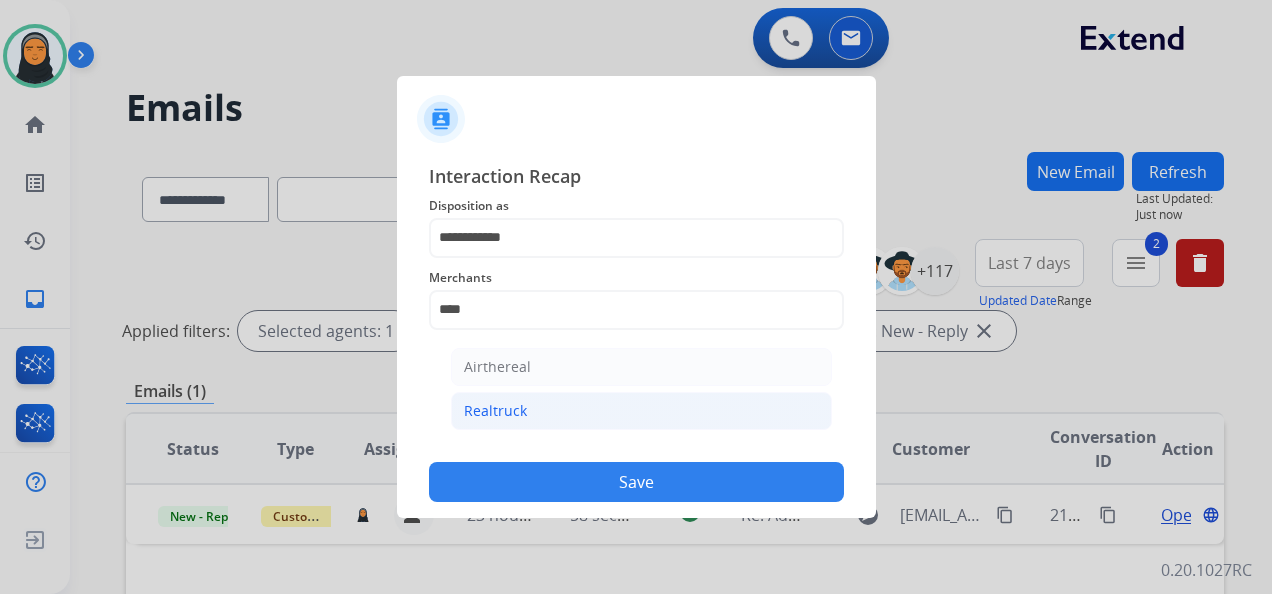 click on "Realtruck" 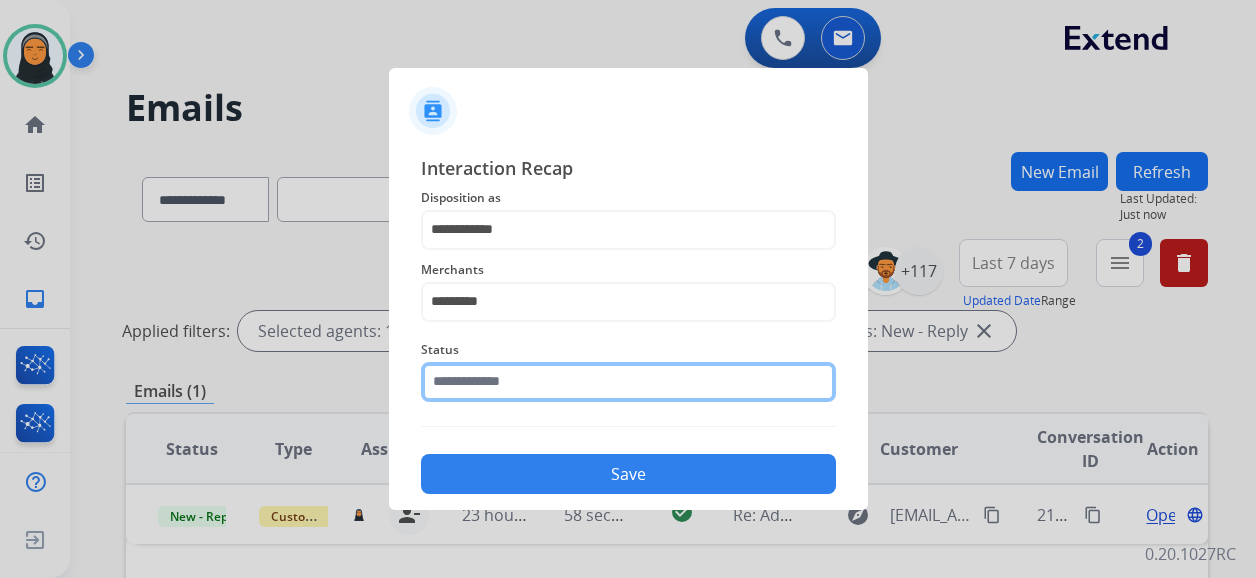 click 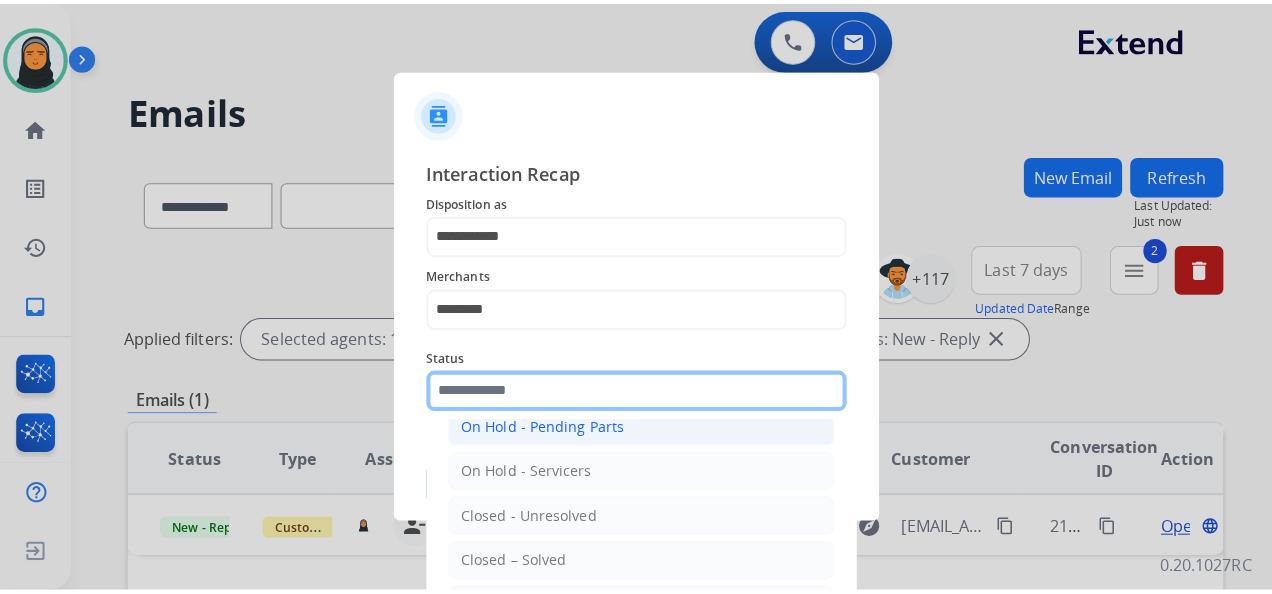 scroll, scrollTop: 114, scrollLeft: 0, axis: vertical 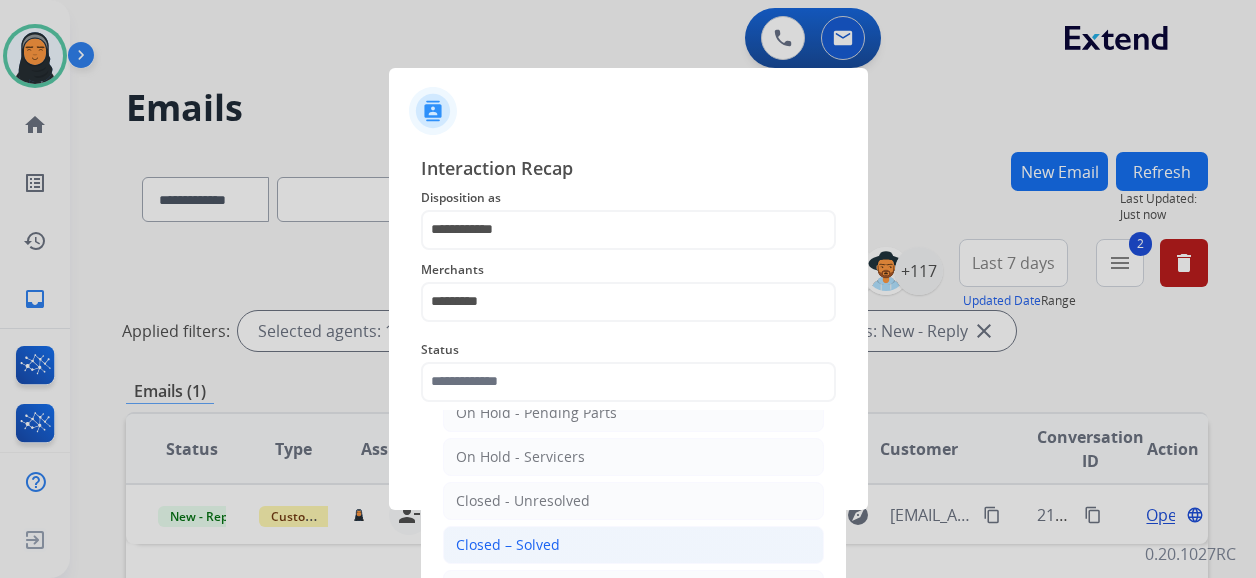 click on "Closed – Solved" 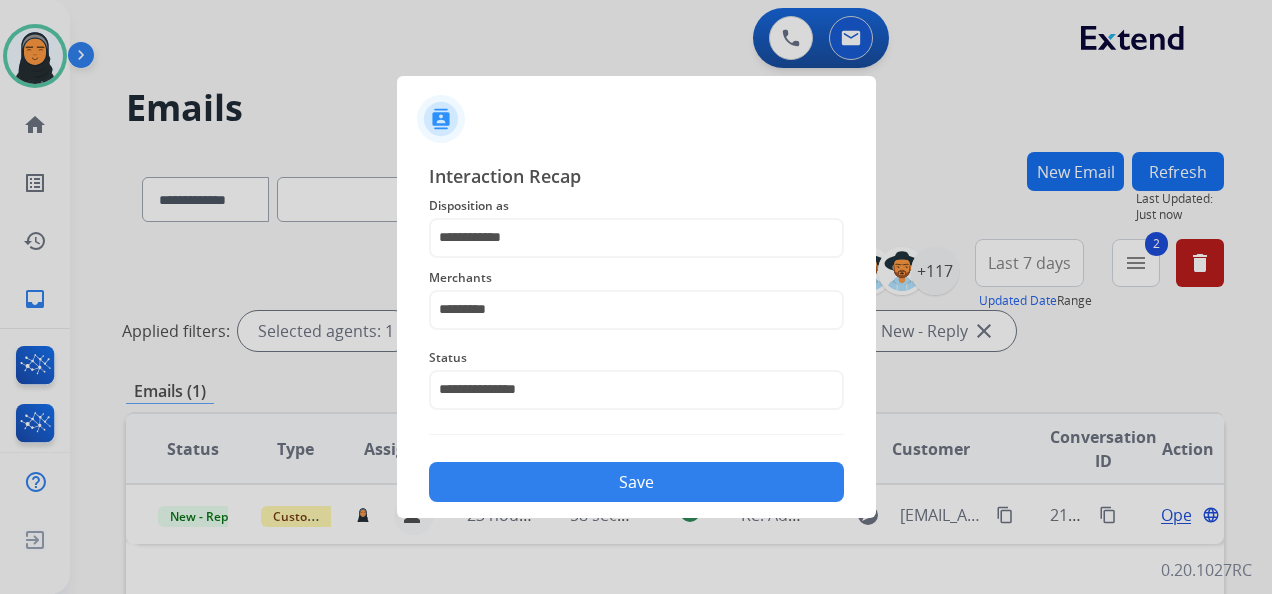 click on "Save" 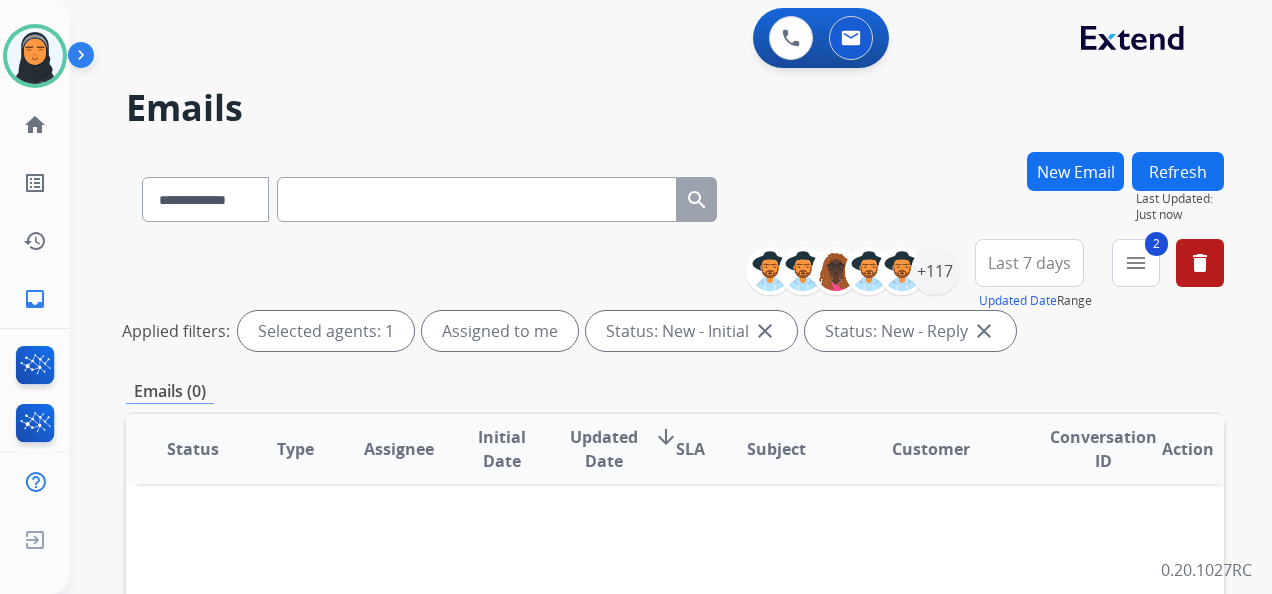 click on "Refresh" at bounding box center (1178, 171) 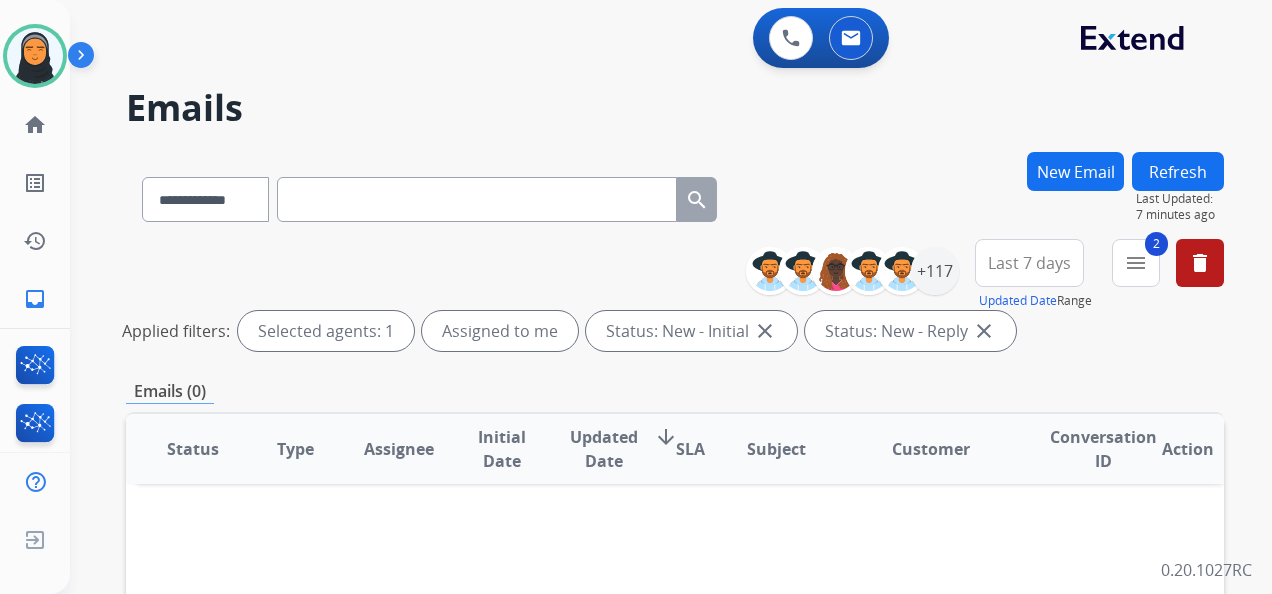 click on "New Email" at bounding box center (1075, 171) 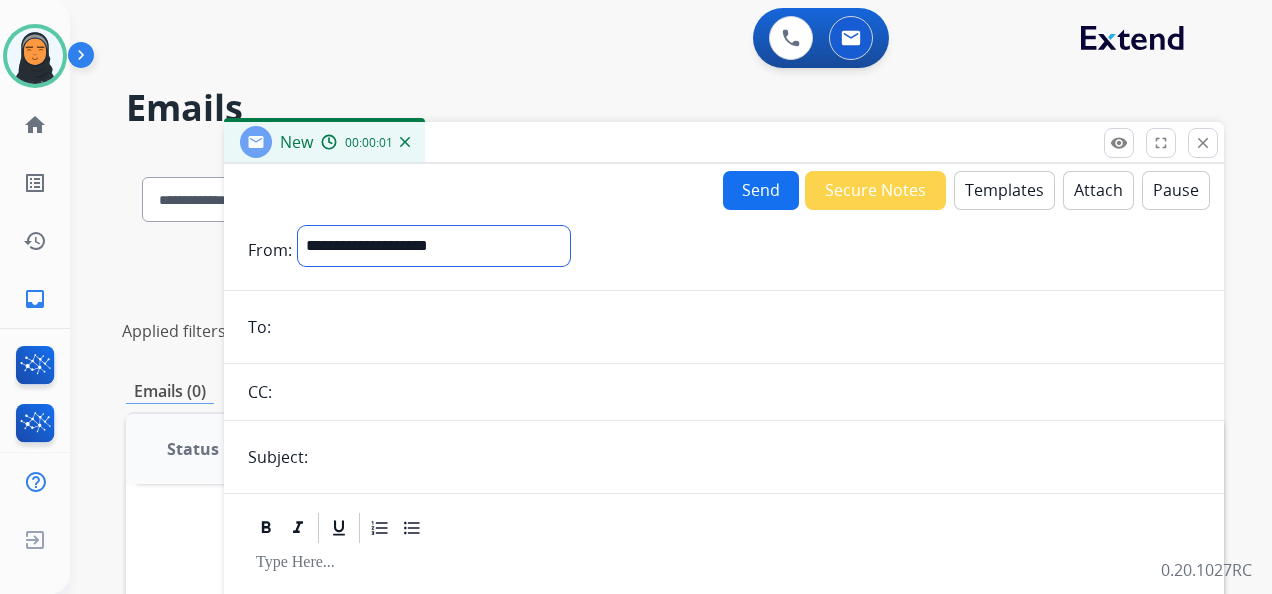 click on "**********" at bounding box center [434, 246] 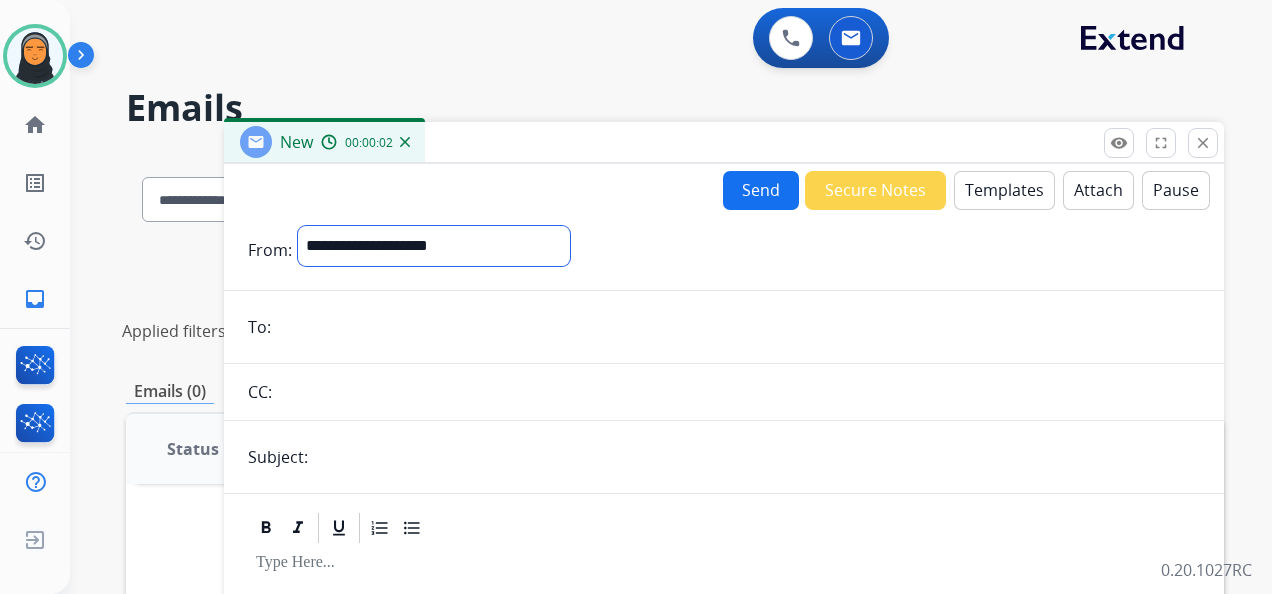 select on "**********" 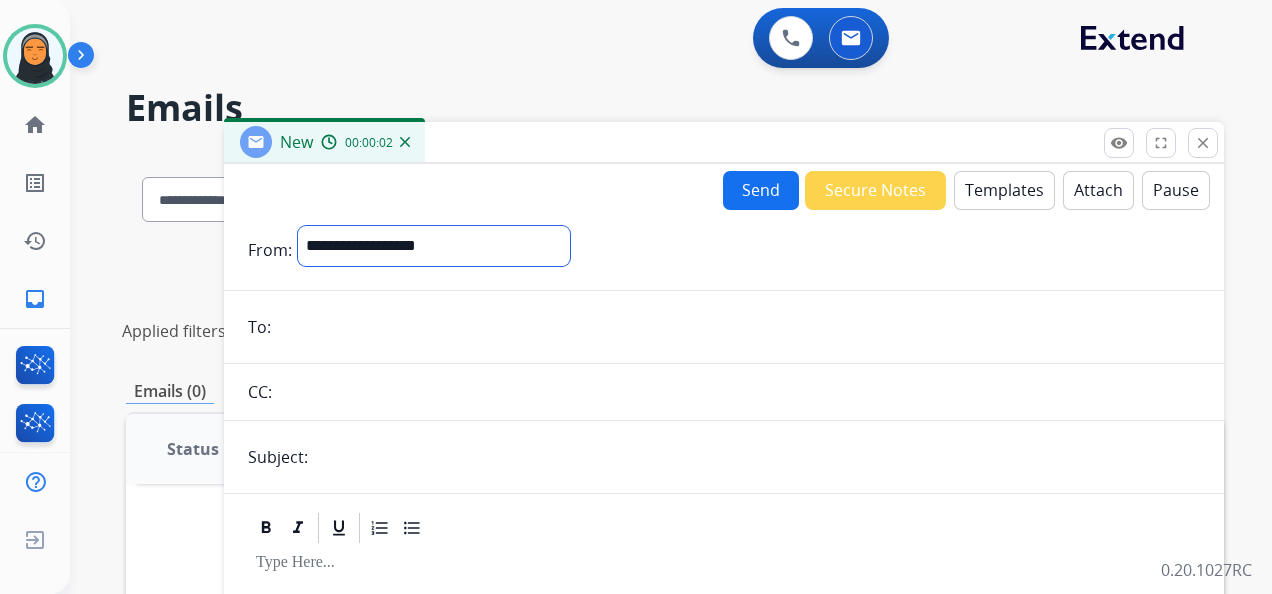 click on "**********" at bounding box center [434, 246] 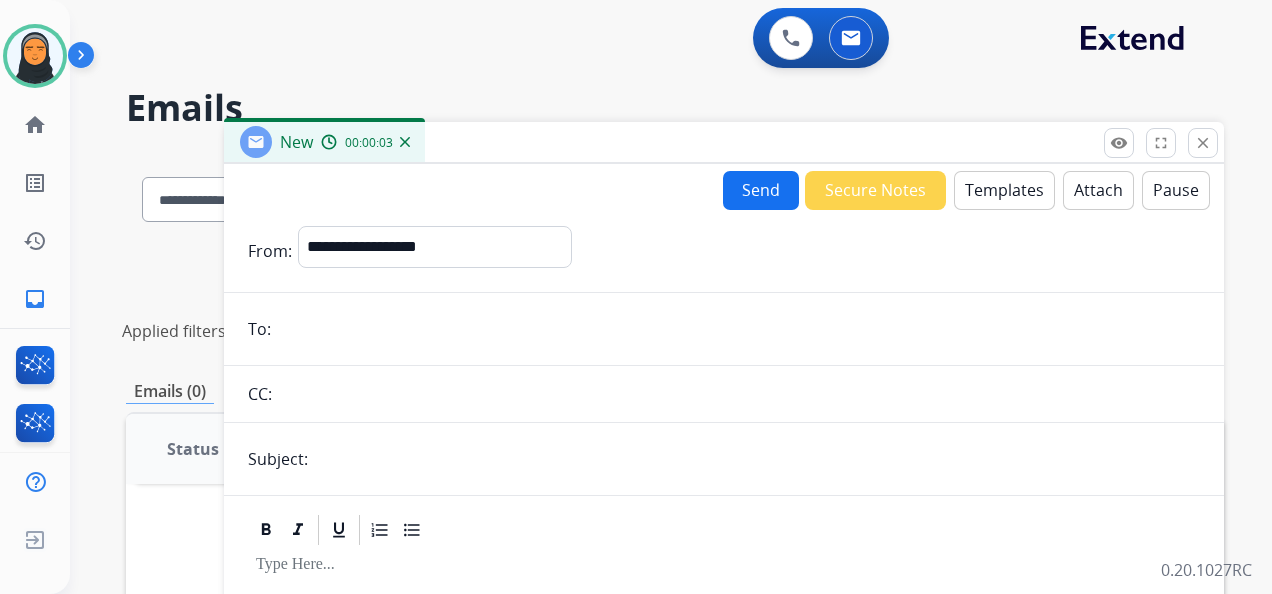 click at bounding box center [738, 329] 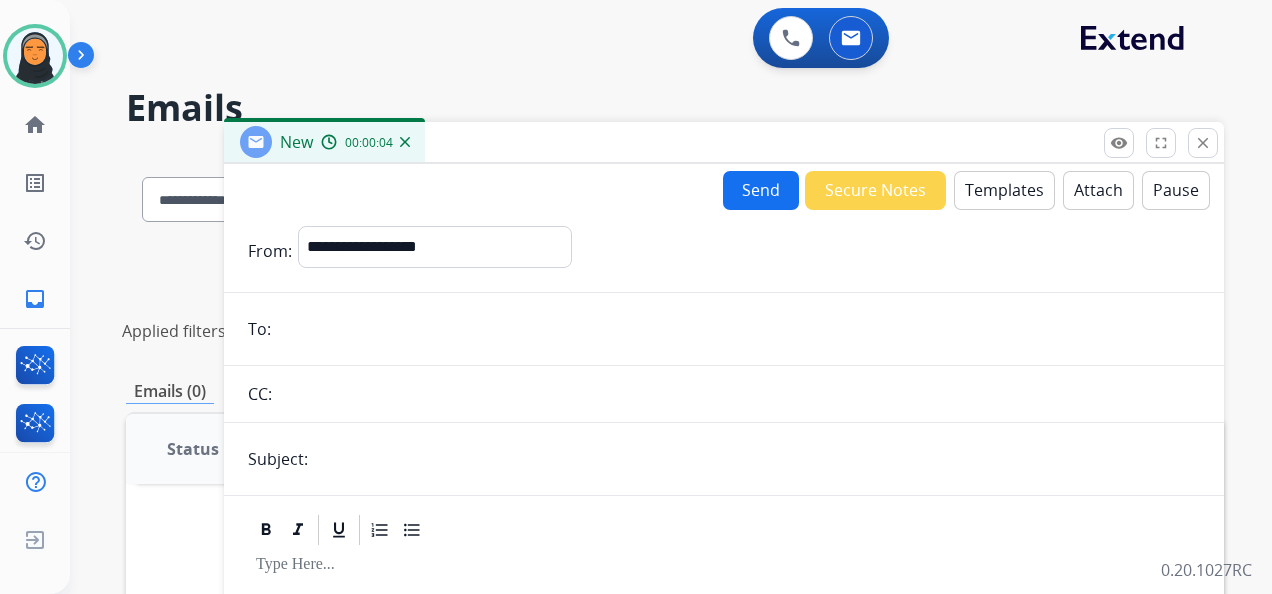 paste on "**********" 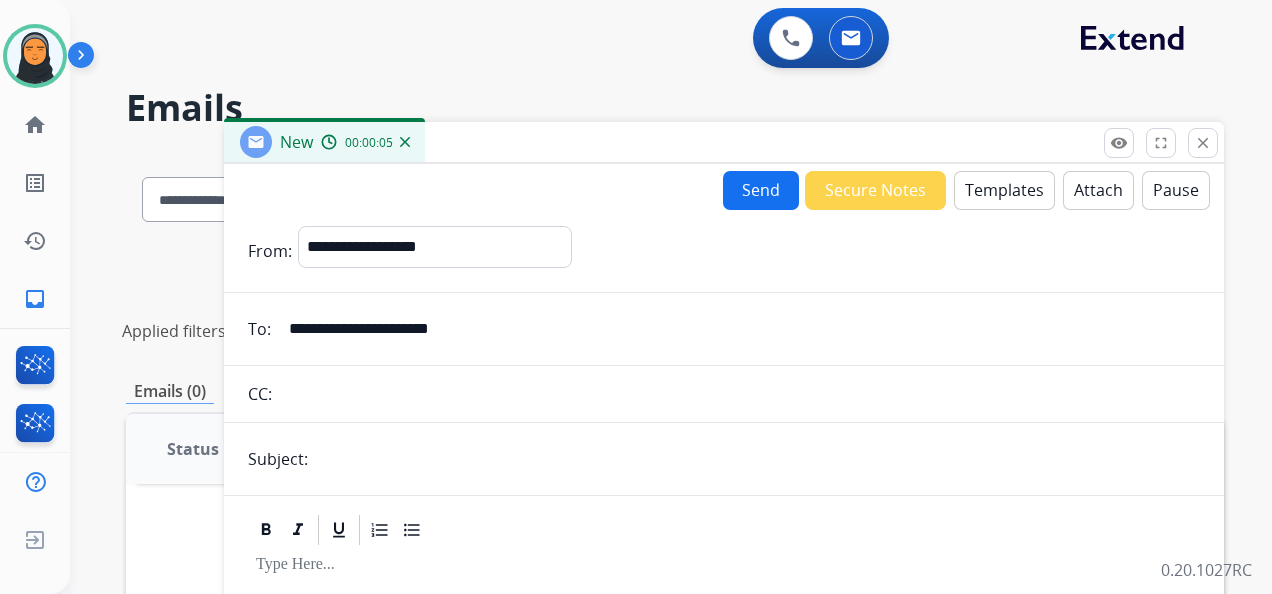 type on "**********" 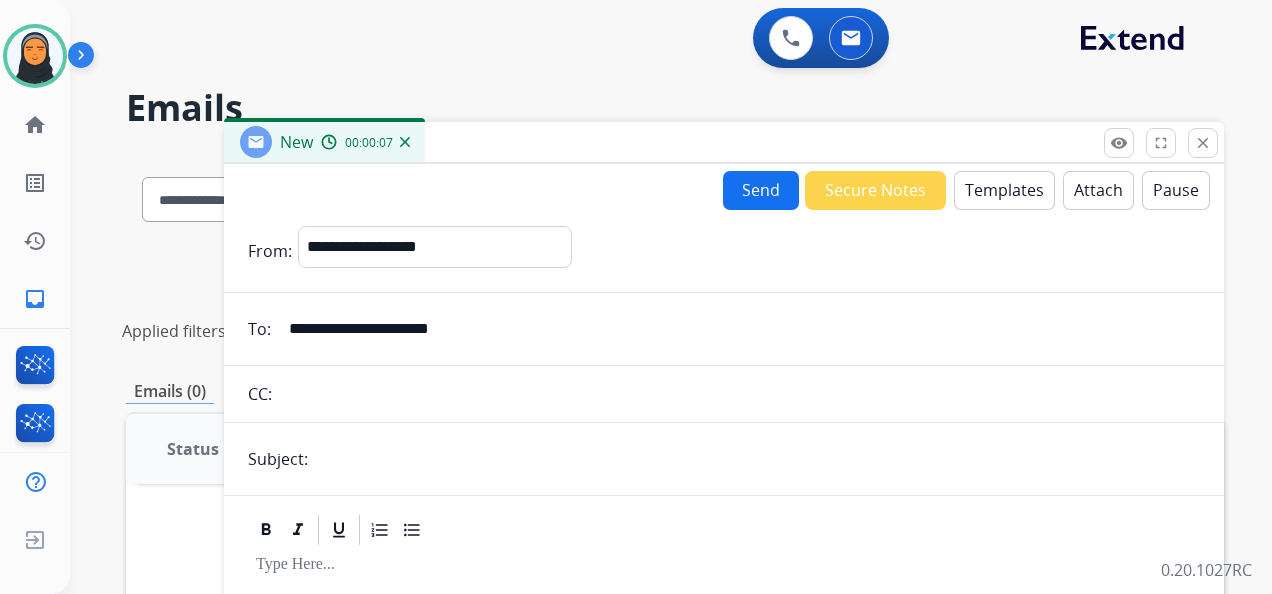 type on "**********" 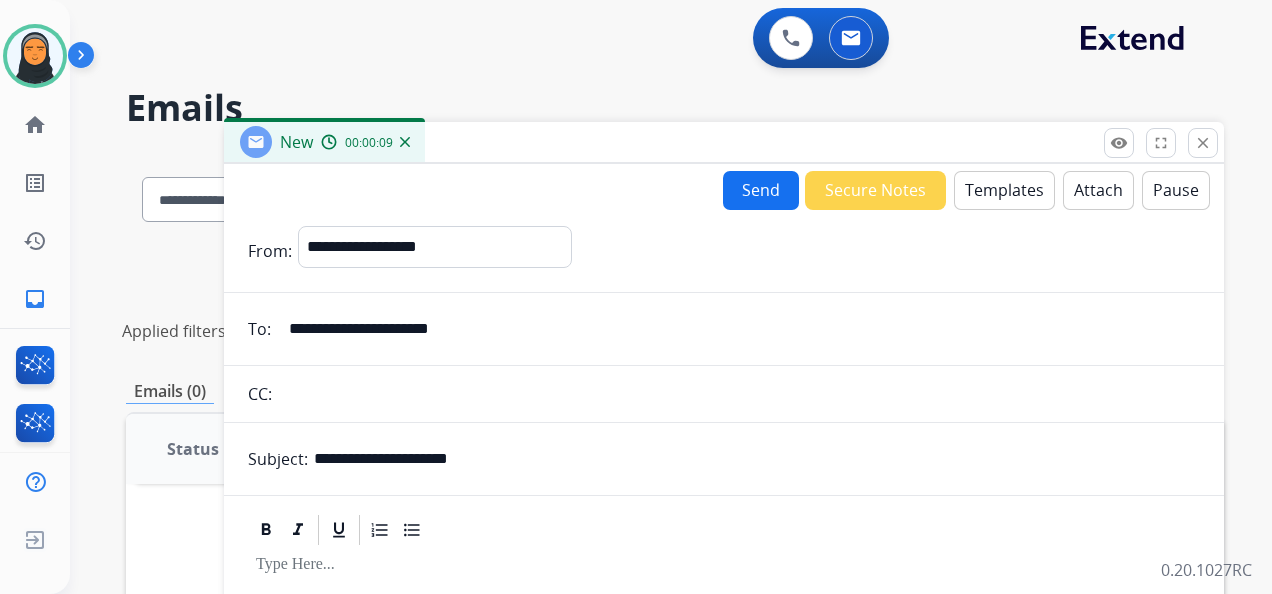 click on "Templates" at bounding box center [1004, 190] 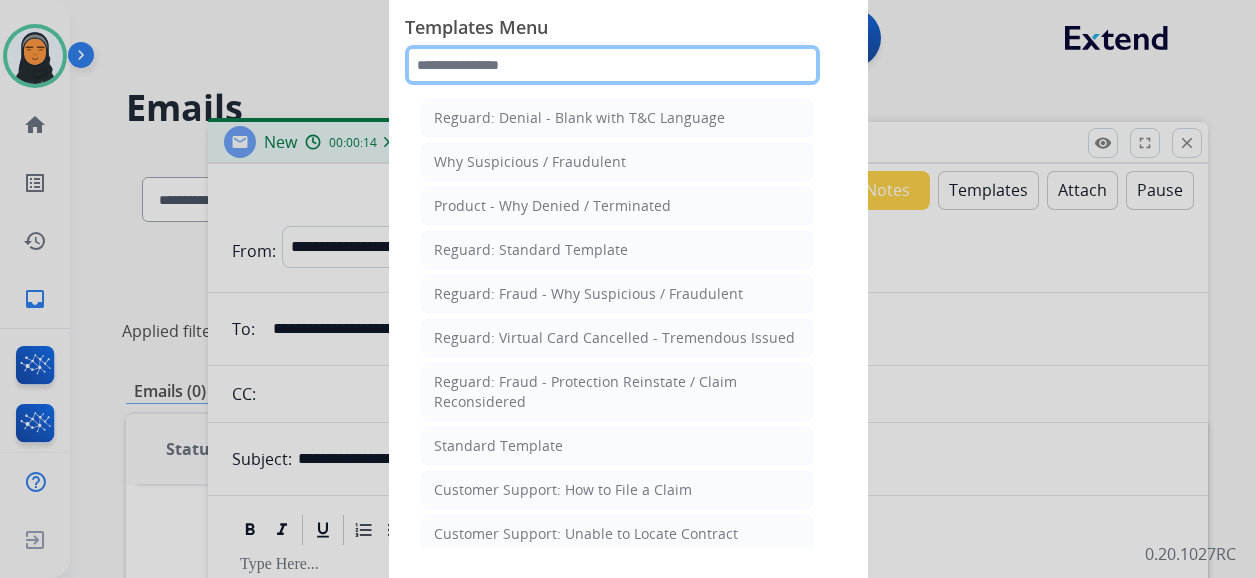 click 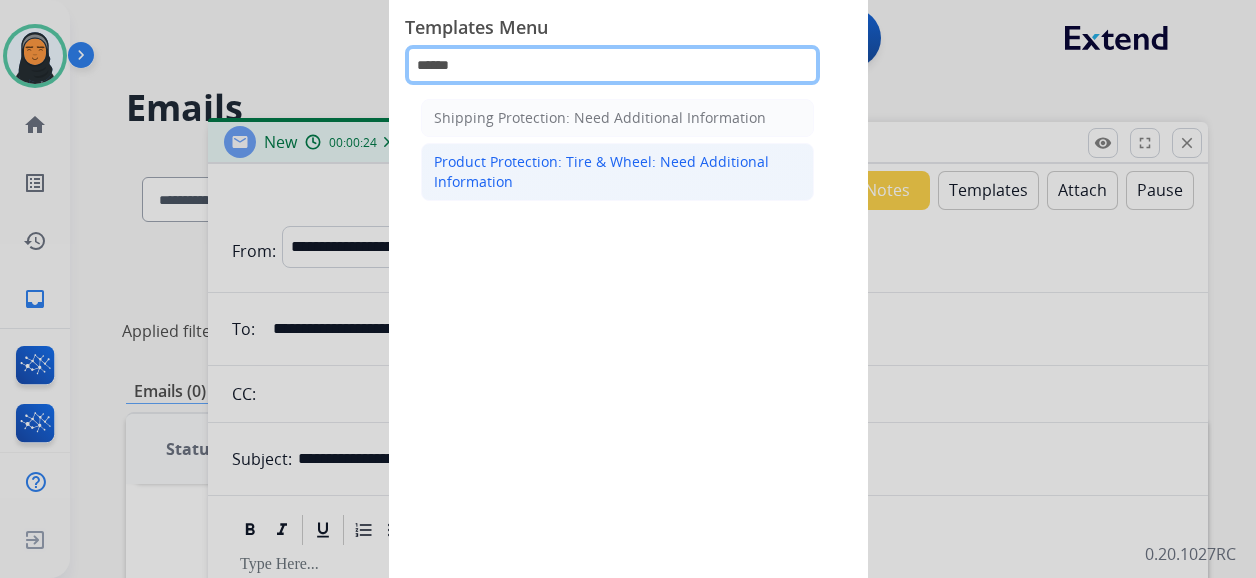 type on "******" 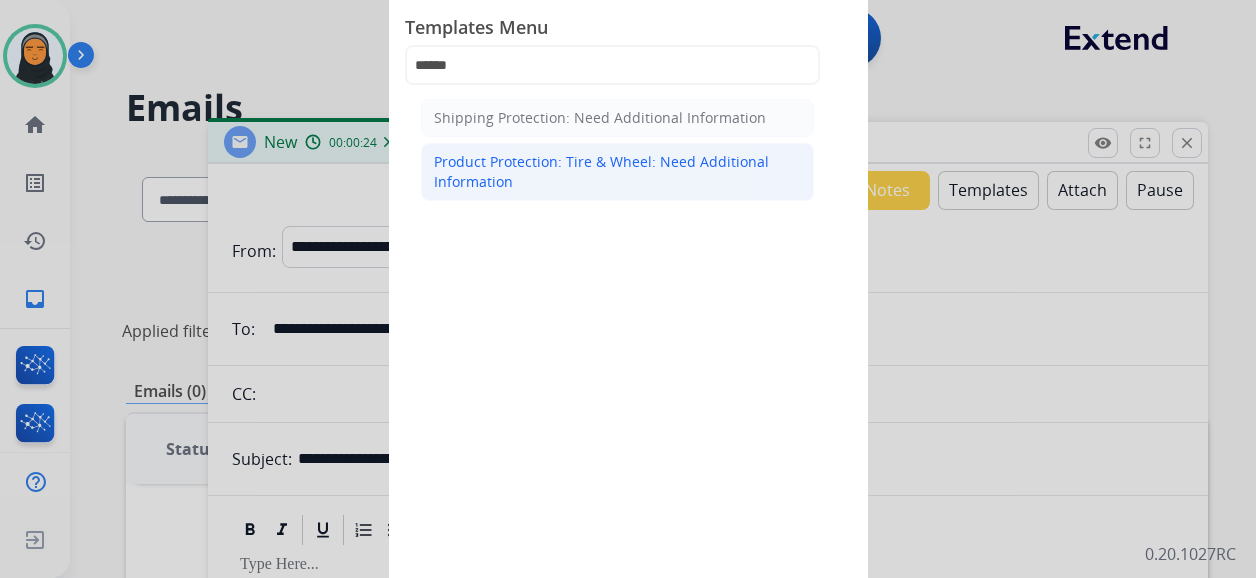 click on "Product Protection: Tire & Wheel: Need Additional Information" 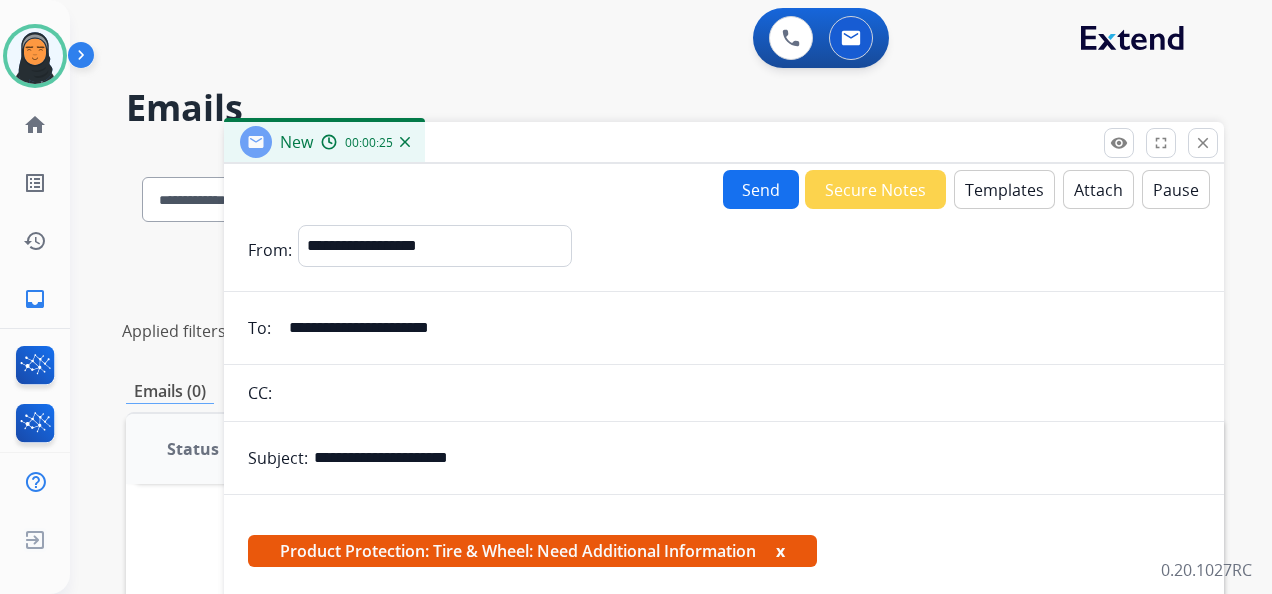 scroll, scrollTop: 390, scrollLeft: 0, axis: vertical 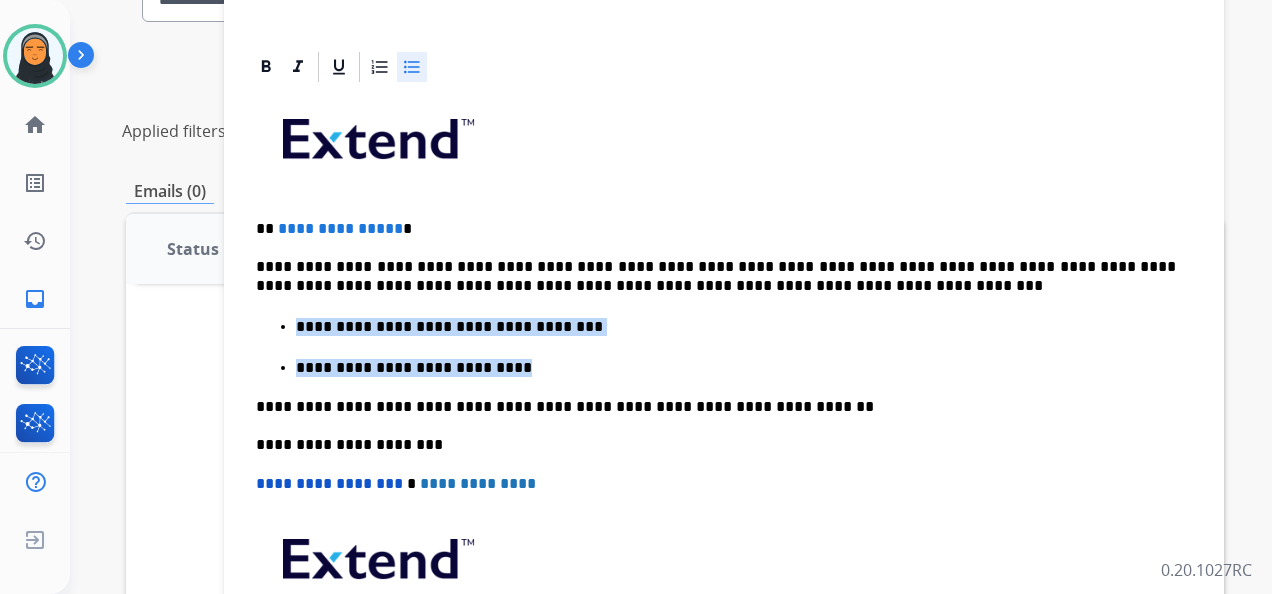 drag, startPoint x: 500, startPoint y: 366, endPoint x: 298, endPoint y: 315, distance: 208.33867 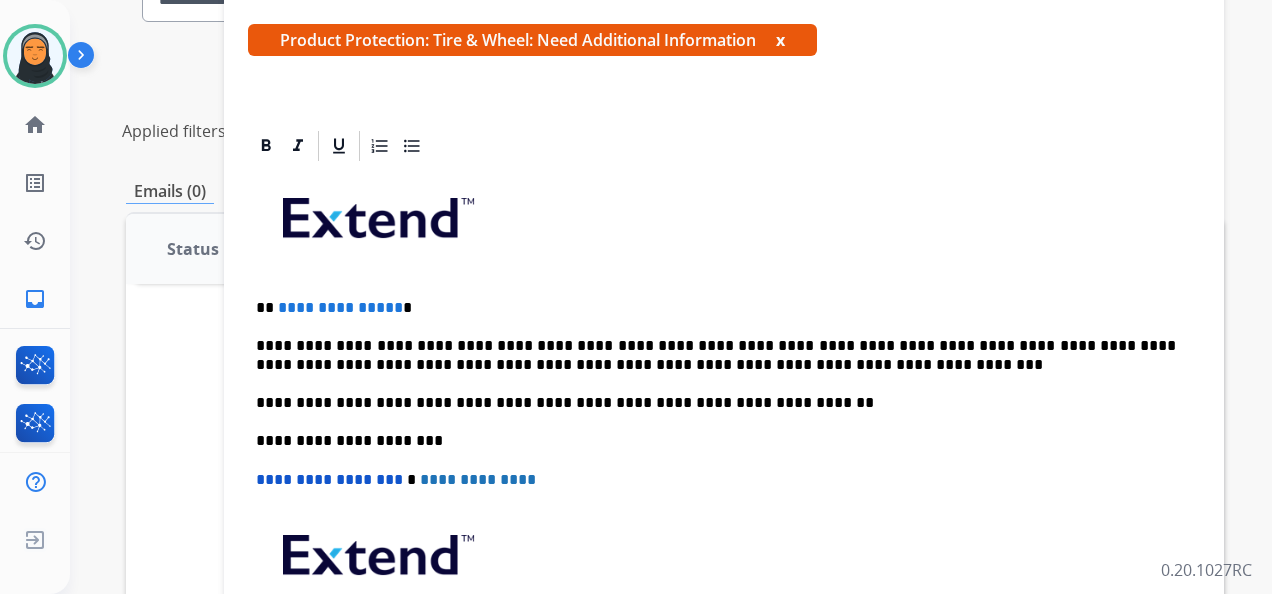 scroll, scrollTop: 307, scrollLeft: 0, axis: vertical 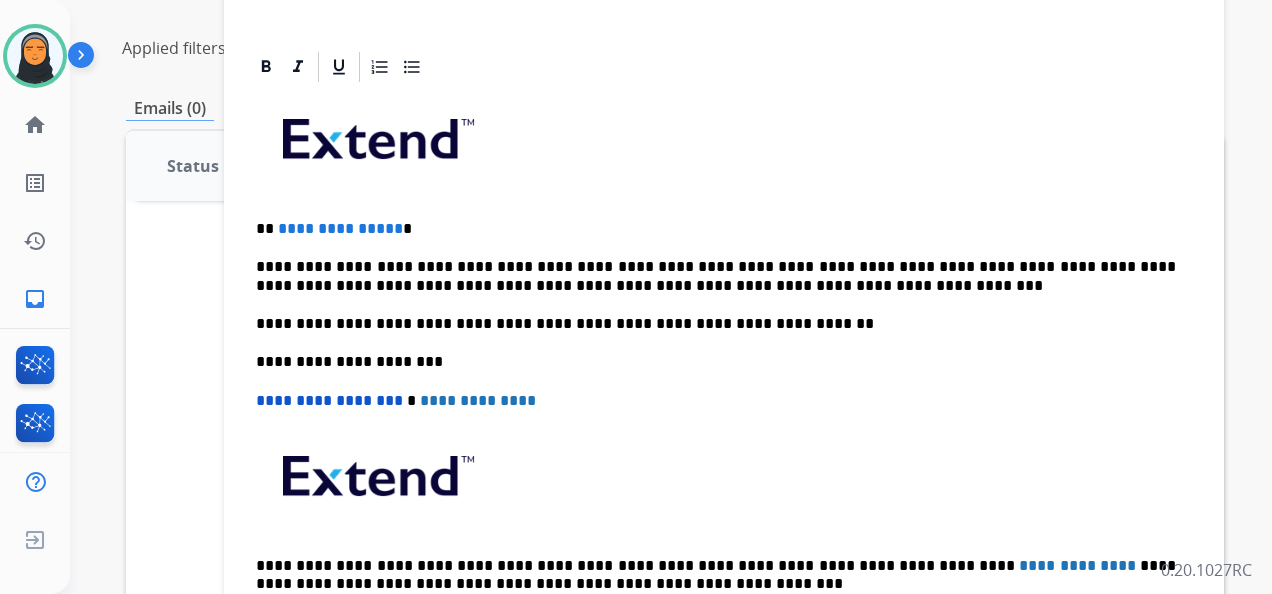 type 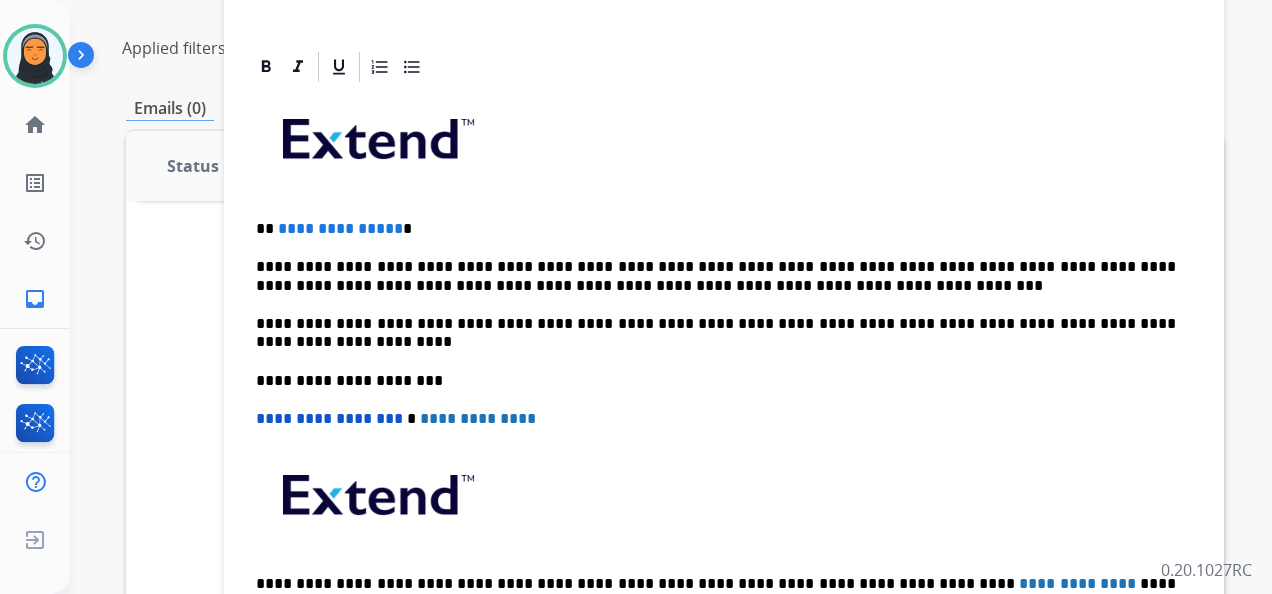 scroll, scrollTop: 325, scrollLeft: 0, axis: vertical 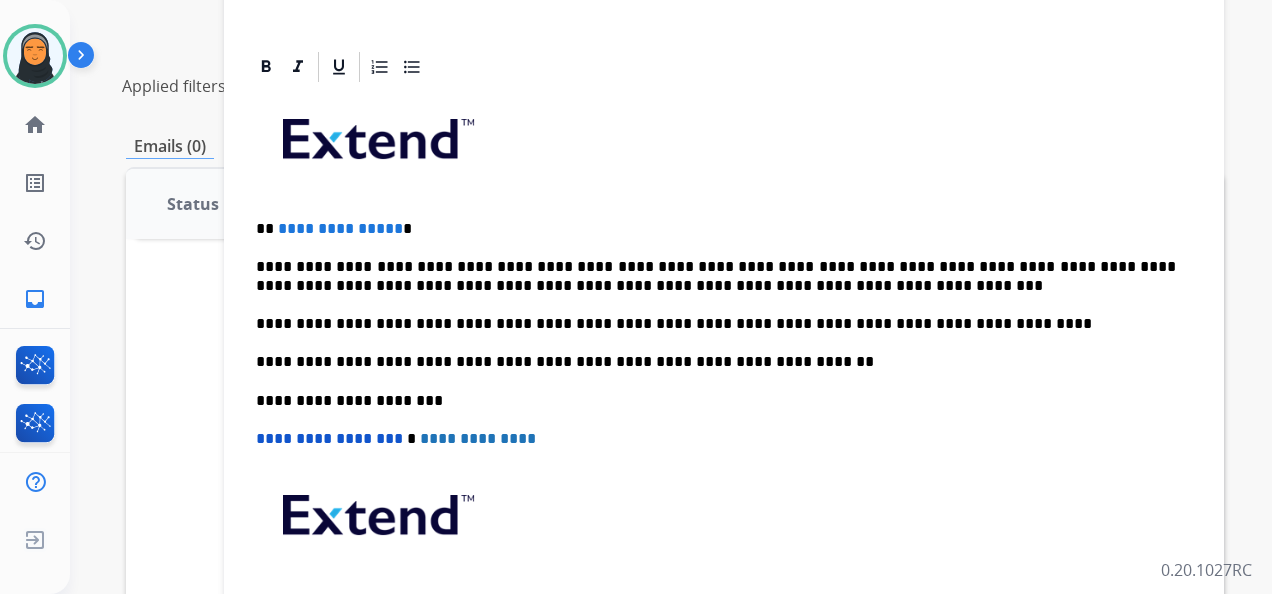 click on "**********" at bounding box center (716, 229) 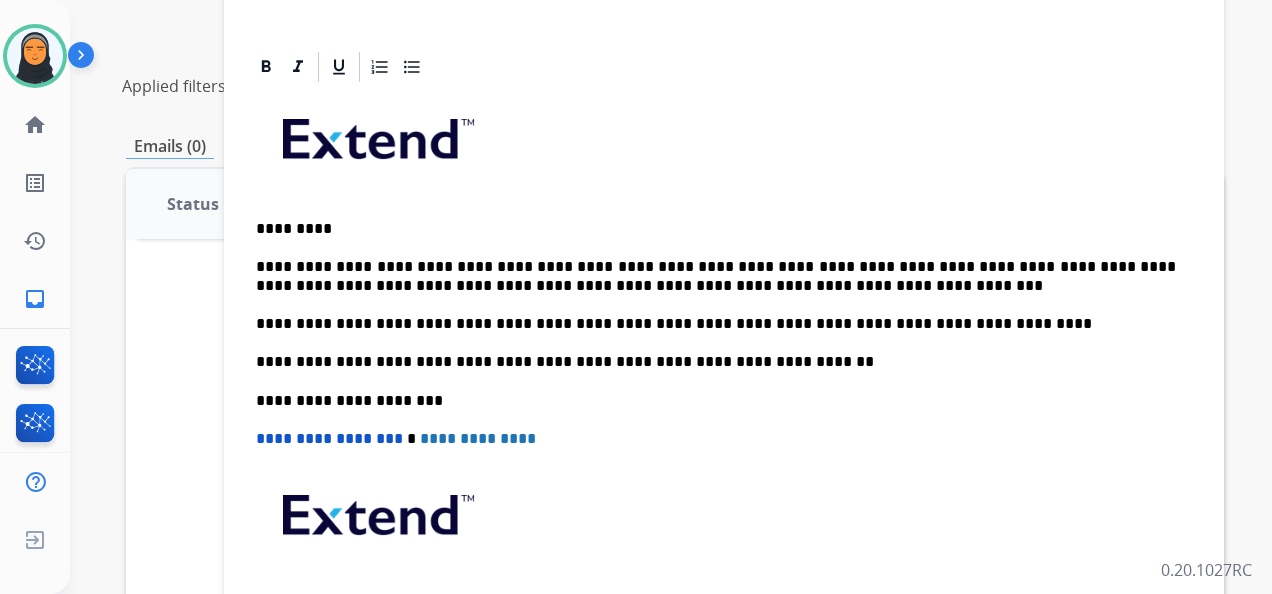 scroll, scrollTop: 0, scrollLeft: 0, axis: both 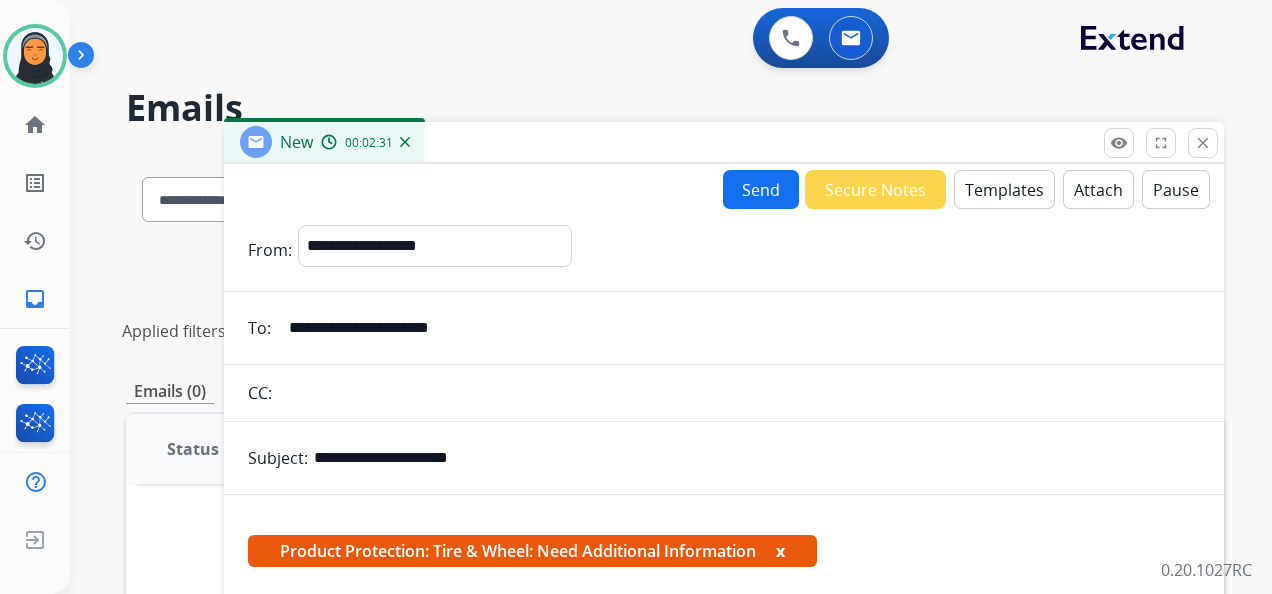 click on "Send" at bounding box center [761, 189] 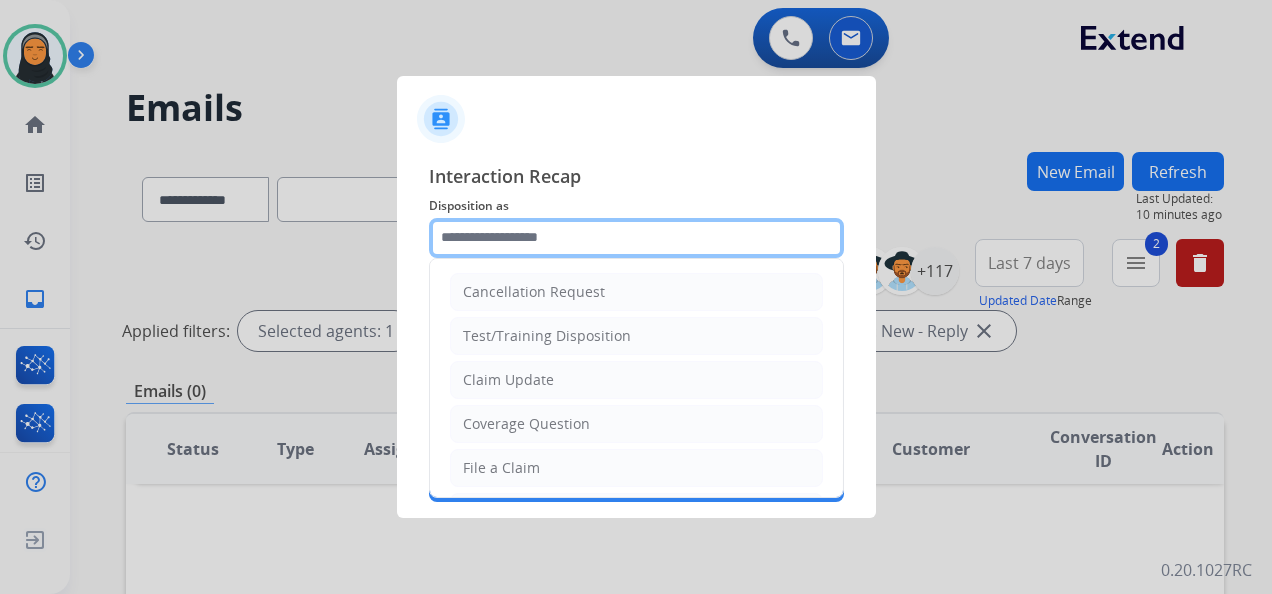 click 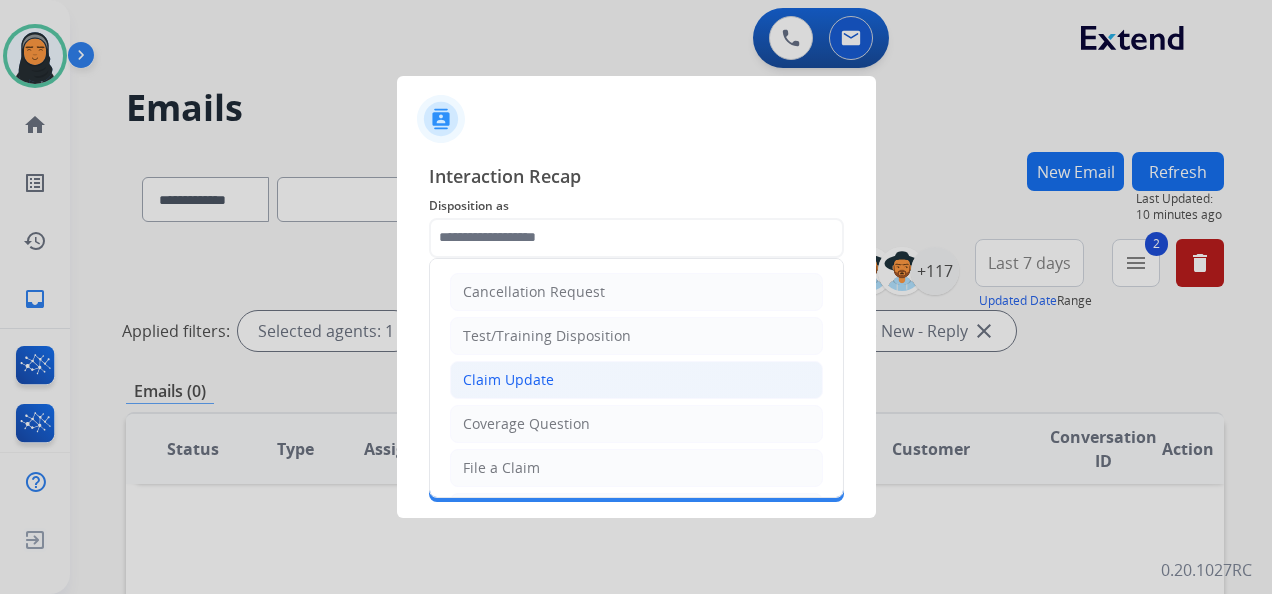 click on "Claim Update" 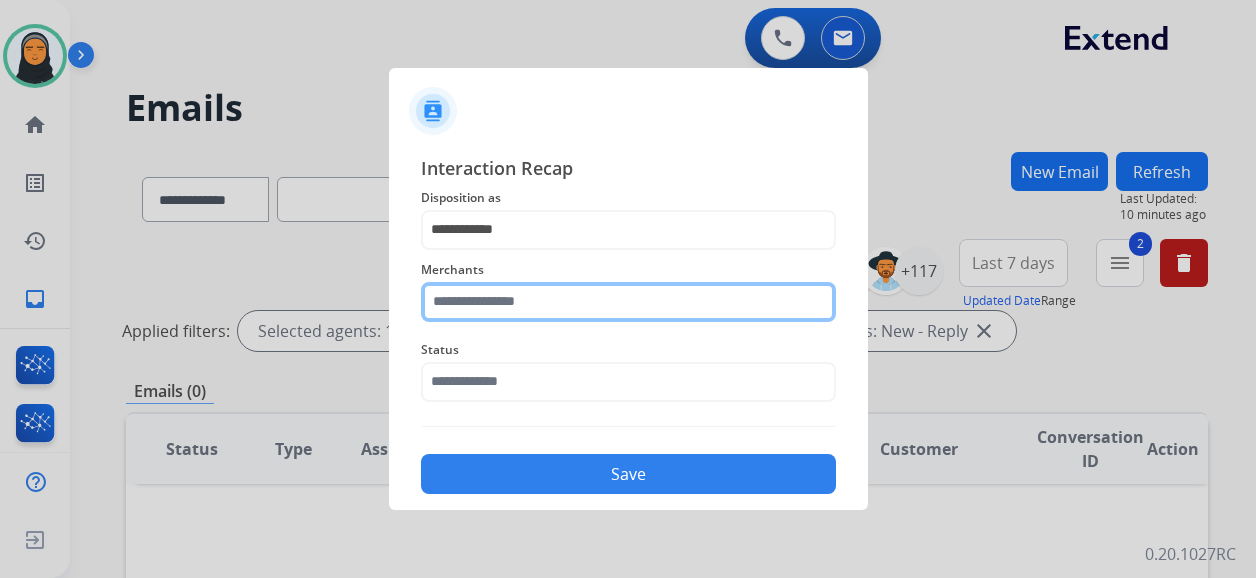 click 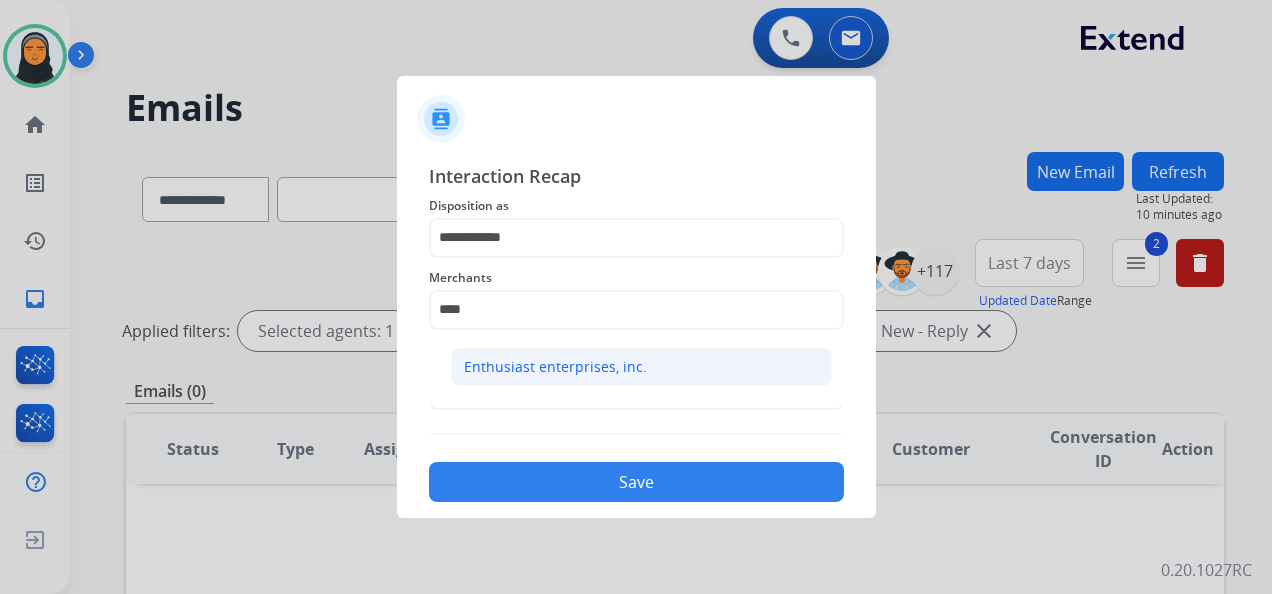click on "Enthusiast enterprises, inc." 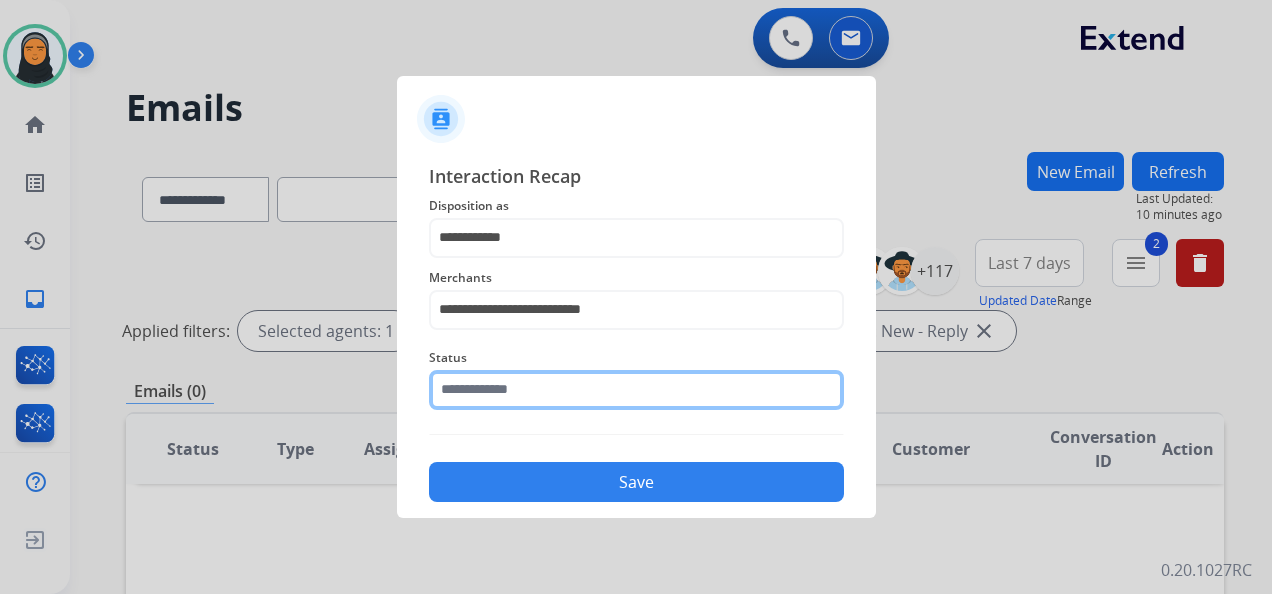 click 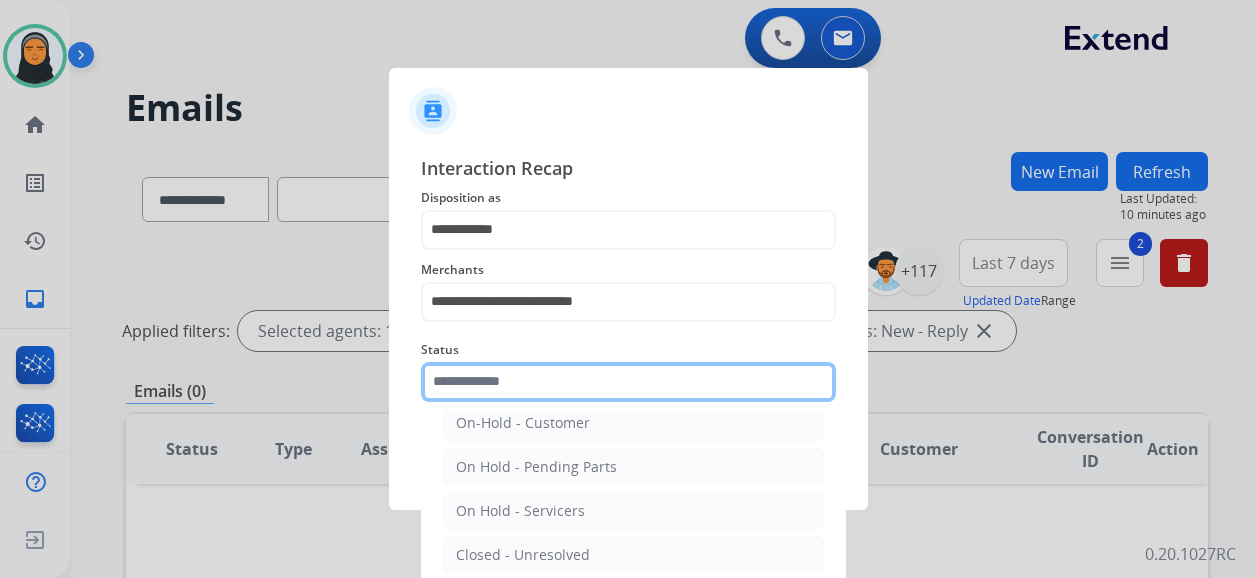 scroll, scrollTop: 114, scrollLeft: 0, axis: vertical 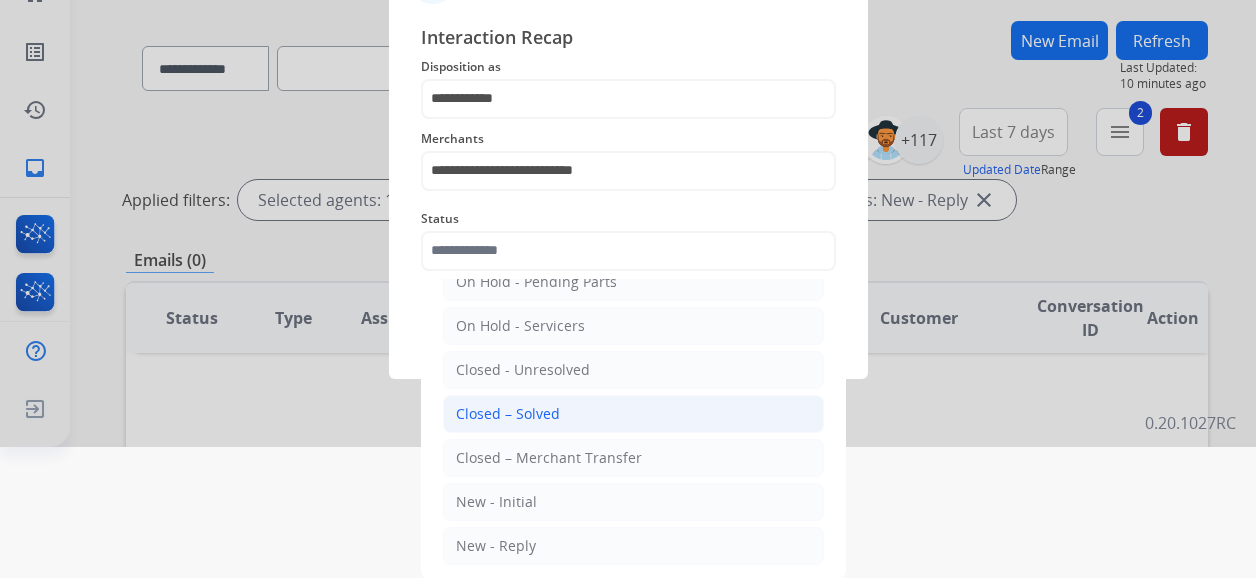 click on "Closed – Solved" 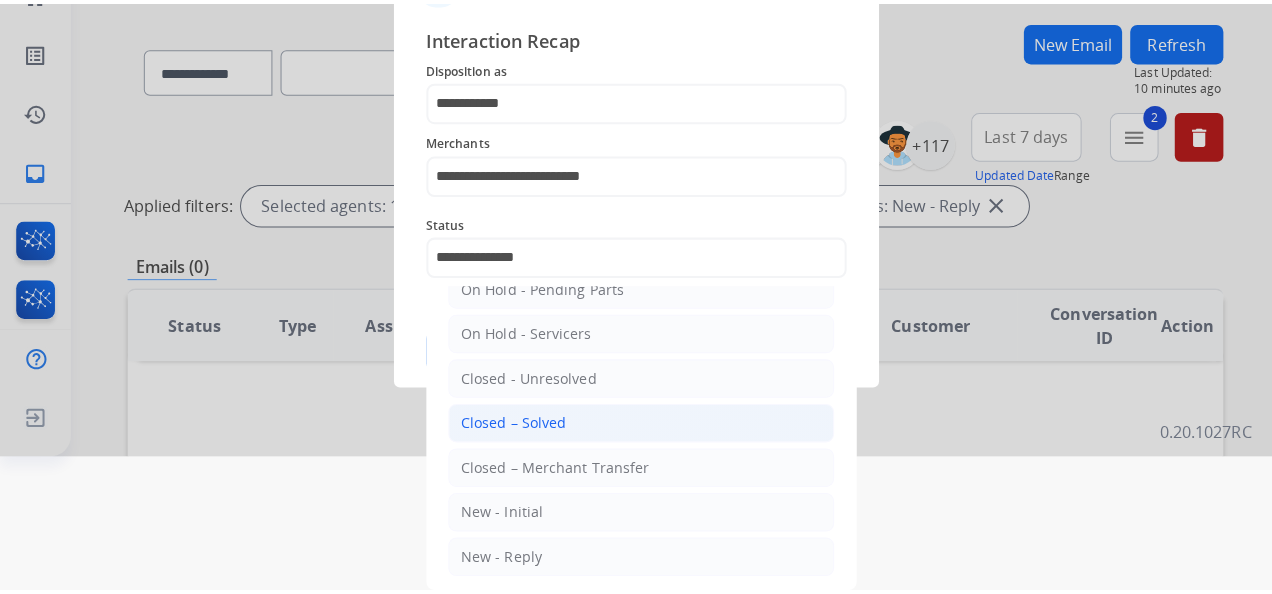 scroll, scrollTop: 0, scrollLeft: 0, axis: both 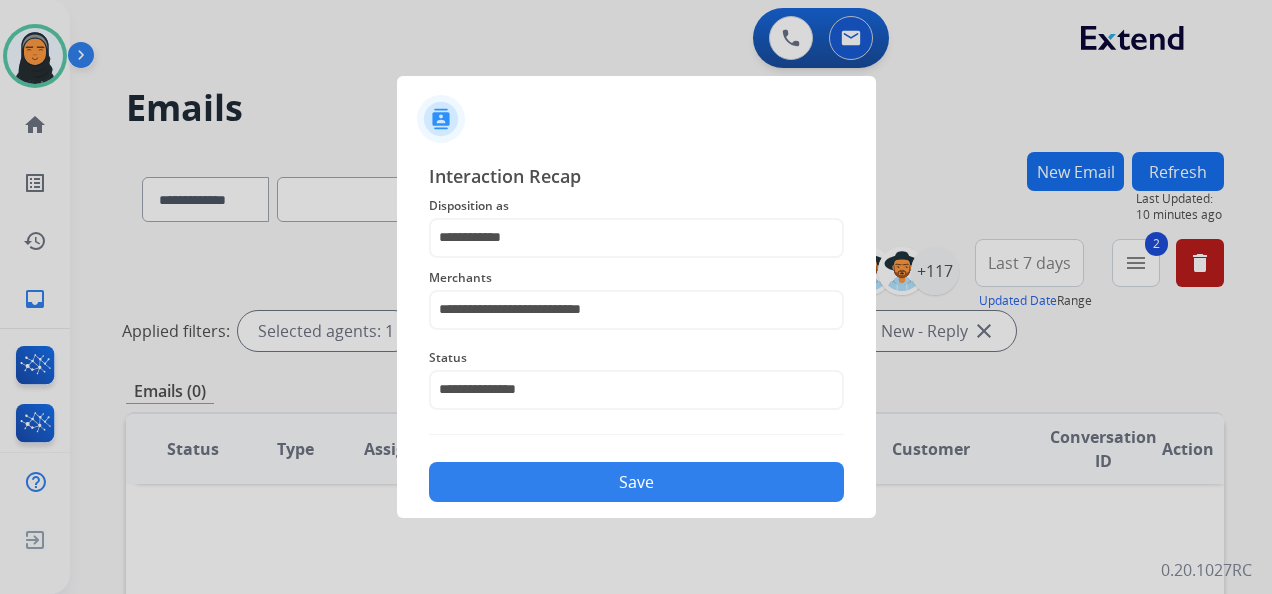 click on "Save" 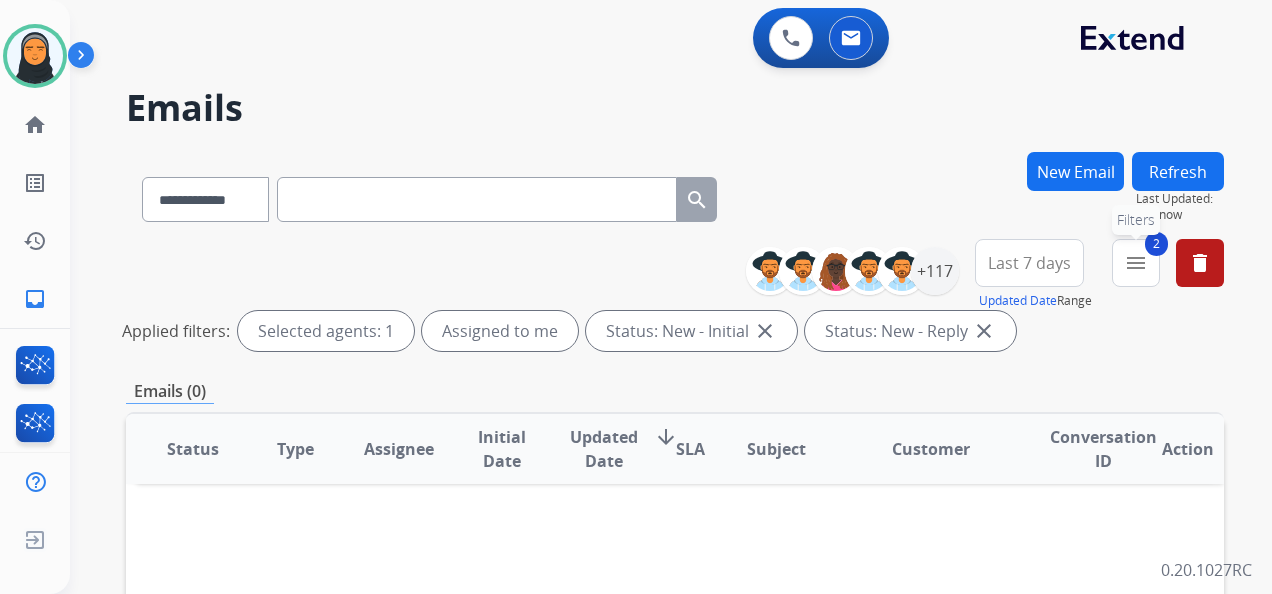 click on "menu" at bounding box center (1136, 263) 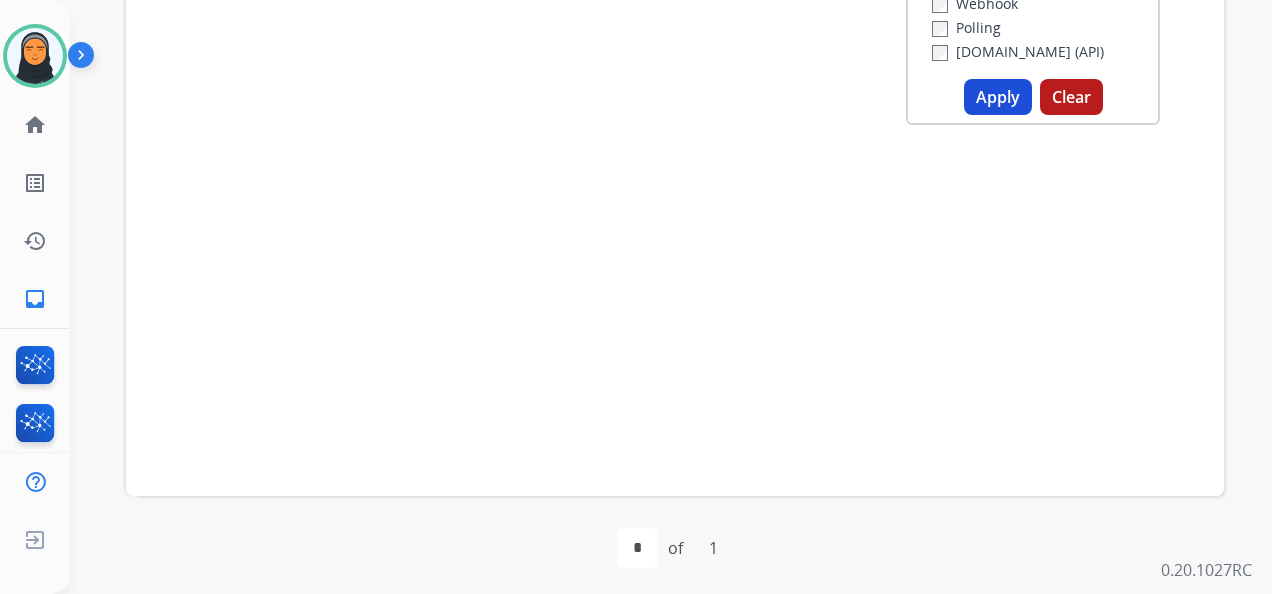 scroll, scrollTop: 592, scrollLeft: 0, axis: vertical 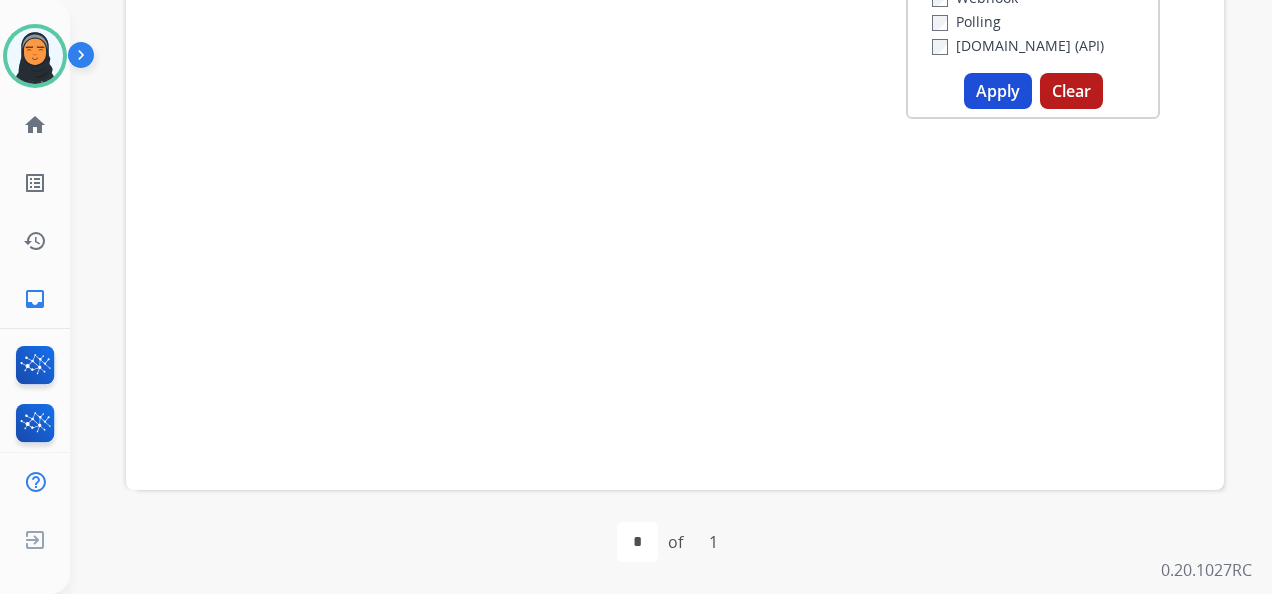 click on "Clear" at bounding box center [1071, 91] 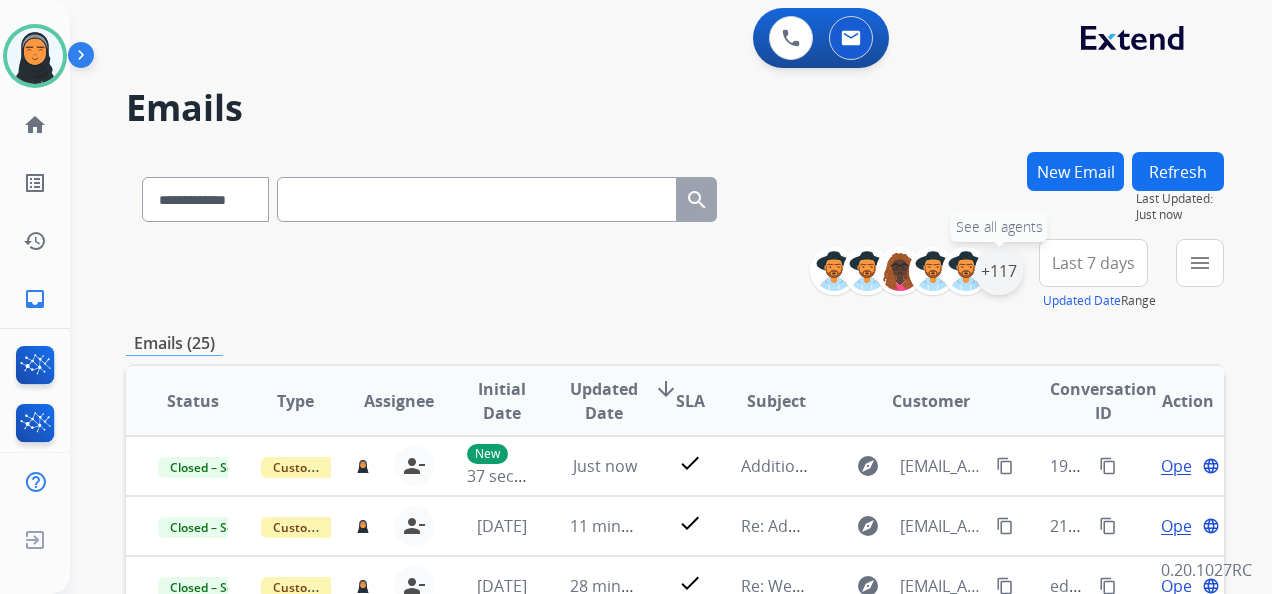 click on "+117" at bounding box center [999, 271] 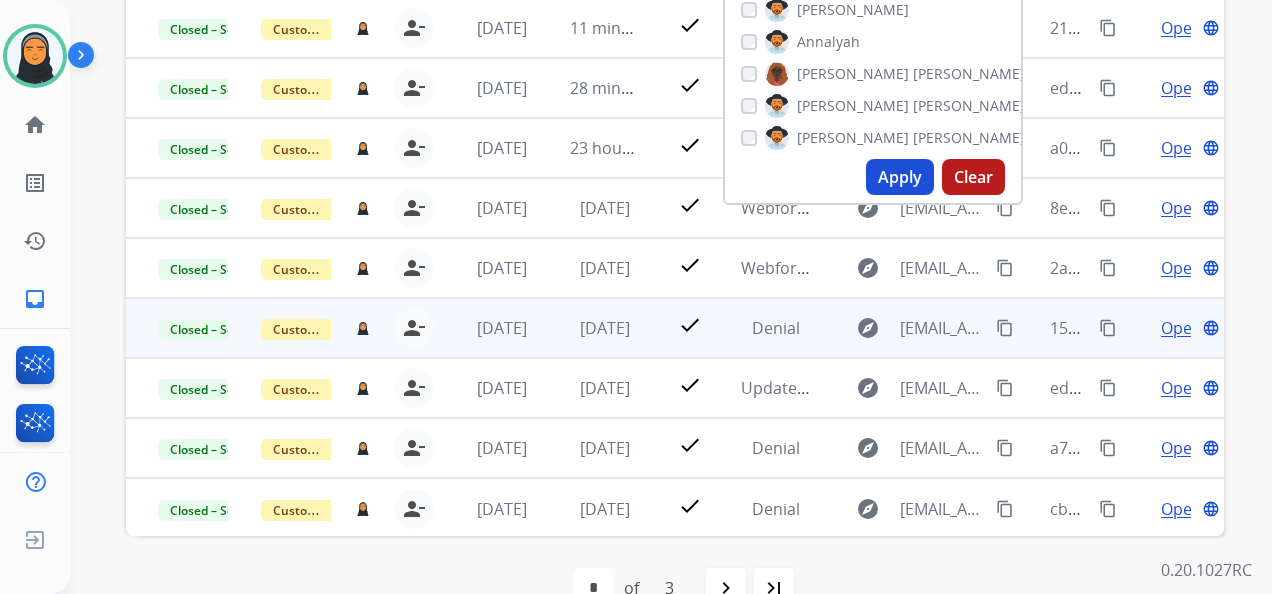scroll, scrollTop: 500, scrollLeft: 0, axis: vertical 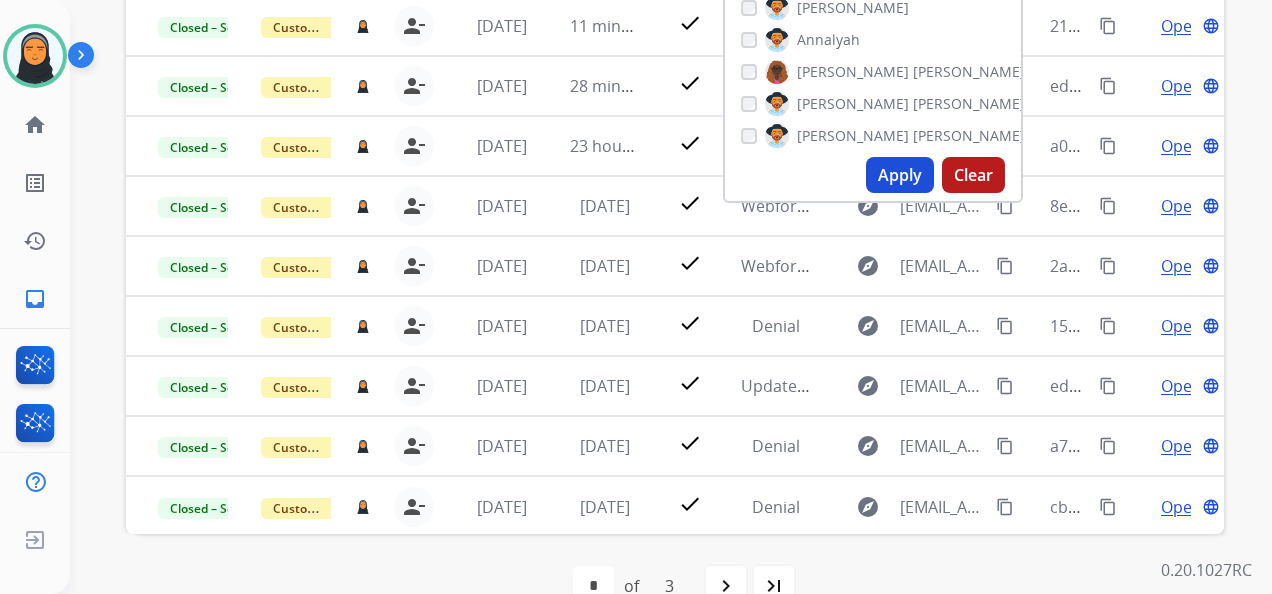 click on "Clear" at bounding box center [973, 175] 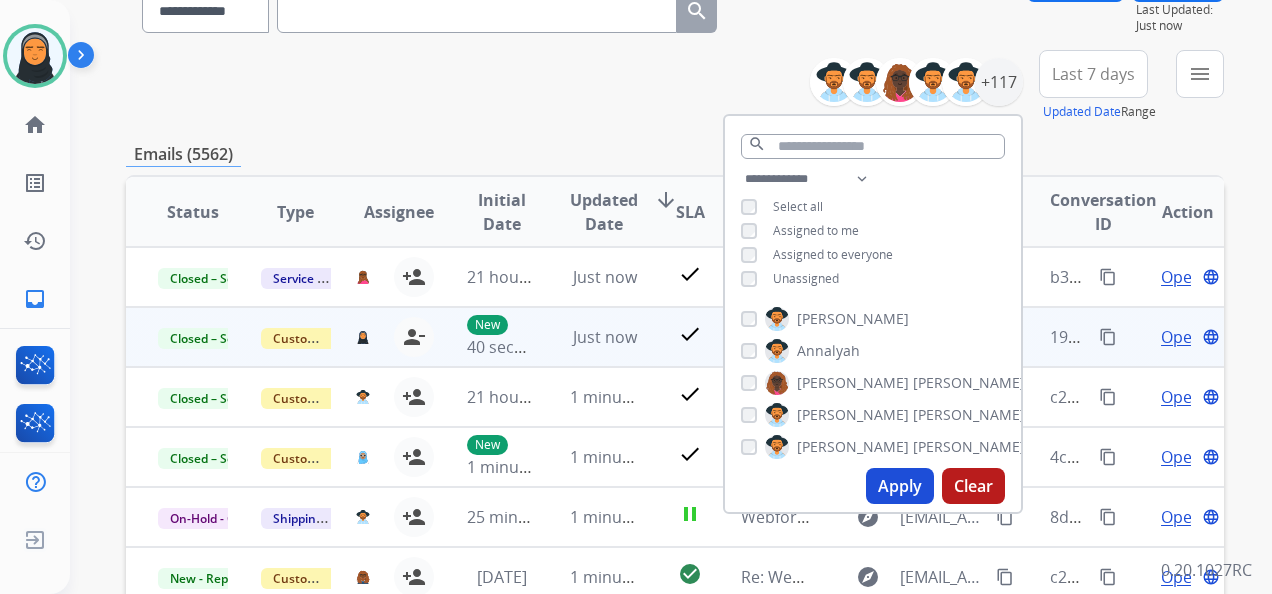 scroll, scrollTop: 200, scrollLeft: 0, axis: vertical 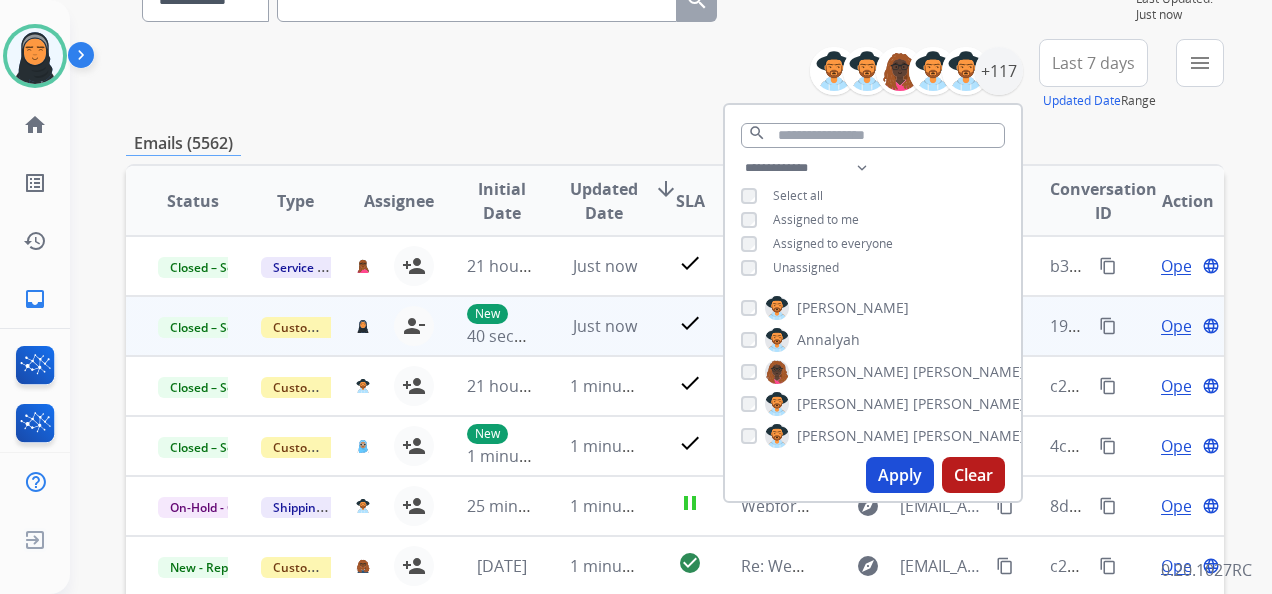 click on "content_copy" at bounding box center [1108, 326] 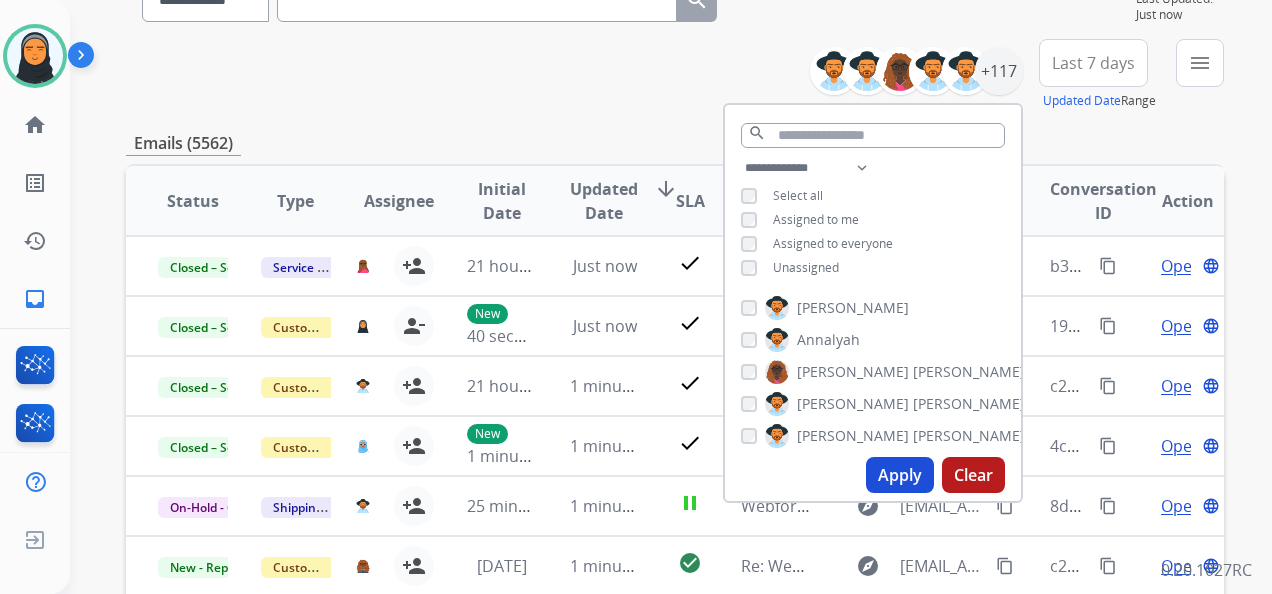 drag, startPoint x: 604, startPoint y: 96, endPoint x: 646, endPoint y: 92, distance: 42.190044 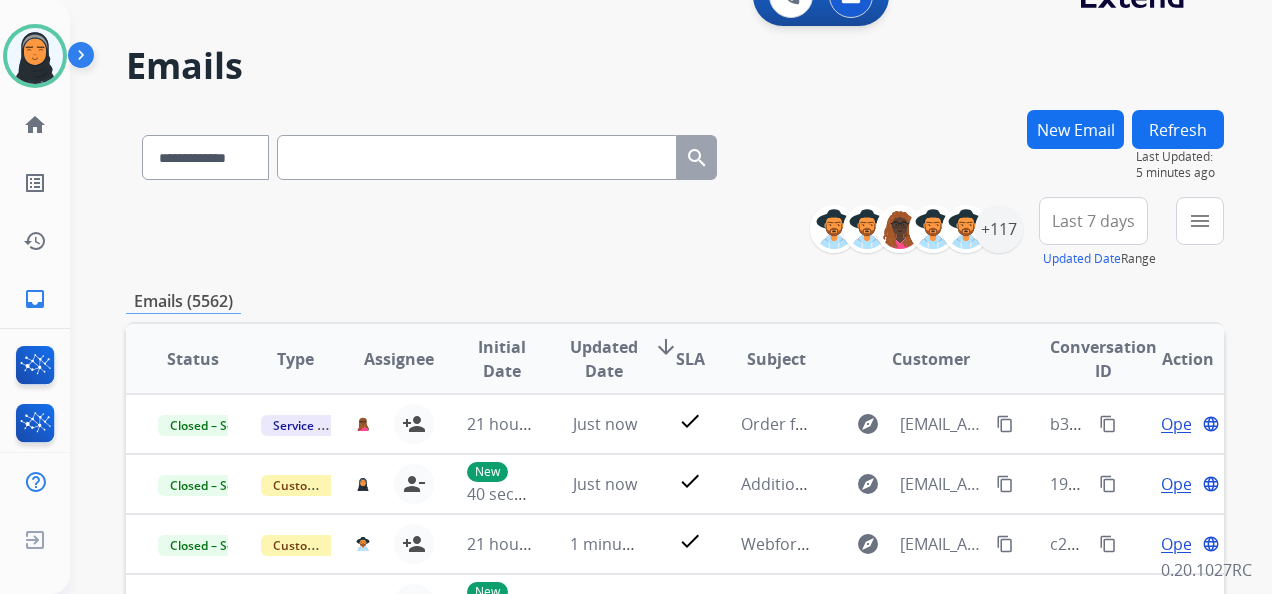 scroll, scrollTop: 0, scrollLeft: 0, axis: both 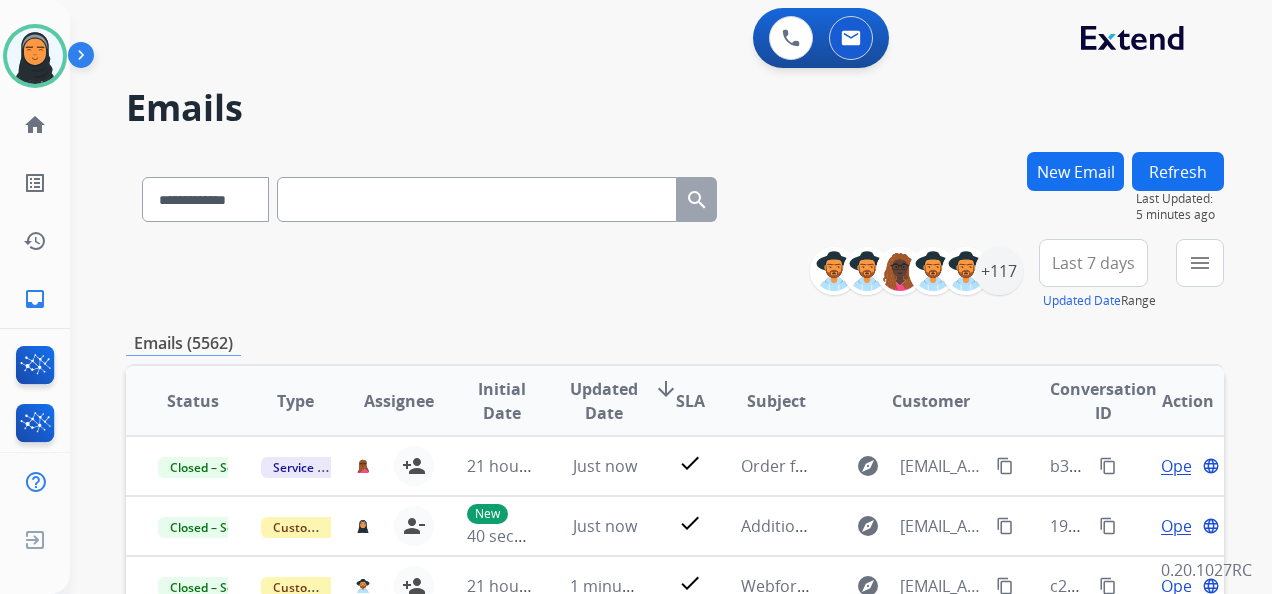 click on "New Email" at bounding box center (1075, 171) 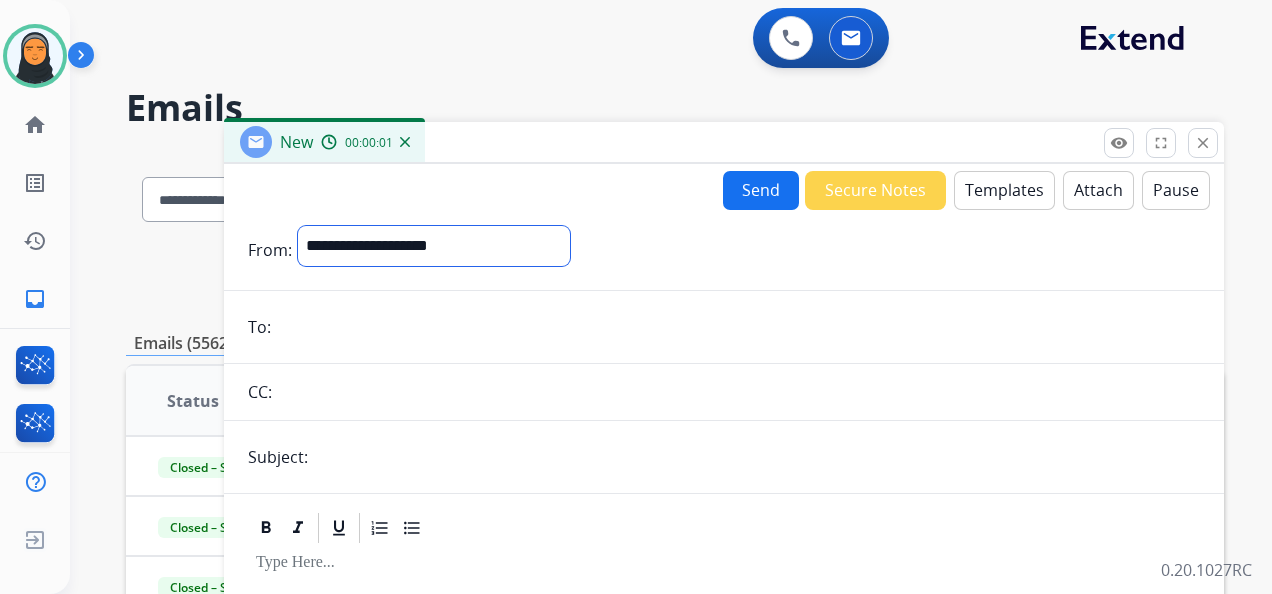click on "**********" at bounding box center [434, 246] 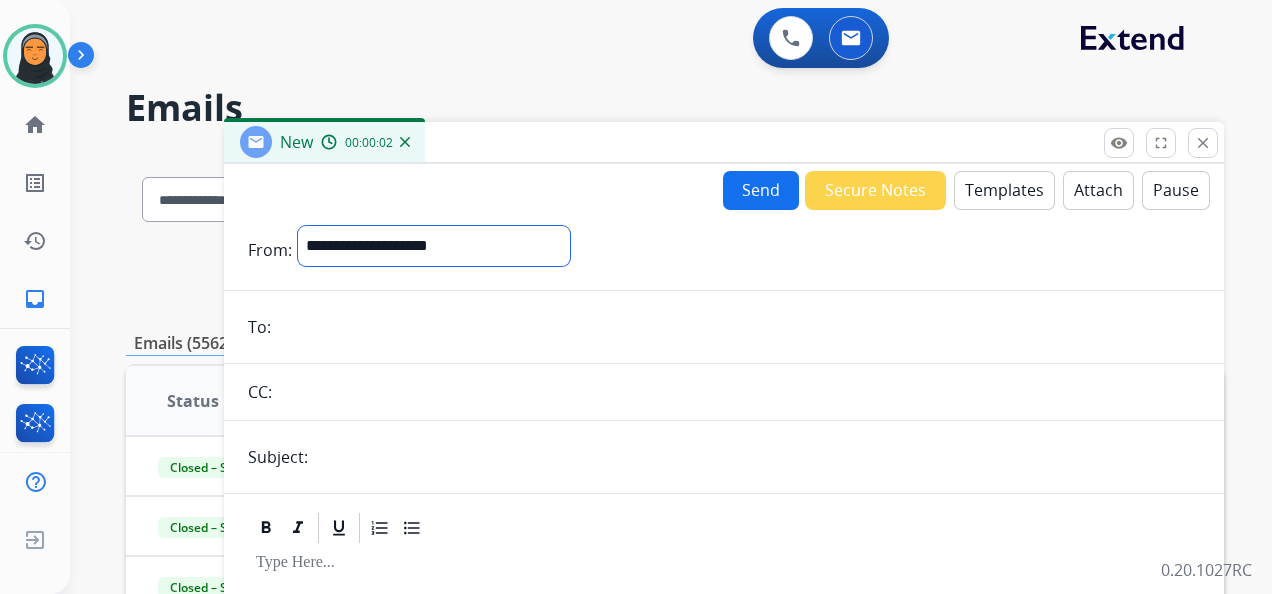 select on "**********" 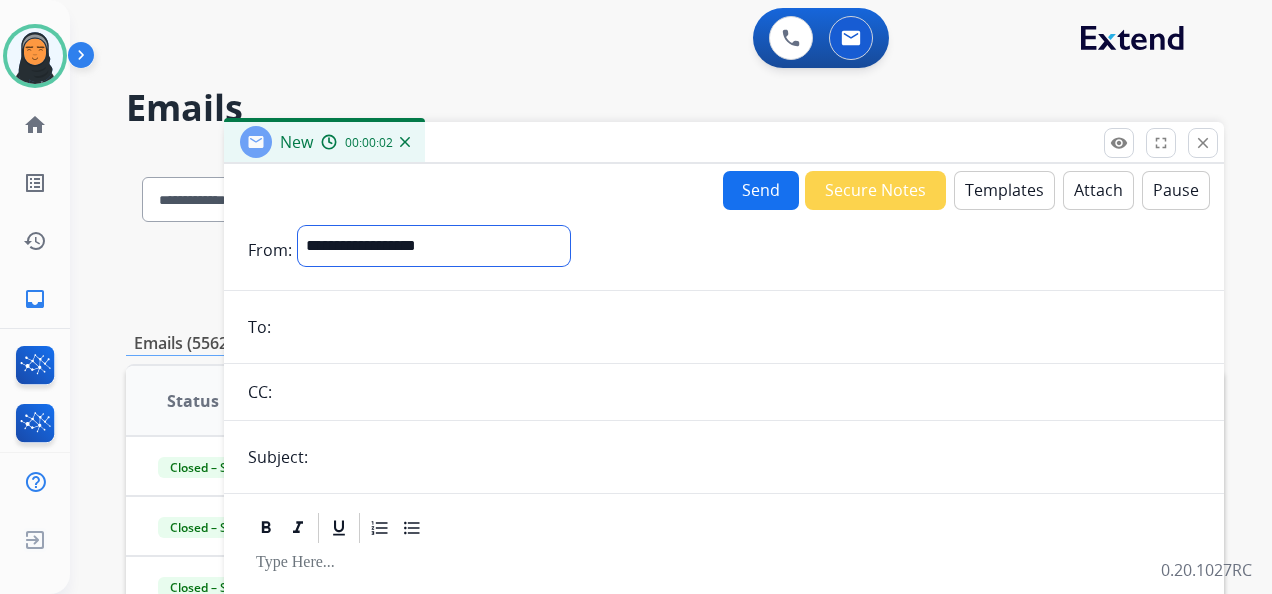 click on "**********" at bounding box center (434, 246) 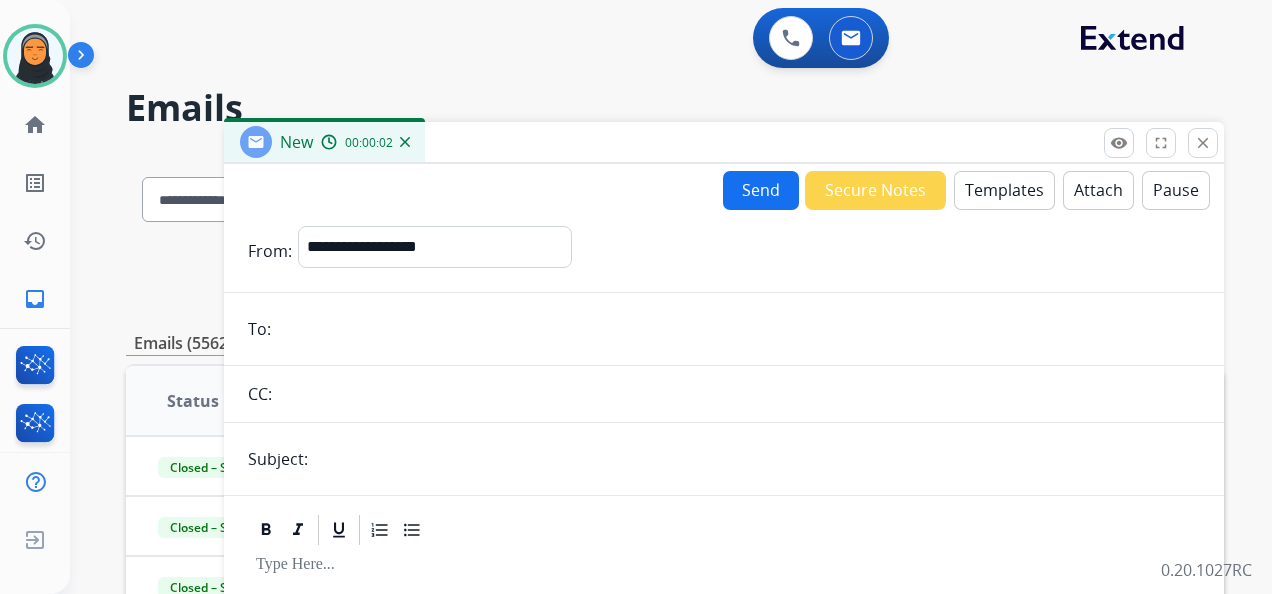 click at bounding box center (738, 329) 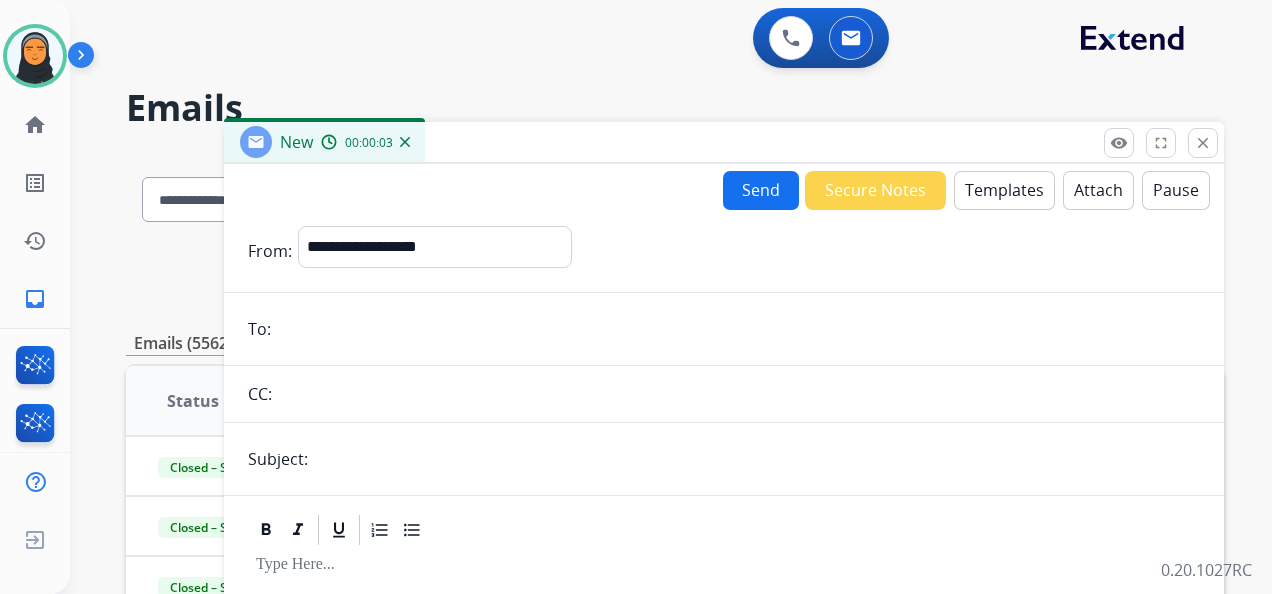paste on "**********" 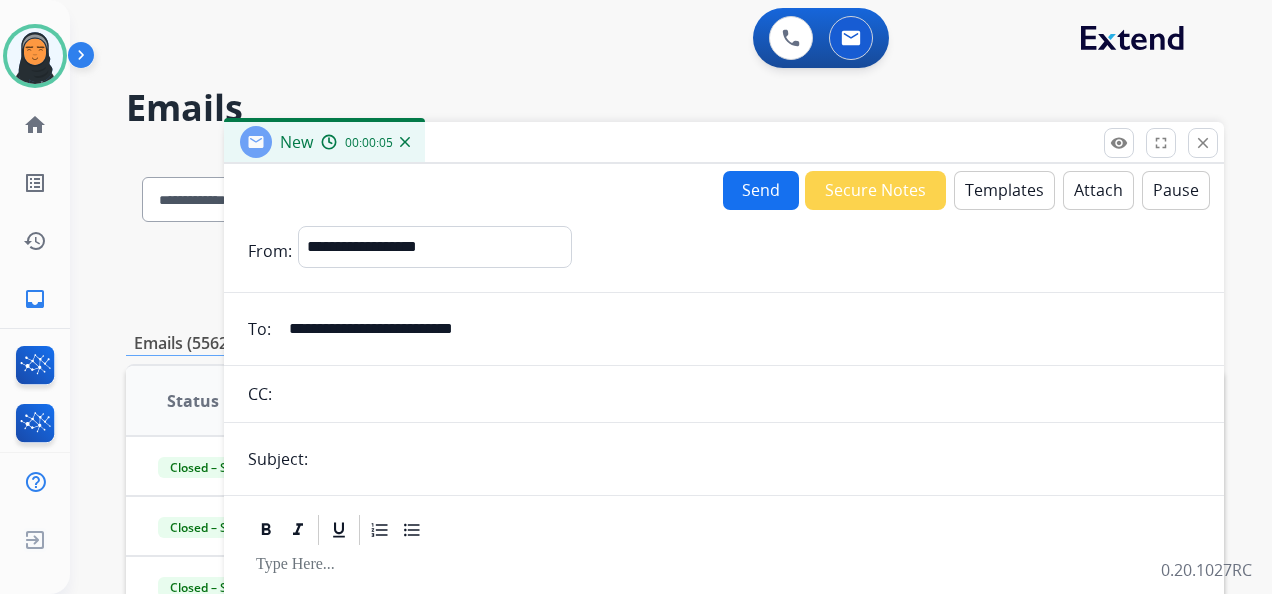 type on "**********" 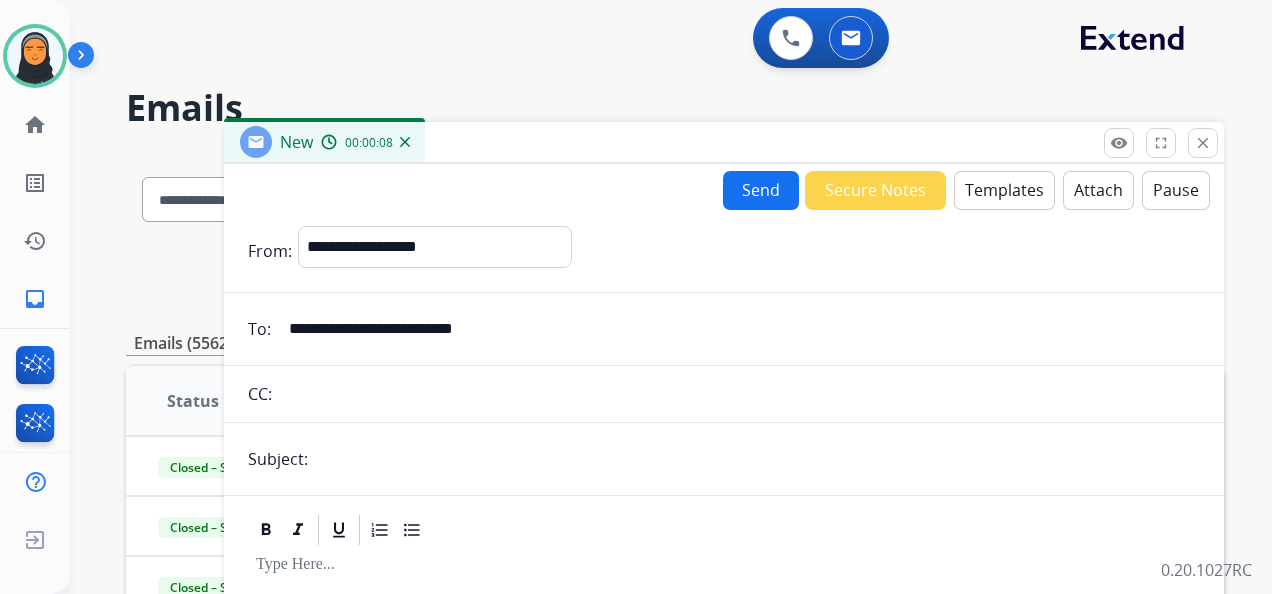 type on "**********" 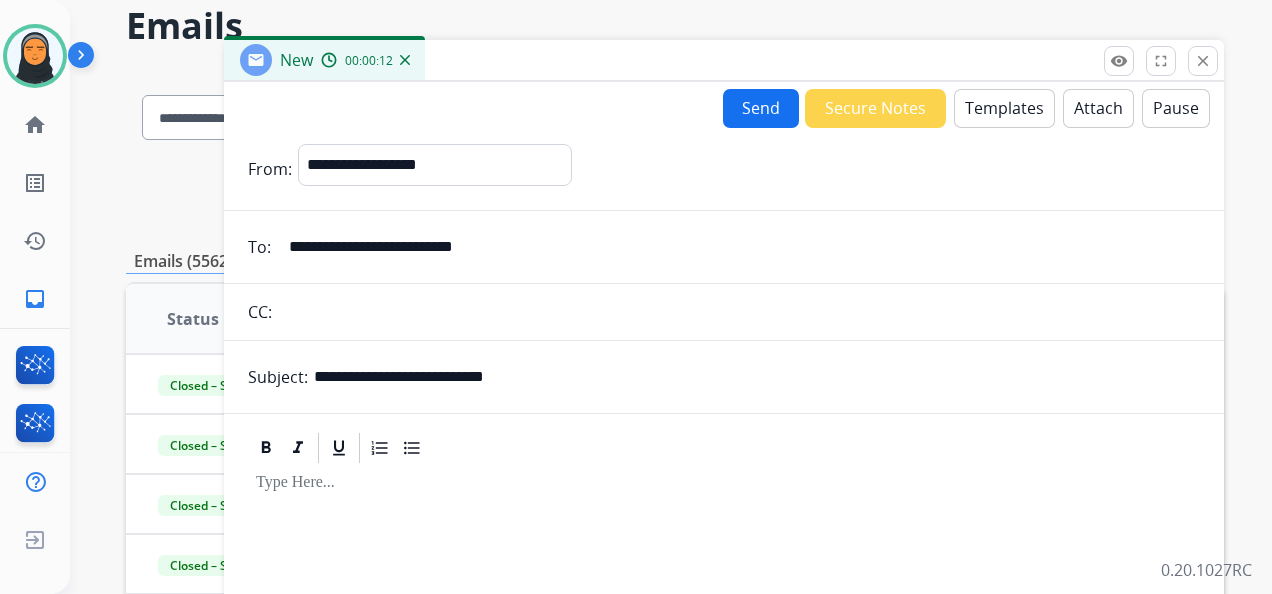 scroll, scrollTop: 0, scrollLeft: 0, axis: both 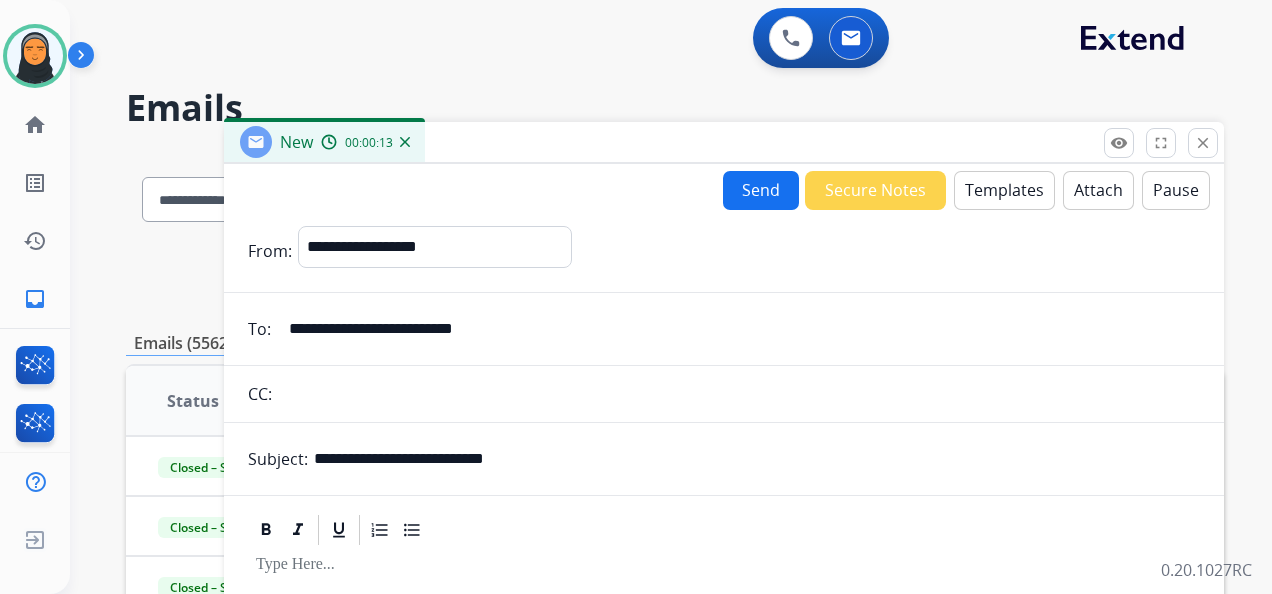 click on "Templates" at bounding box center [1004, 190] 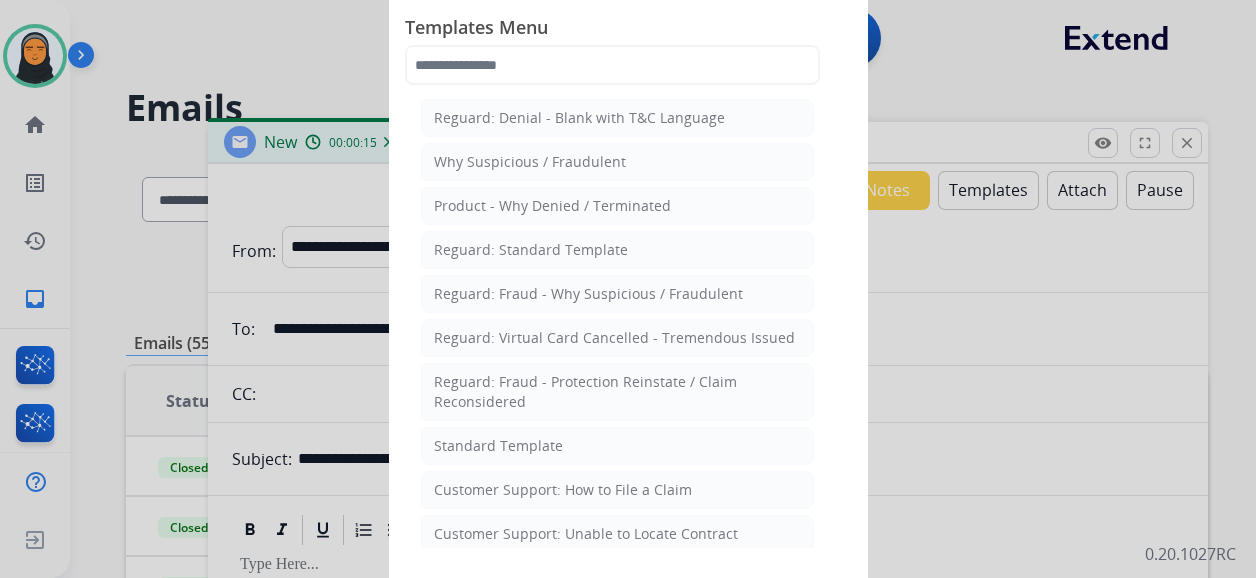 click on "Standard Template" 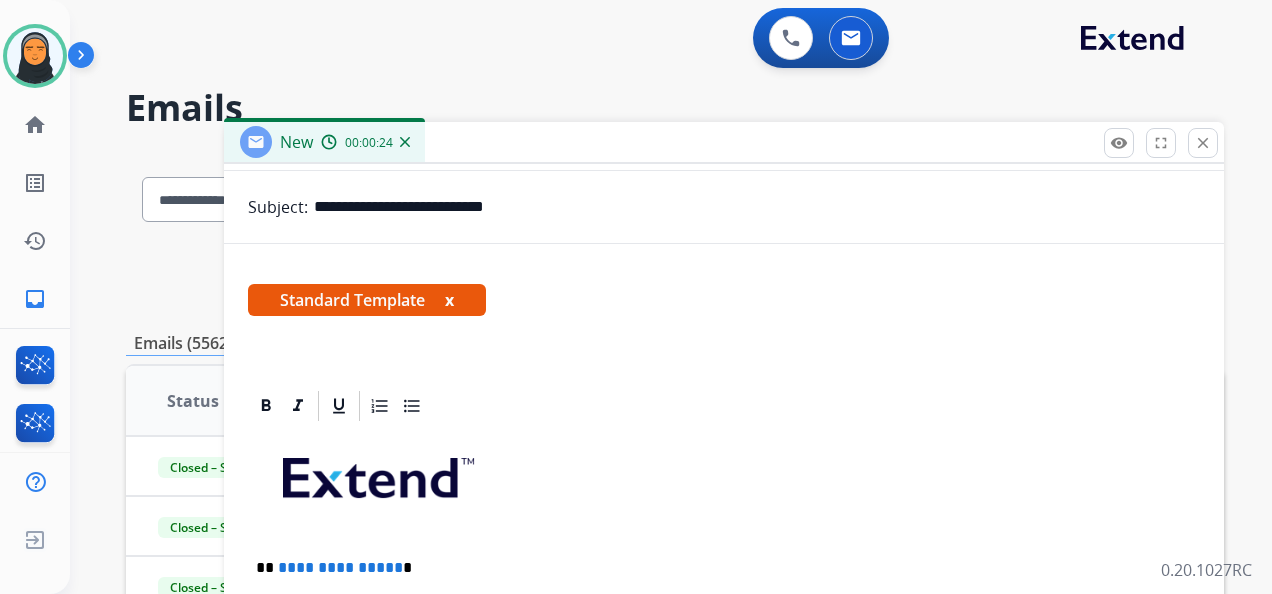 scroll, scrollTop: 300, scrollLeft: 0, axis: vertical 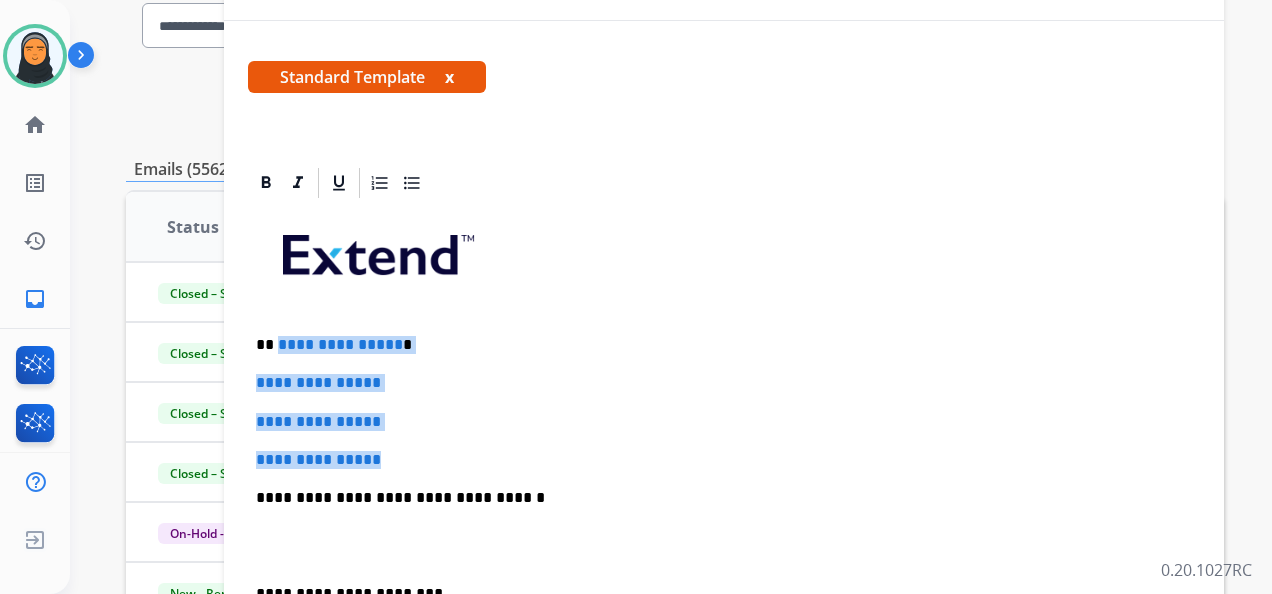 drag, startPoint x: 276, startPoint y: 518, endPoint x: 429, endPoint y: 454, distance: 165.84631 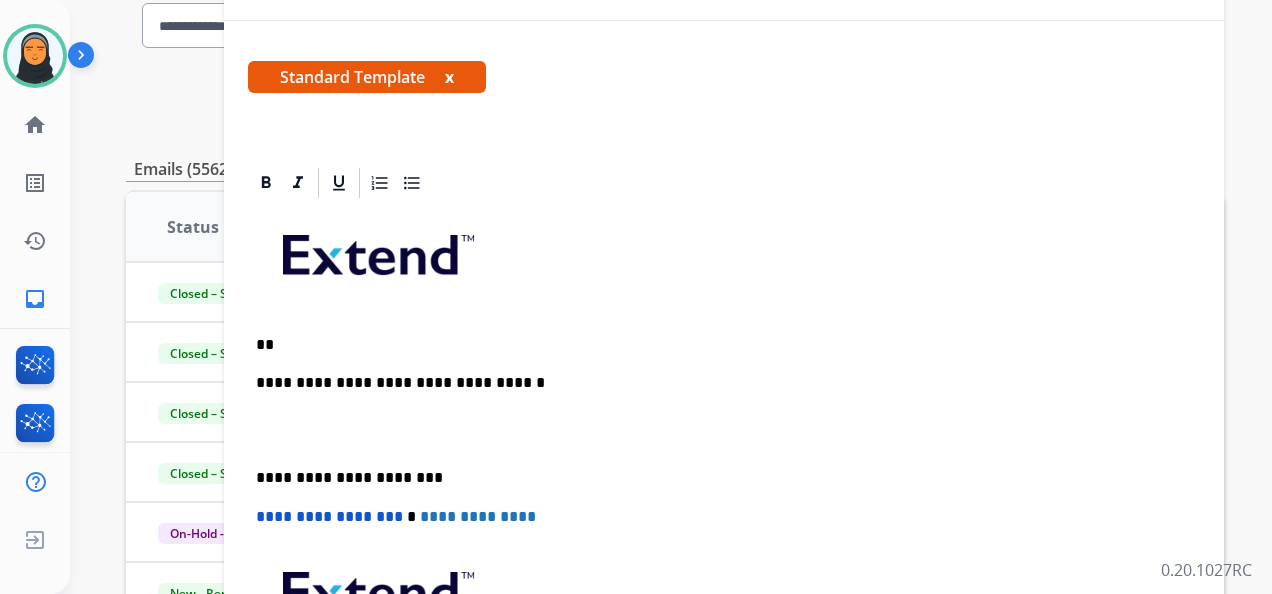 type 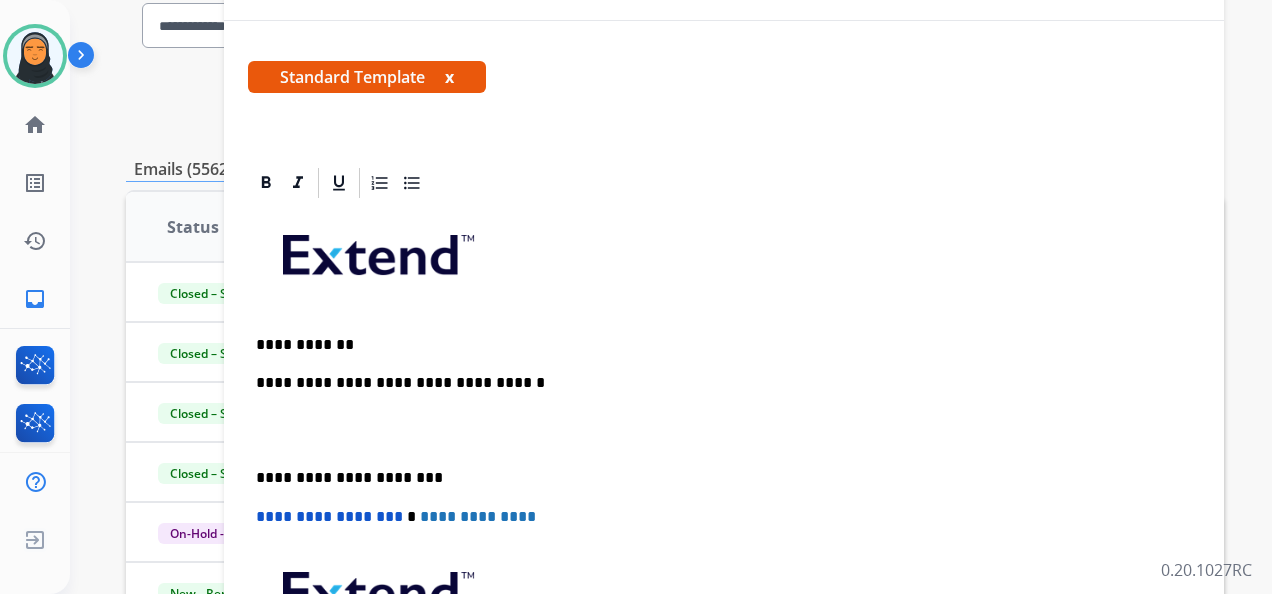 click on "**********" at bounding box center (716, 345) 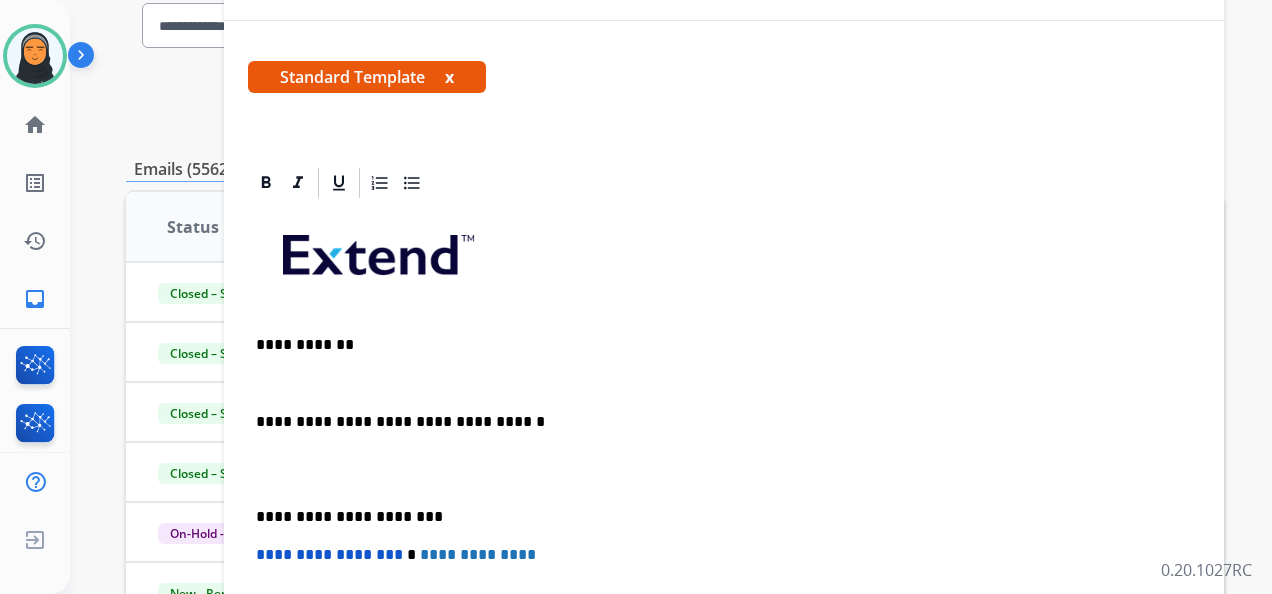 click on "**********" at bounding box center (716, 345) 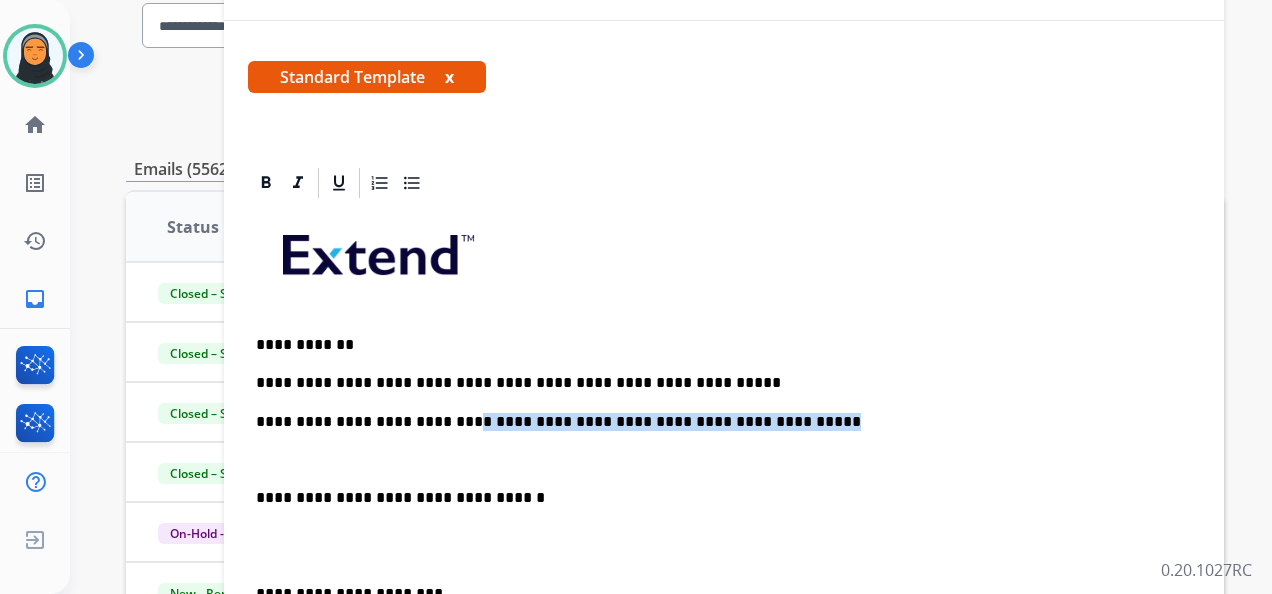 drag, startPoint x: 440, startPoint y: 419, endPoint x: 792, endPoint y: 427, distance: 352.0909 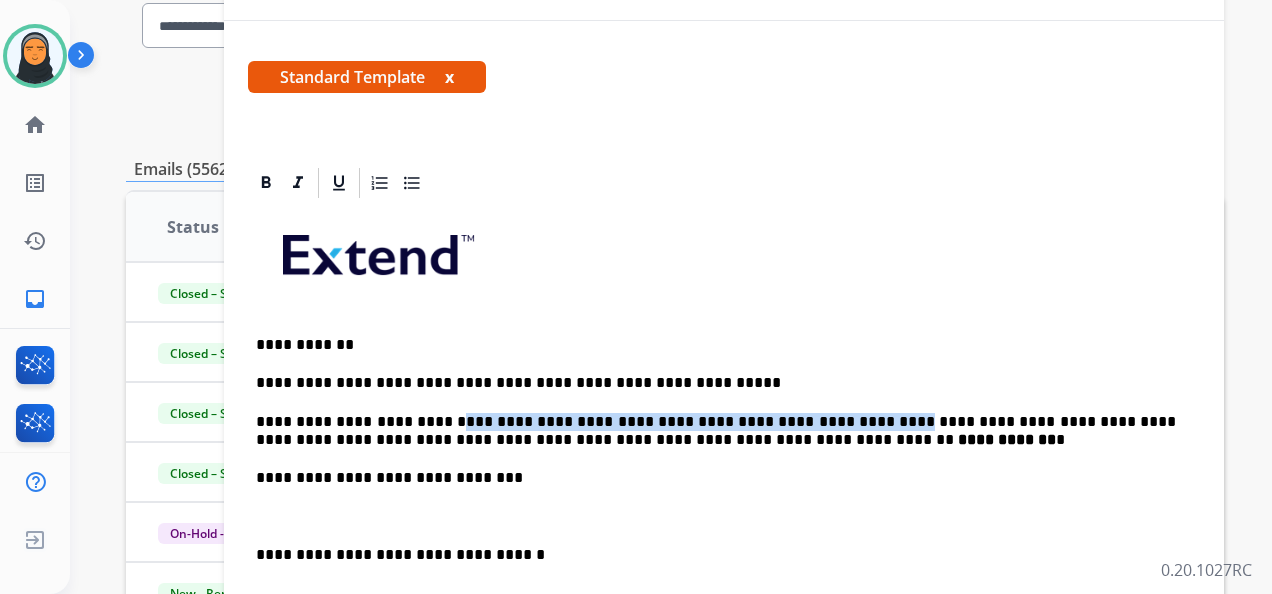 drag, startPoint x: 430, startPoint y: 420, endPoint x: 821, endPoint y: 417, distance: 391.0115 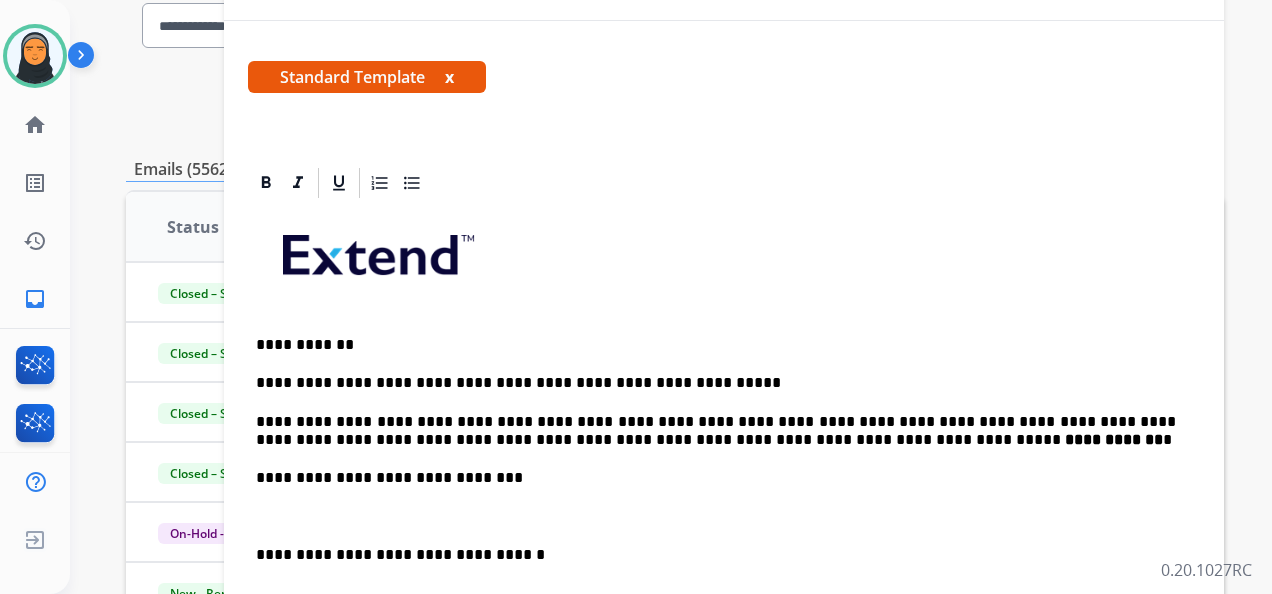 click on "**********" at bounding box center [716, 431] 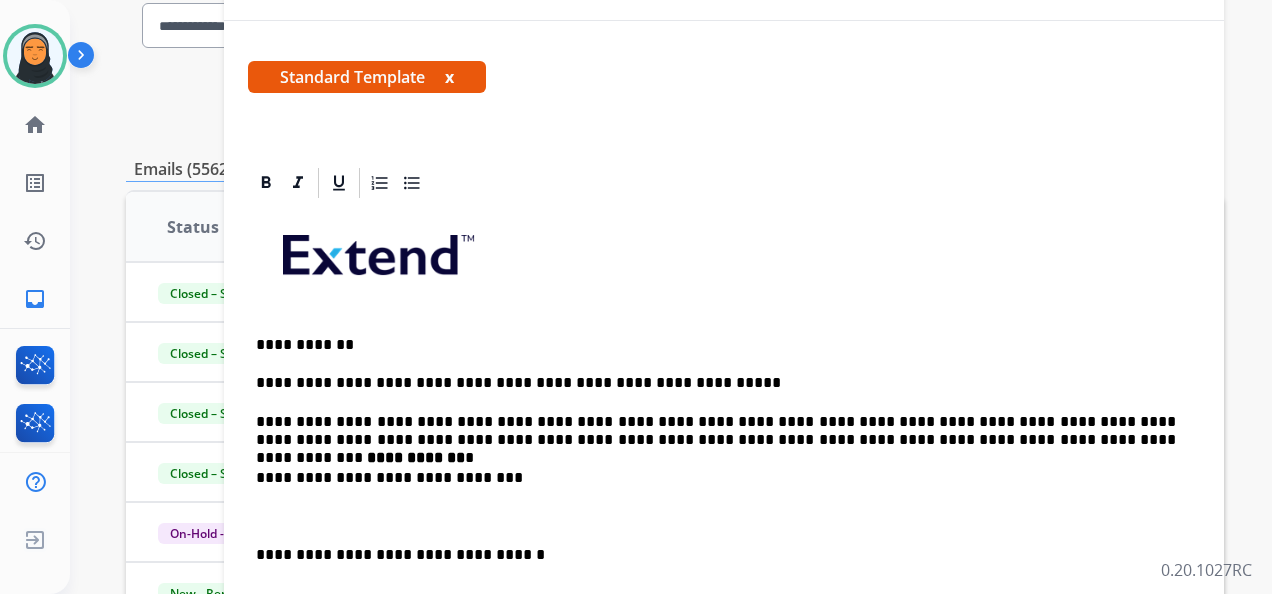 click on "**********" at bounding box center [416, 457] 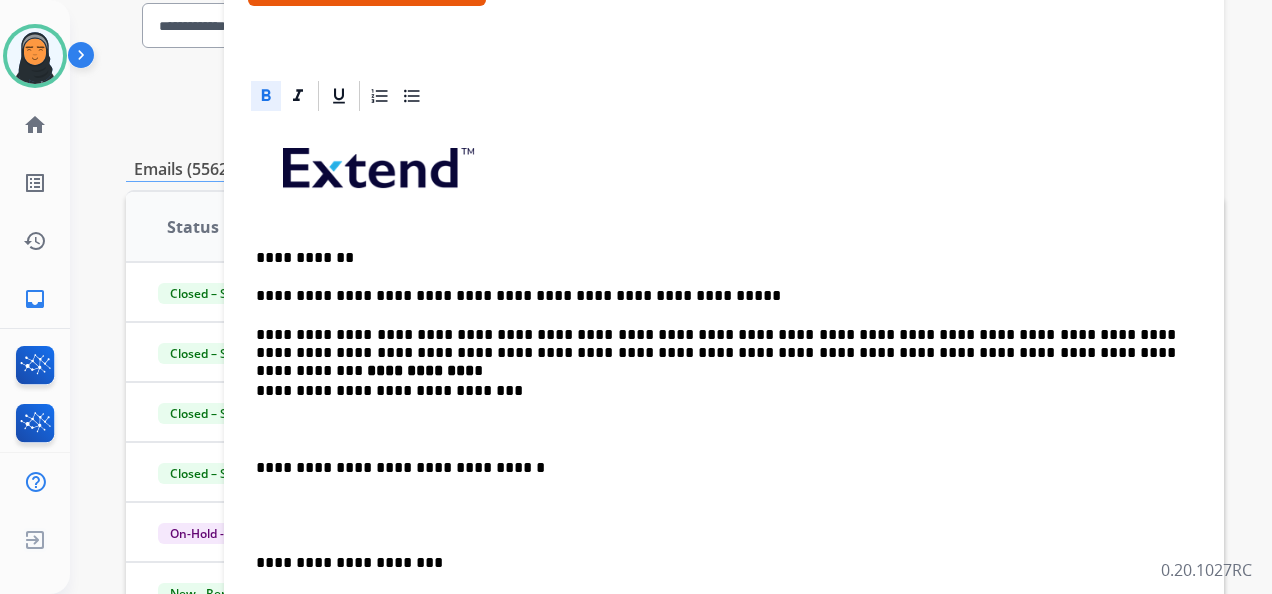 scroll, scrollTop: 400, scrollLeft: 0, axis: vertical 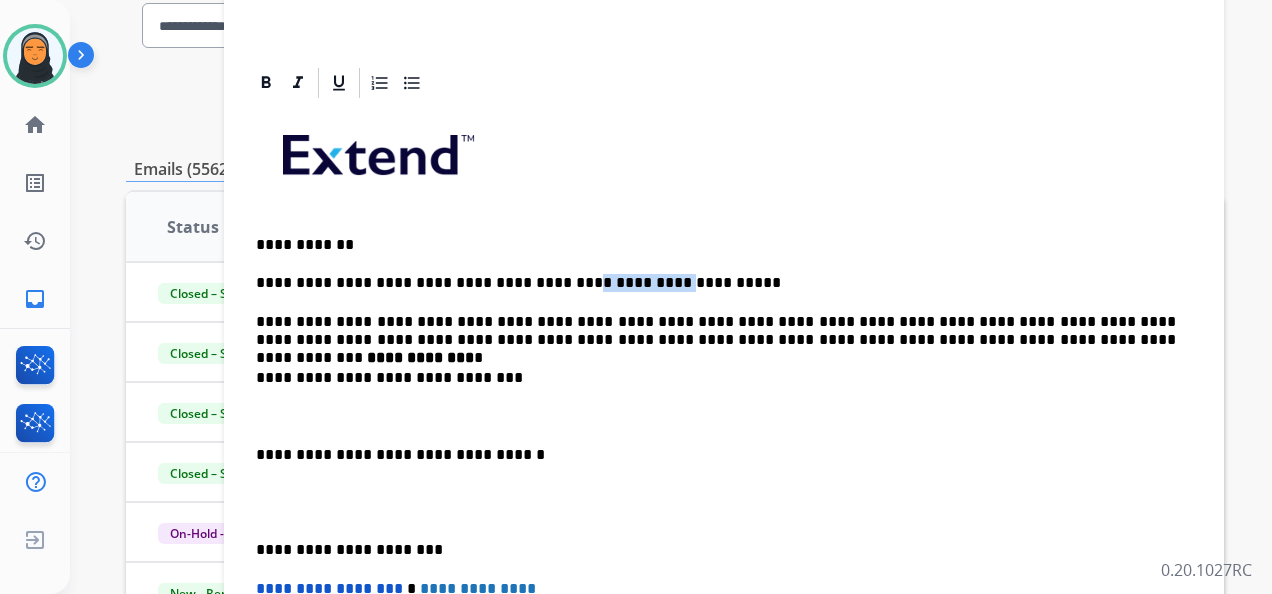 drag, startPoint x: 544, startPoint y: 278, endPoint x: 630, endPoint y: 277, distance: 86.00581 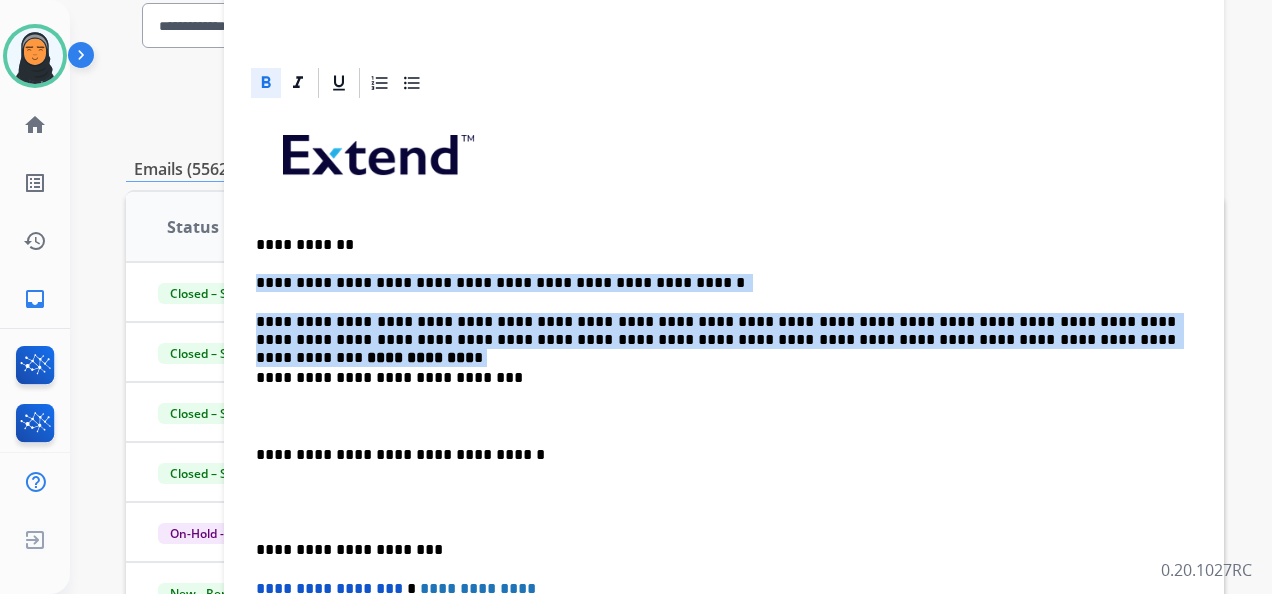 drag, startPoint x: 256, startPoint y: 278, endPoint x: 1077, endPoint y: 332, distance: 822.774 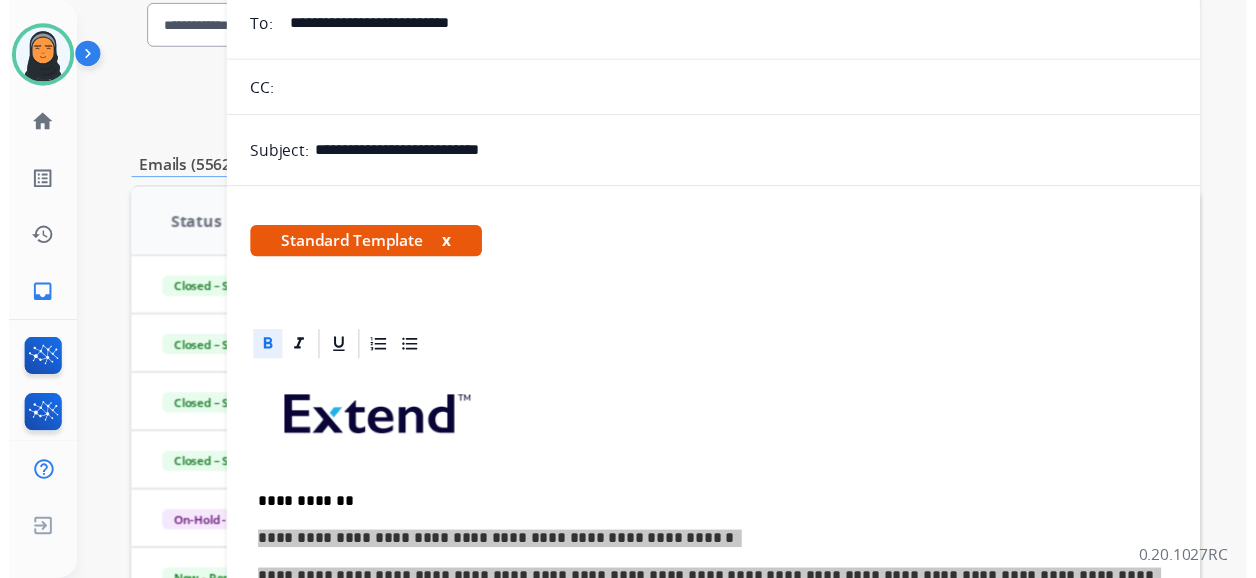 scroll, scrollTop: 0, scrollLeft: 0, axis: both 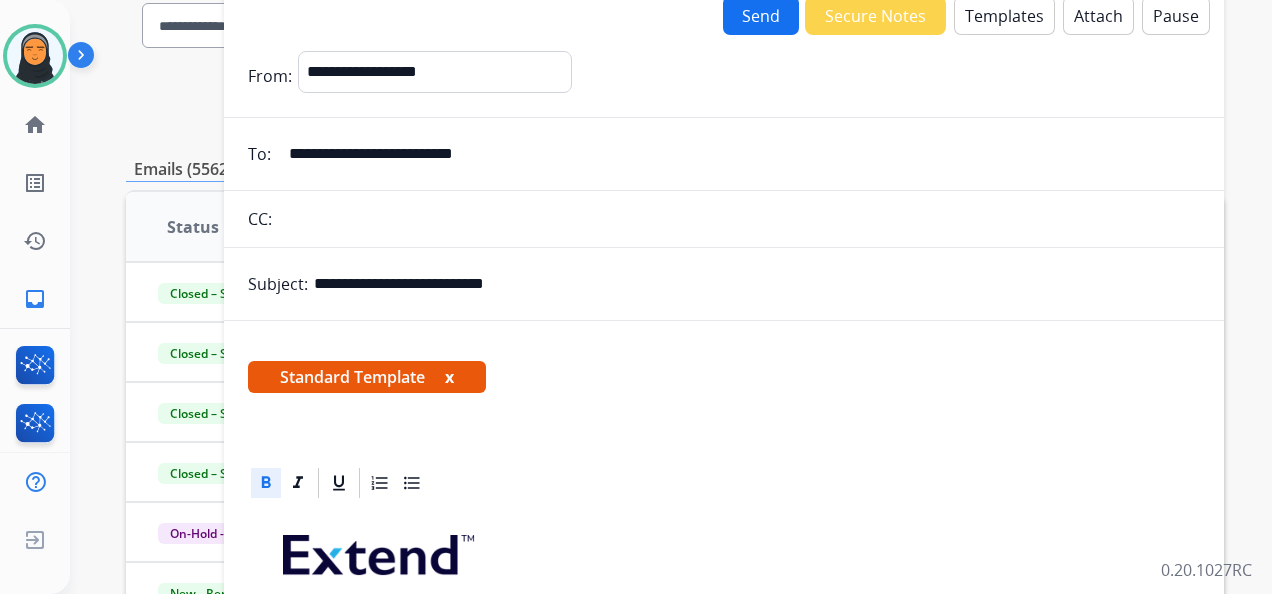 click on "Send" at bounding box center [761, 15] 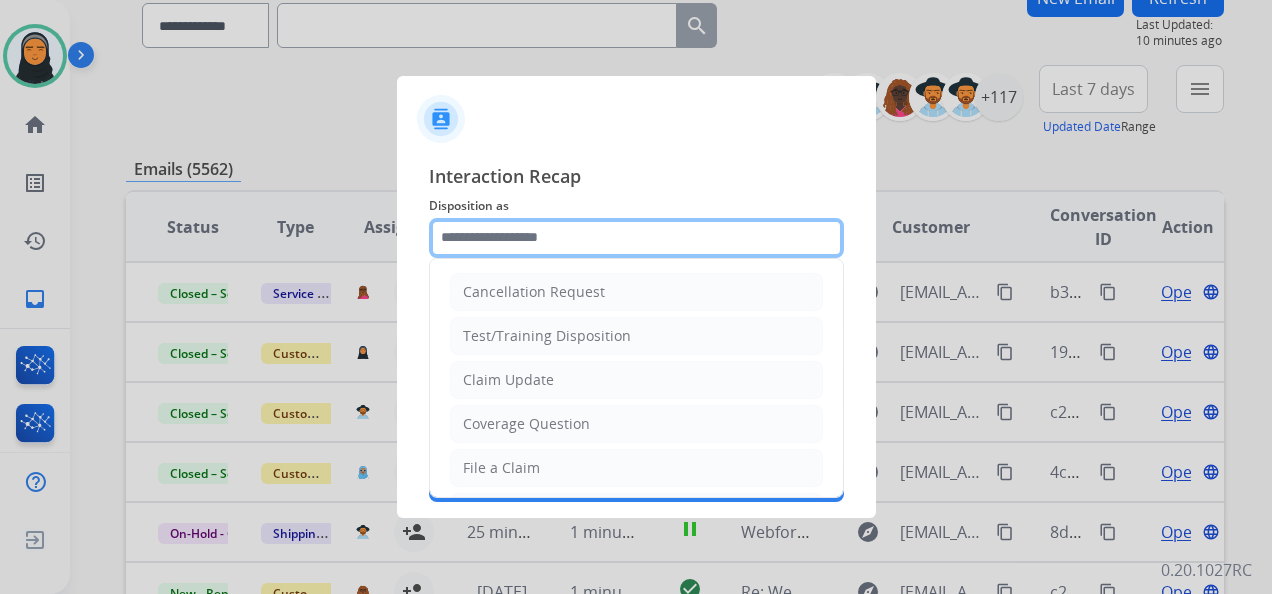 click 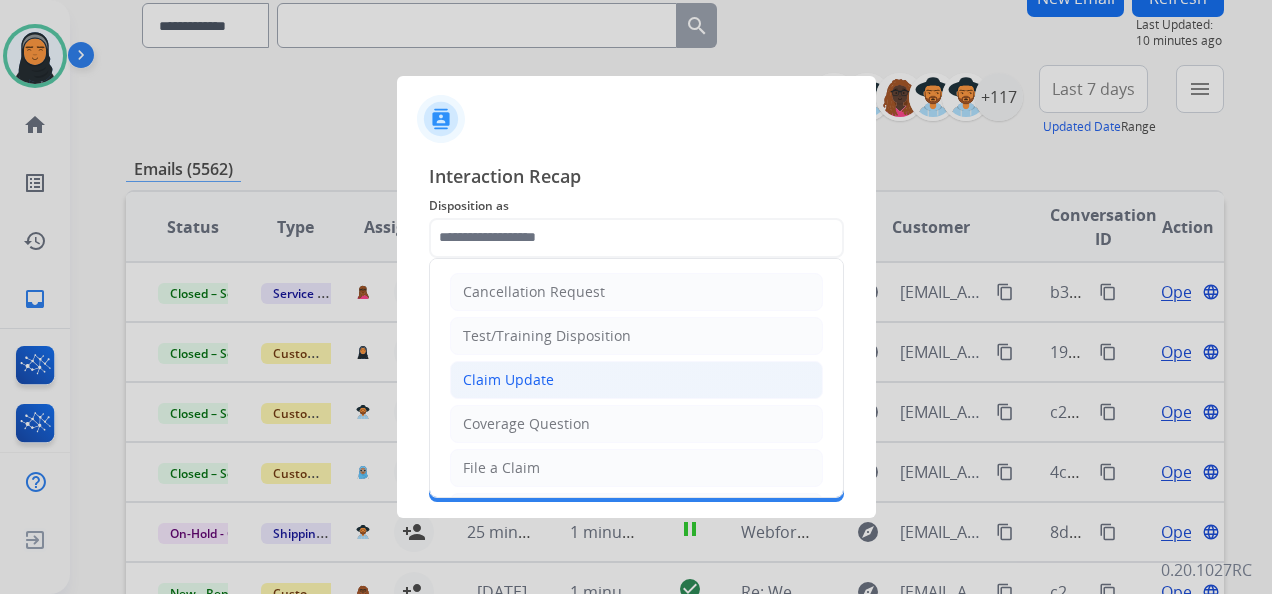 click on "Claim Update" 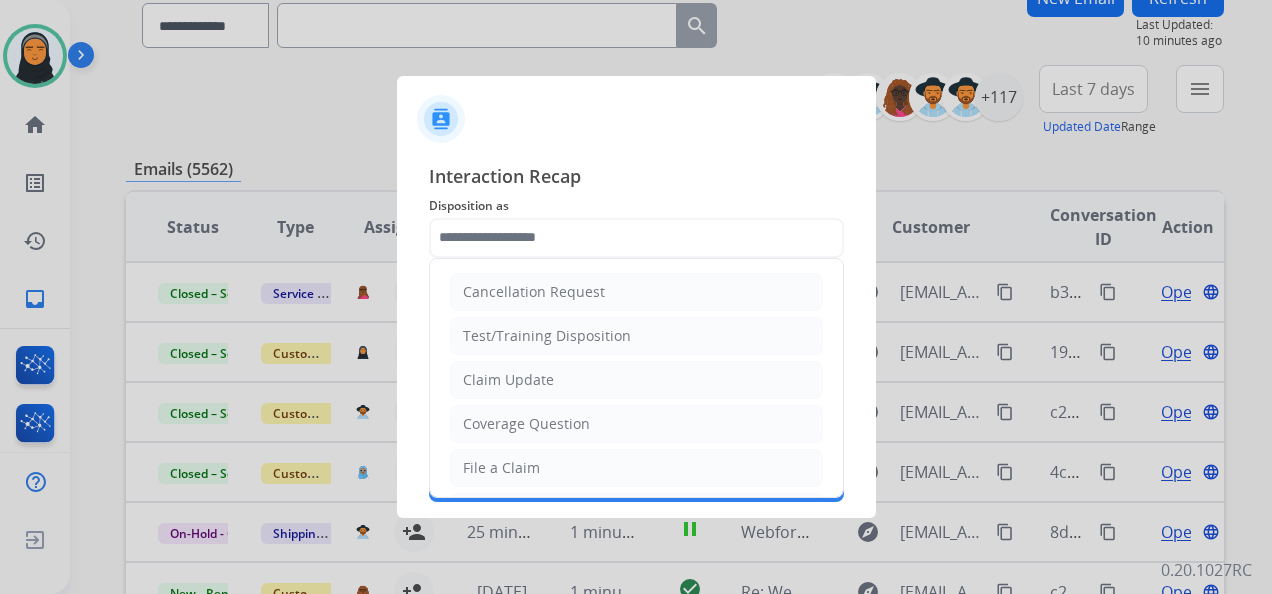 type on "**********" 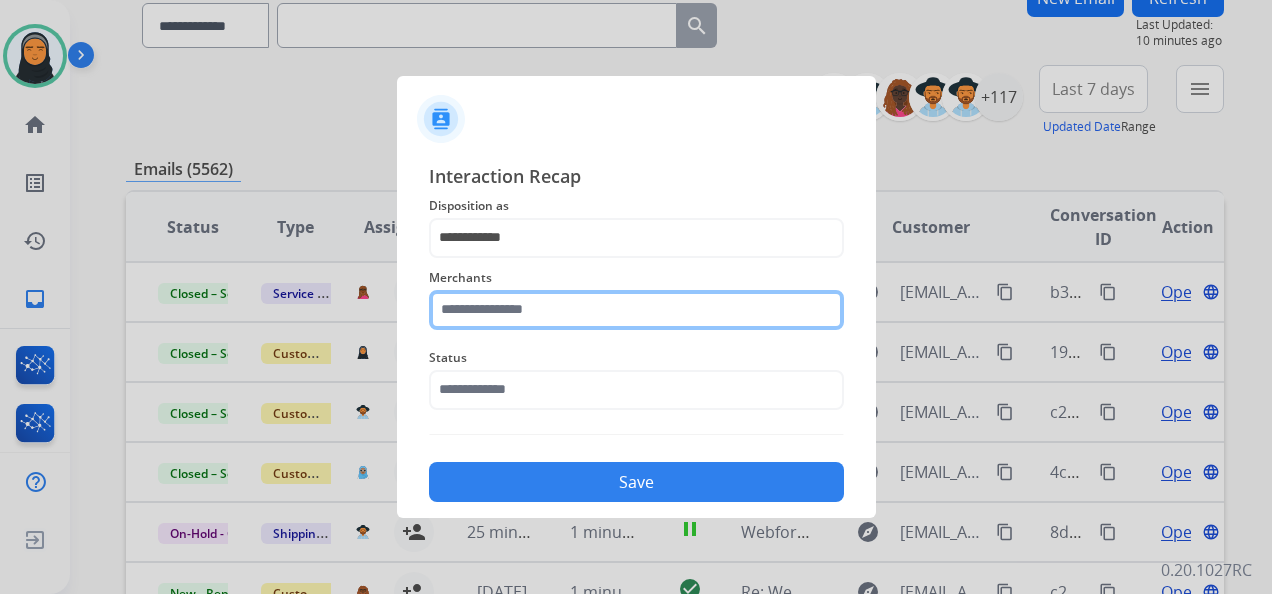 click 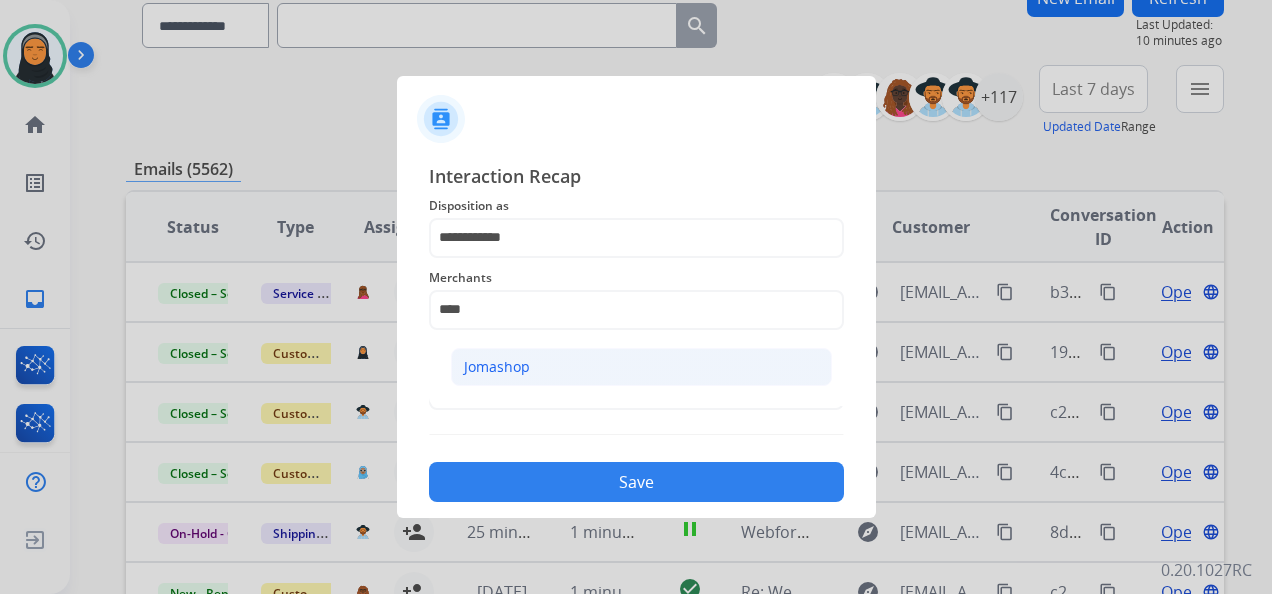 click on "Jomashop" 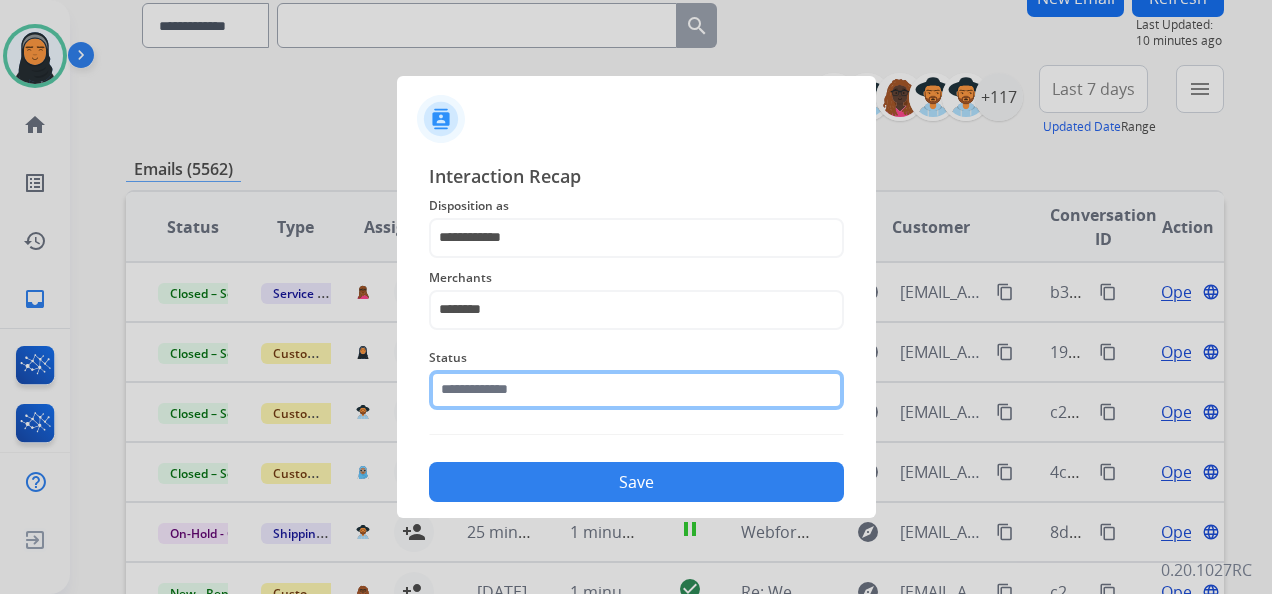 click 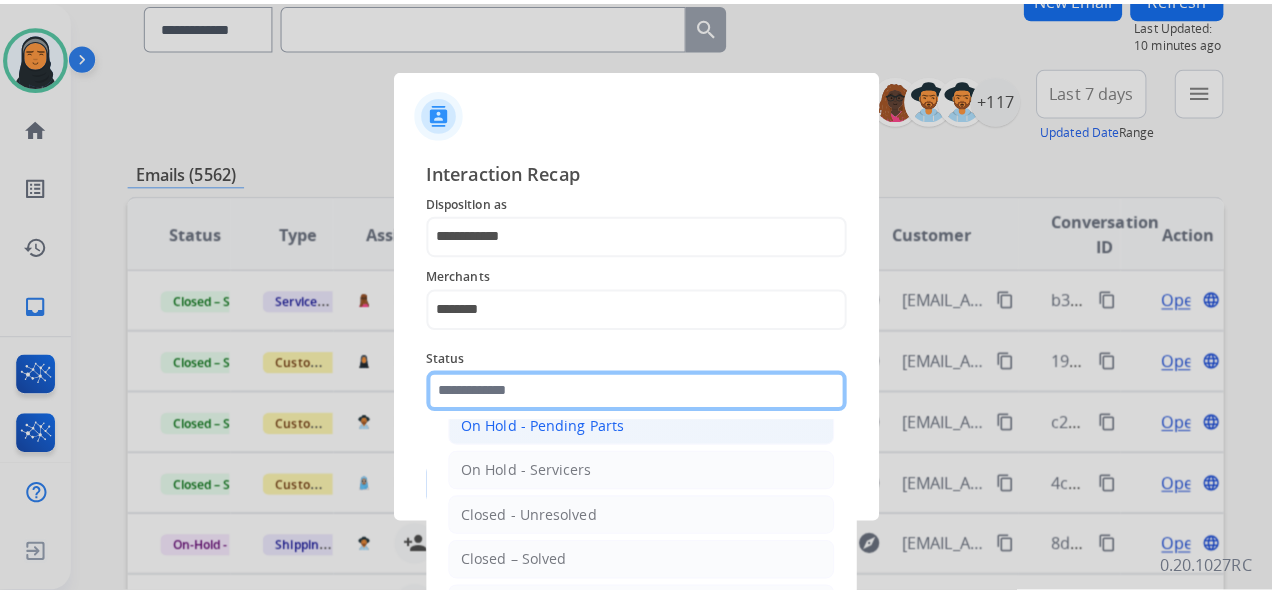 scroll, scrollTop: 114, scrollLeft: 0, axis: vertical 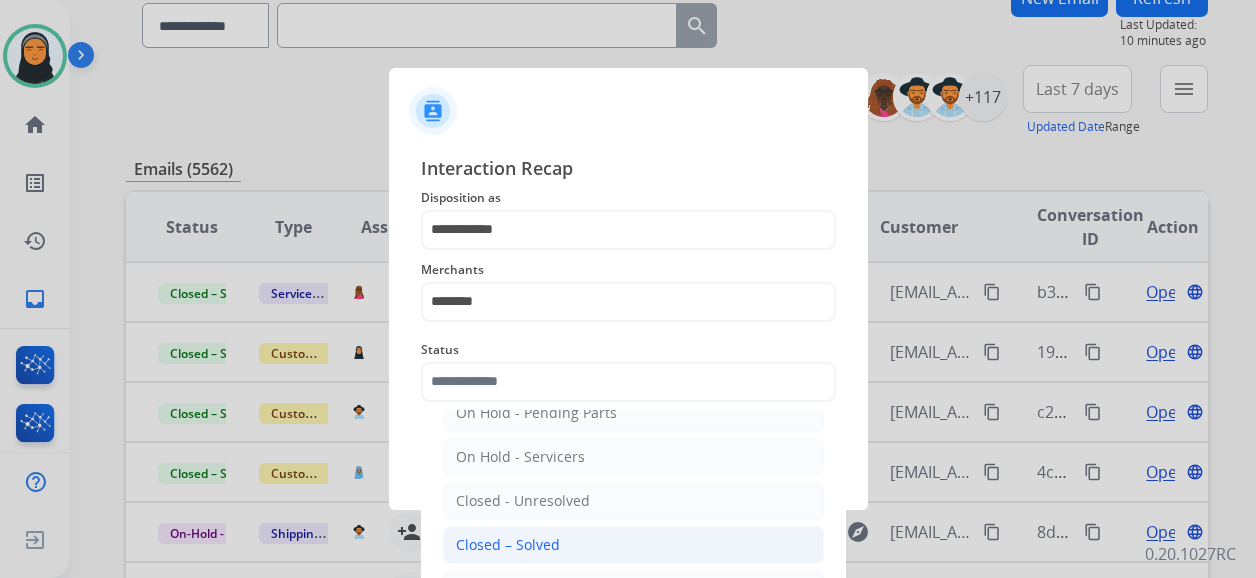 click on "Closed – Solved" 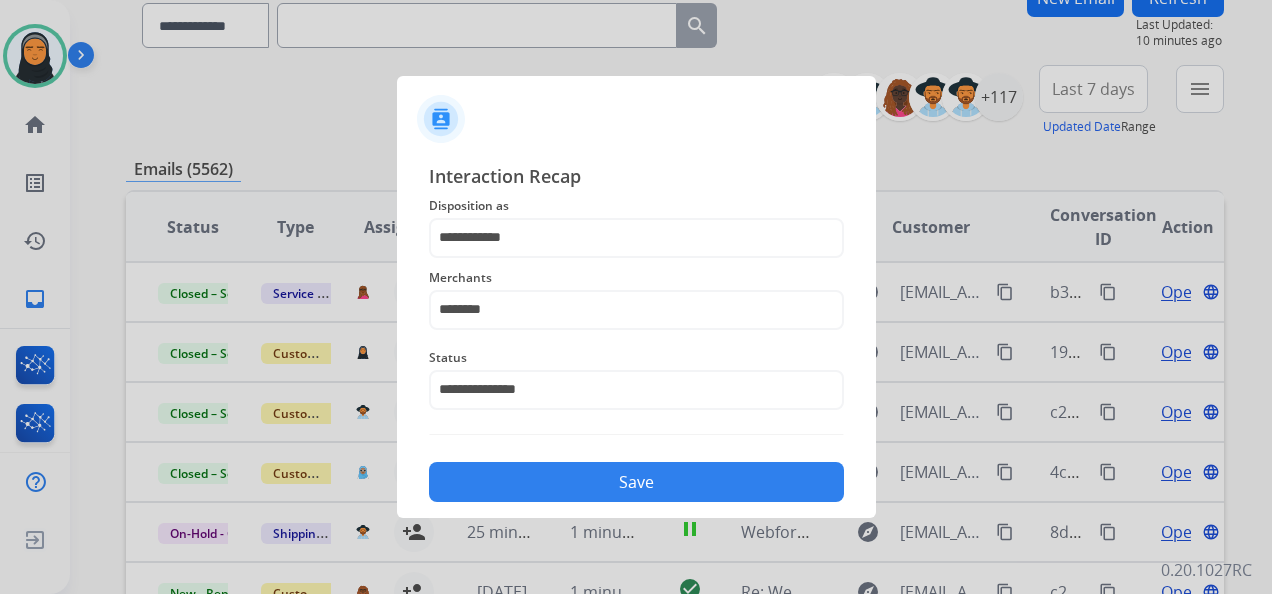 click on "Save" 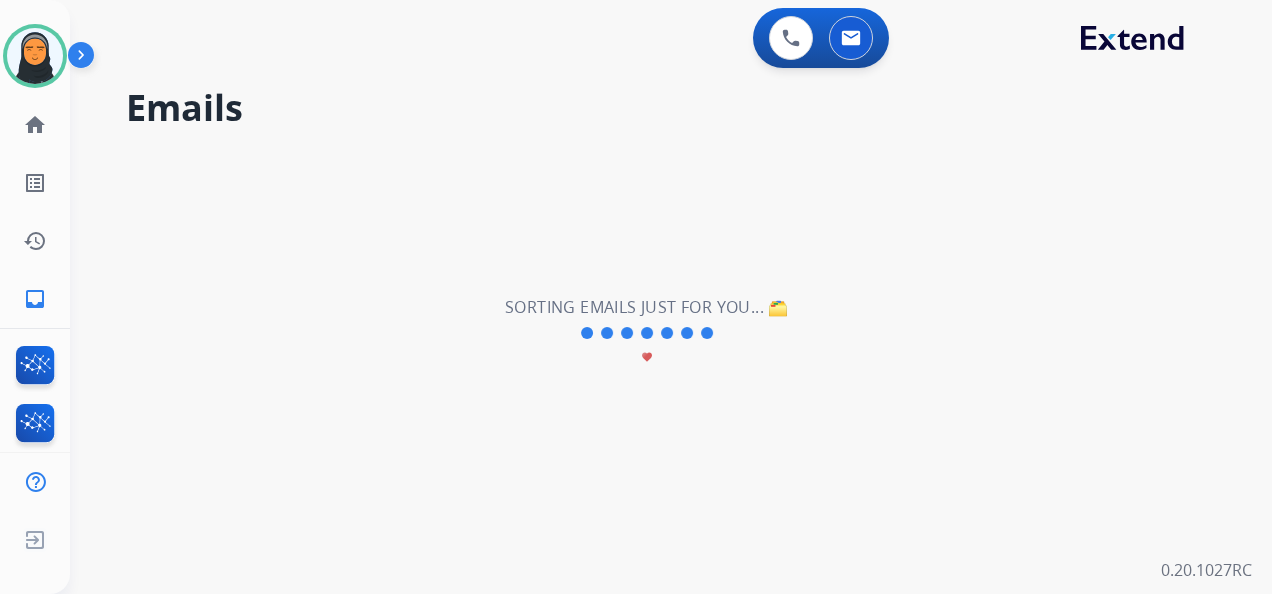 scroll, scrollTop: 0, scrollLeft: 0, axis: both 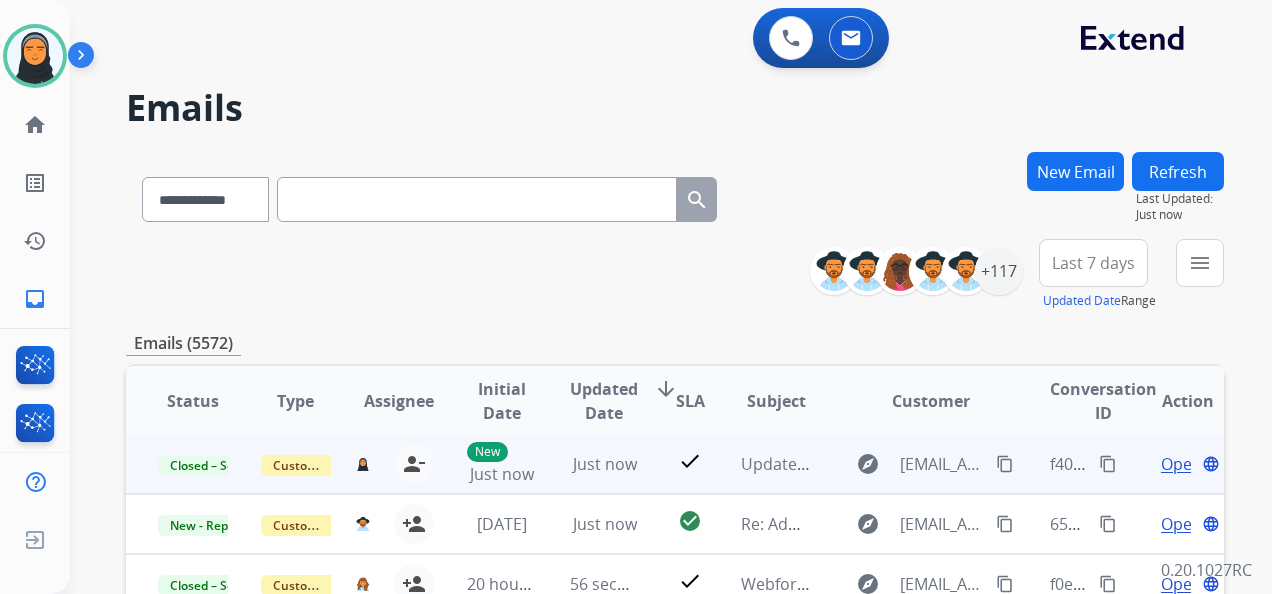 click on "content_copy" at bounding box center [1108, 464] 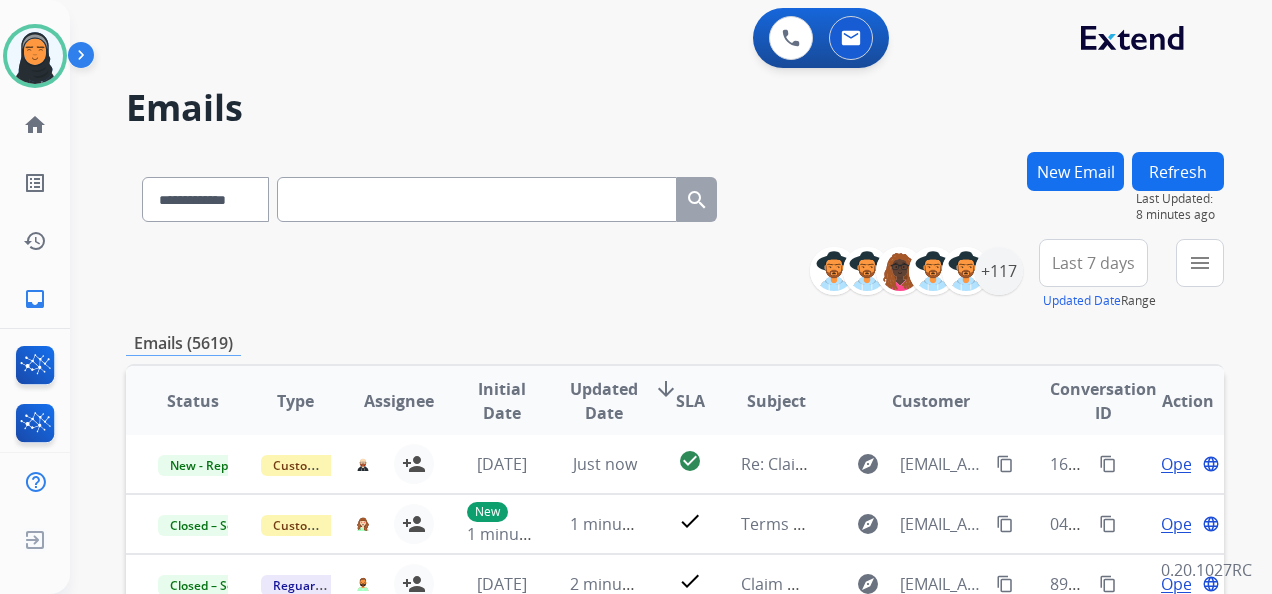 click on "New Email" at bounding box center (1075, 171) 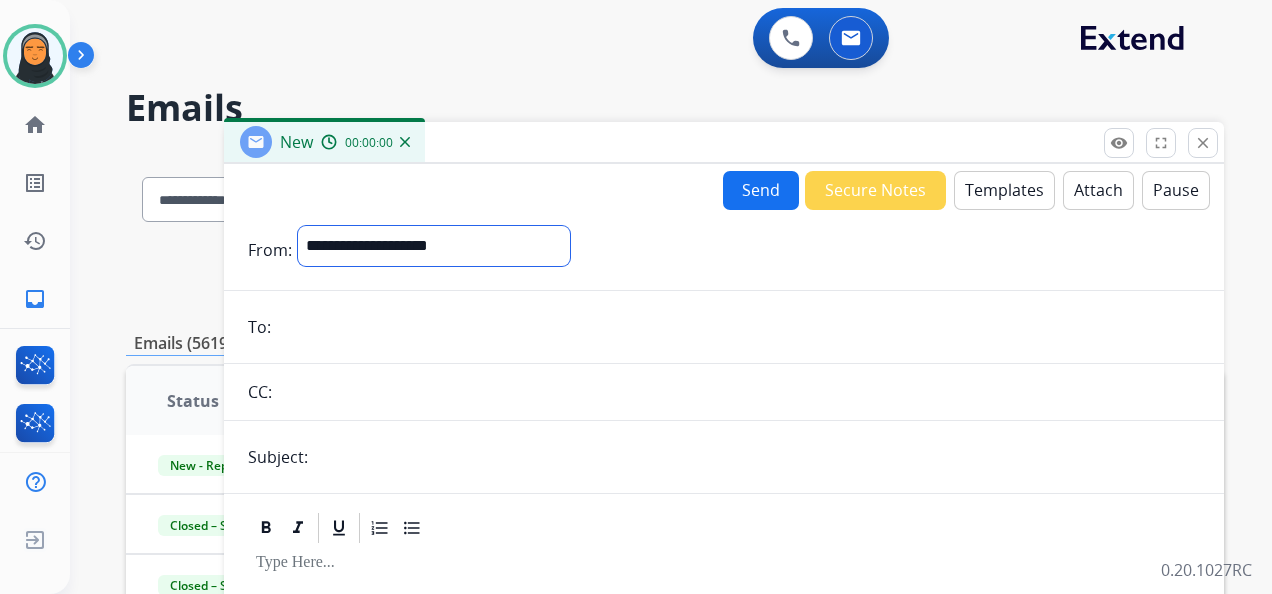 click on "**********" at bounding box center (434, 246) 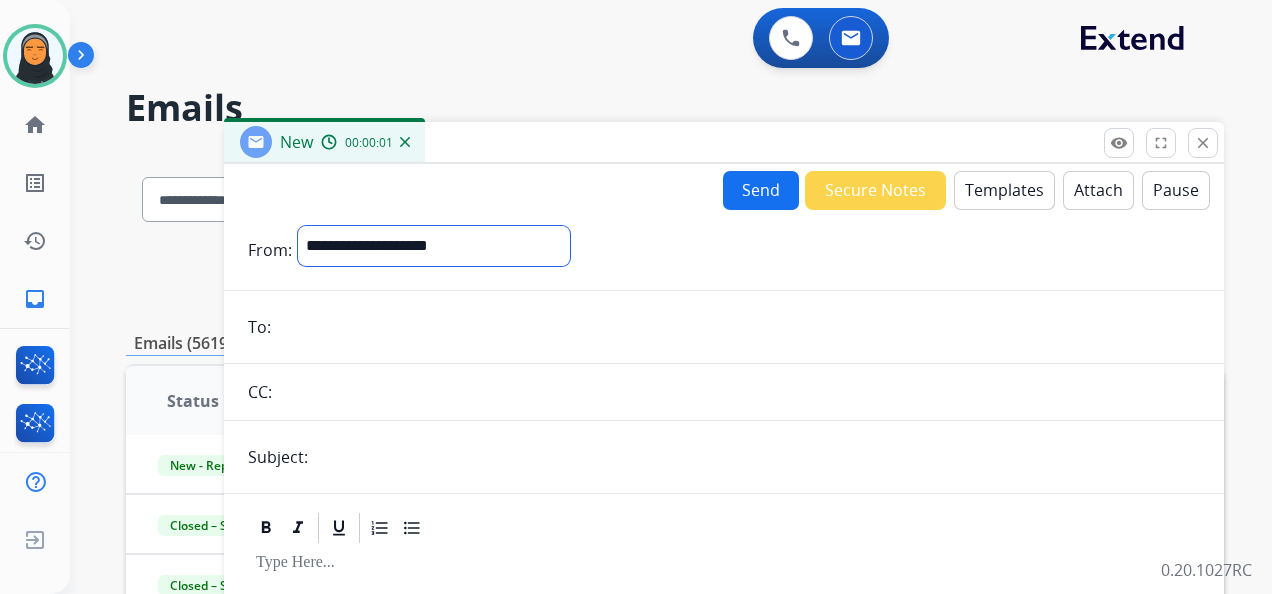 select on "**********" 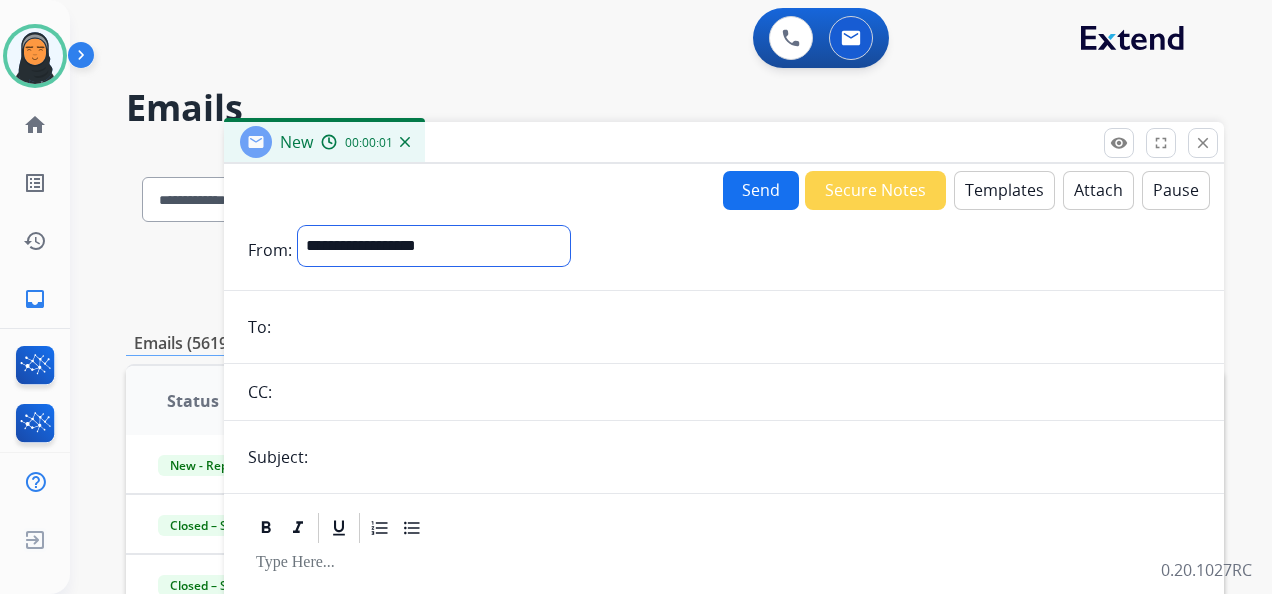 click on "**********" at bounding box center [434, 246] 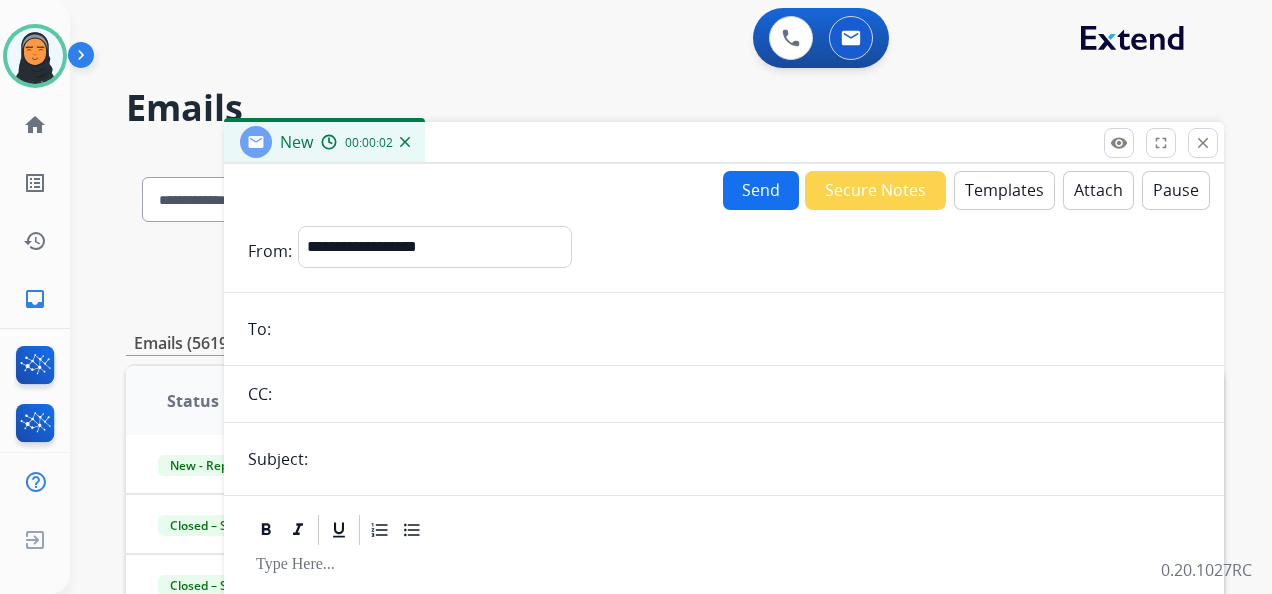 click at bounding box center (738, 329) 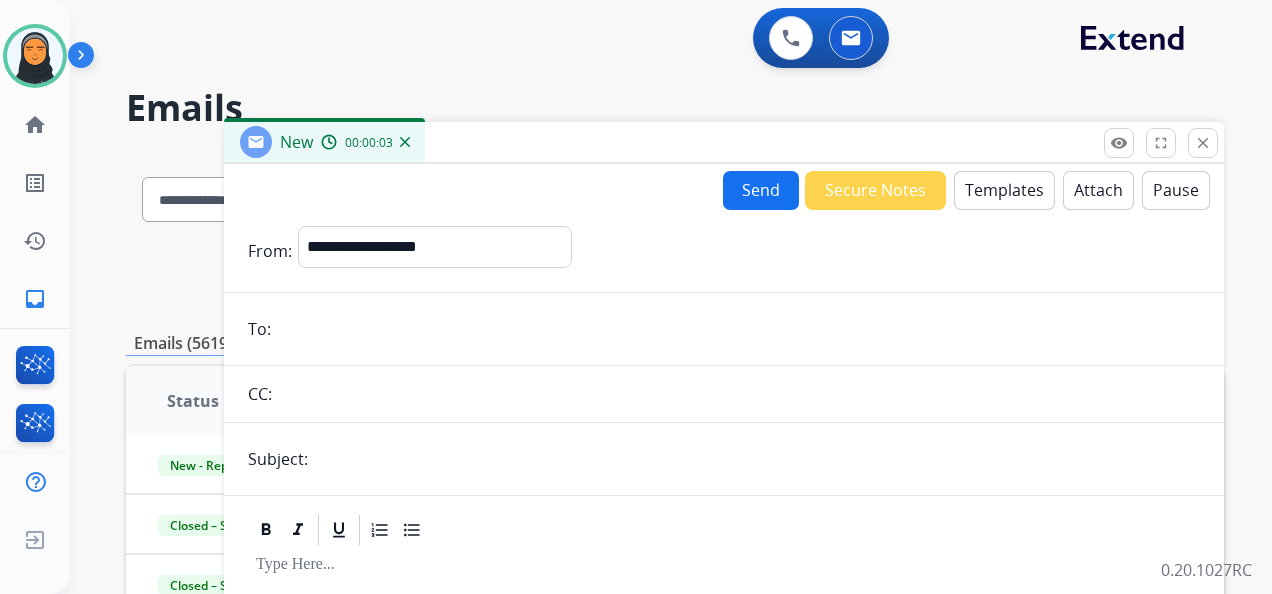 paste on "**********" 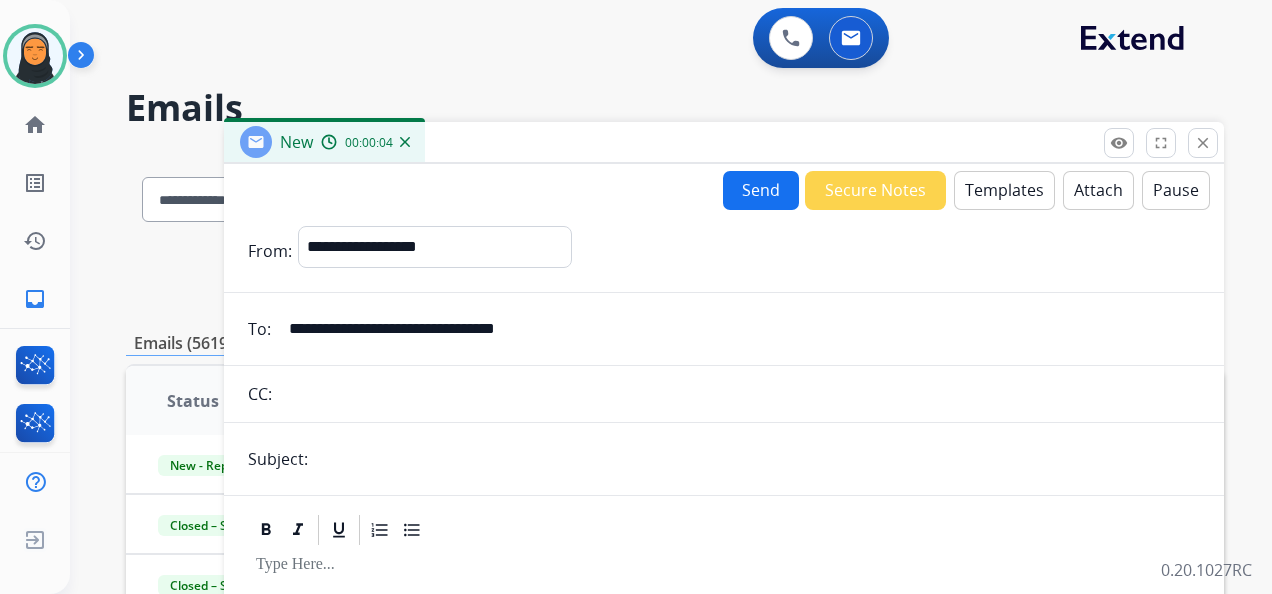 type on "**********" 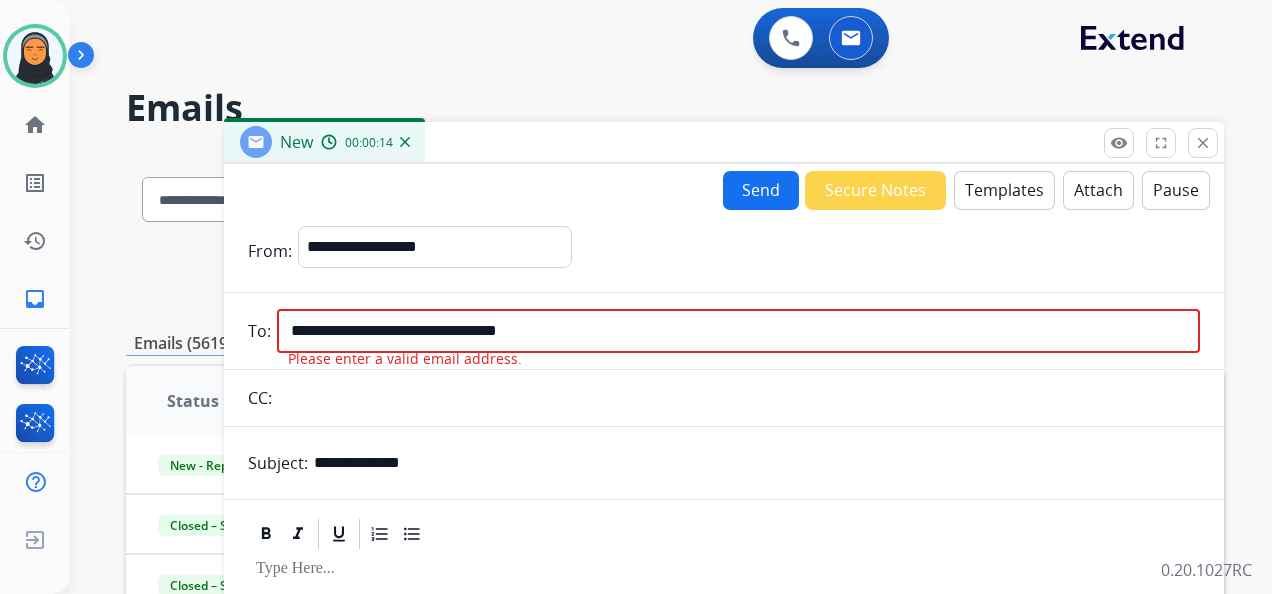 type on "**********" 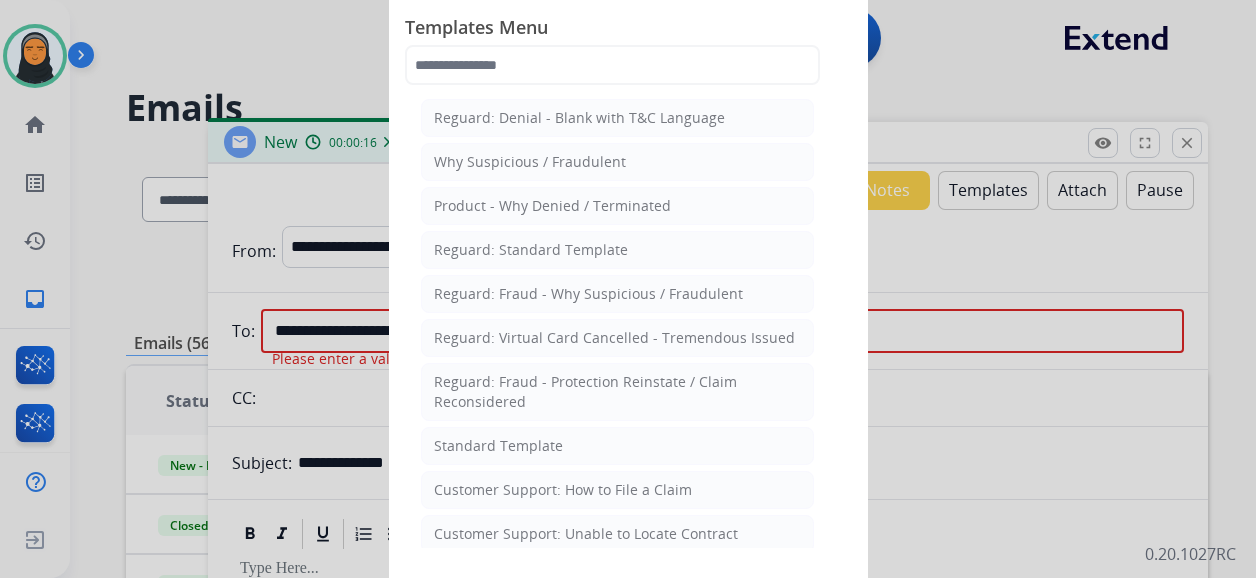 click 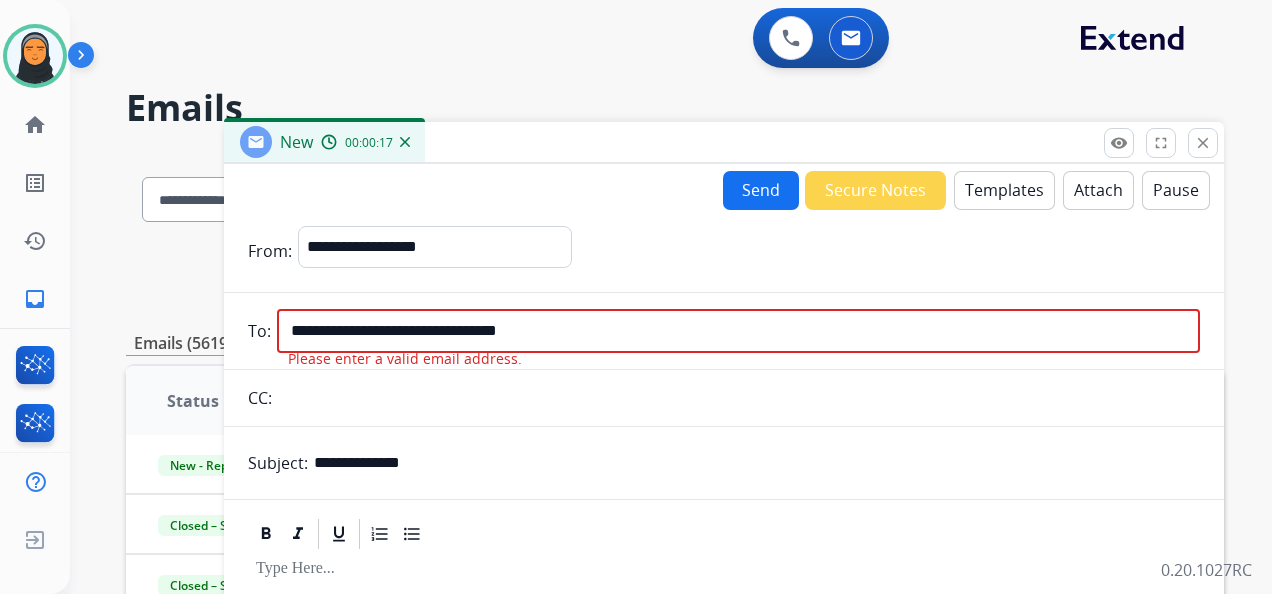drag, startPoint x: 686, startPoint y: 329, endPoint x: 198, endPoint y: 318, distance: 488.12396 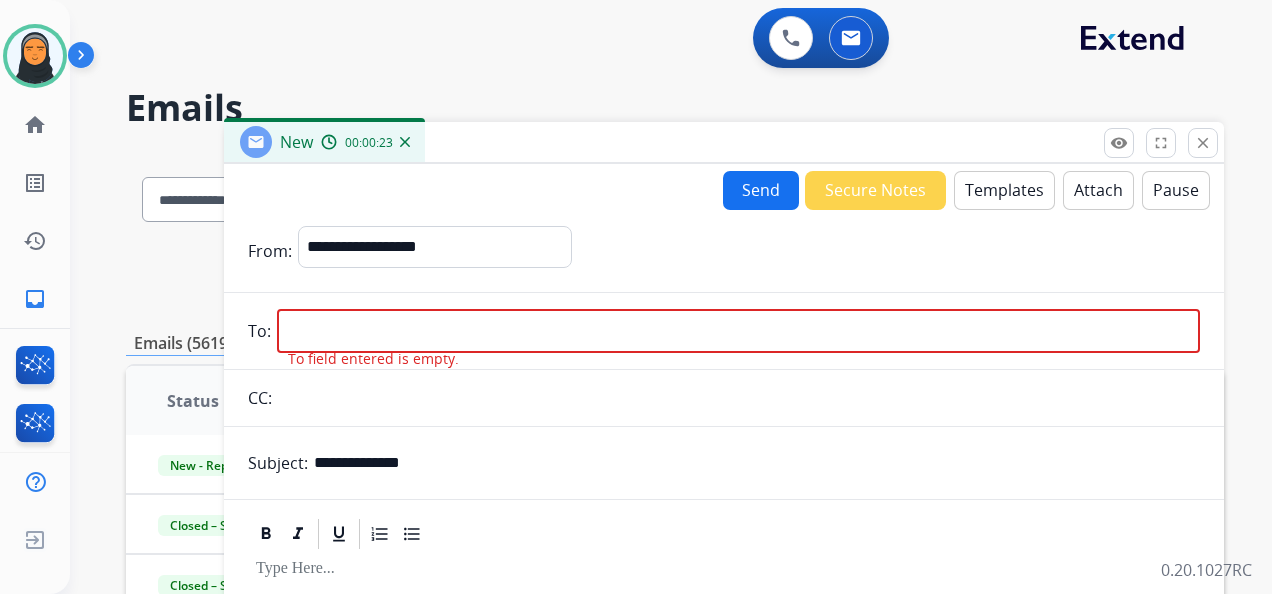 click at bounding box center [738, 331] 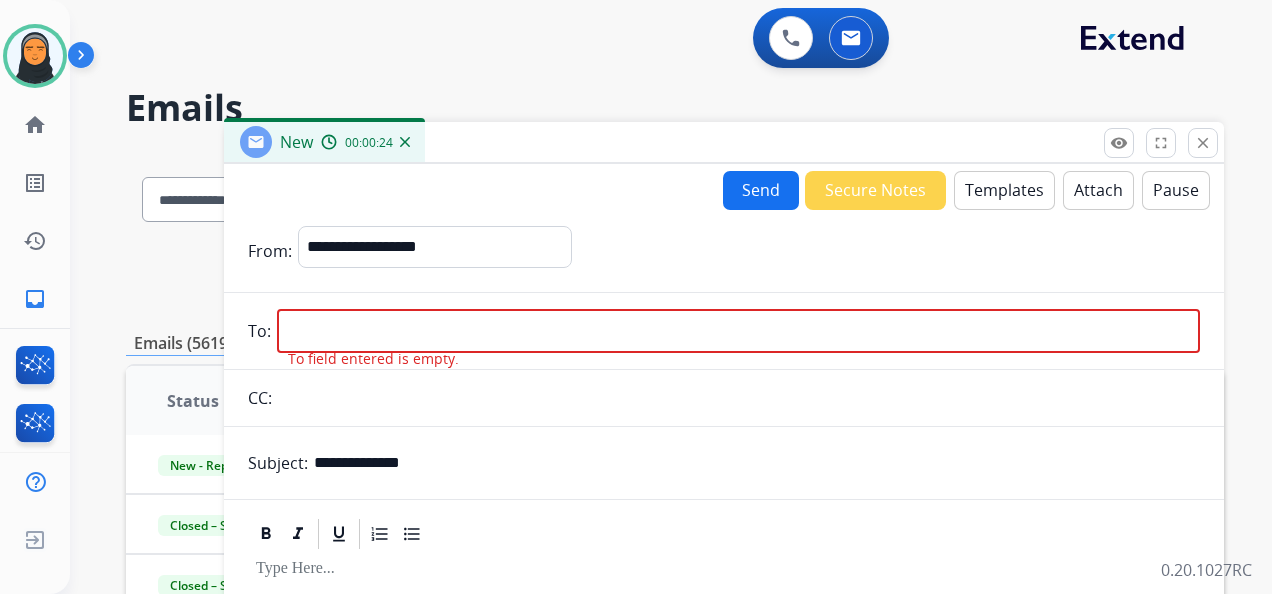 paste on "**********" 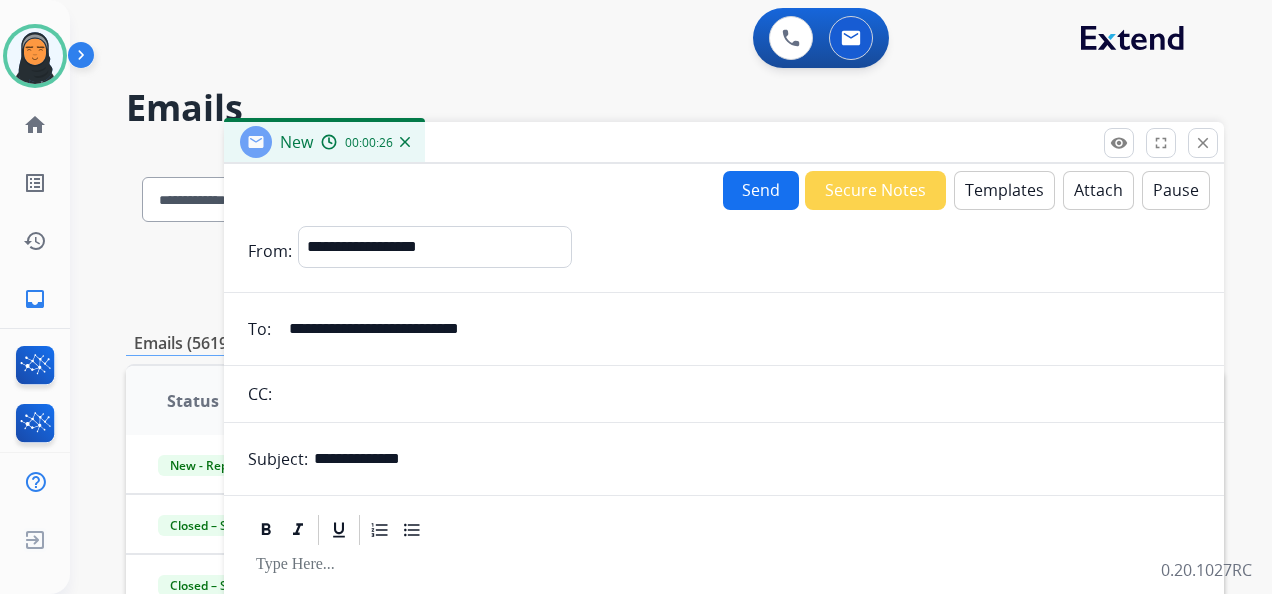 type on "**********" 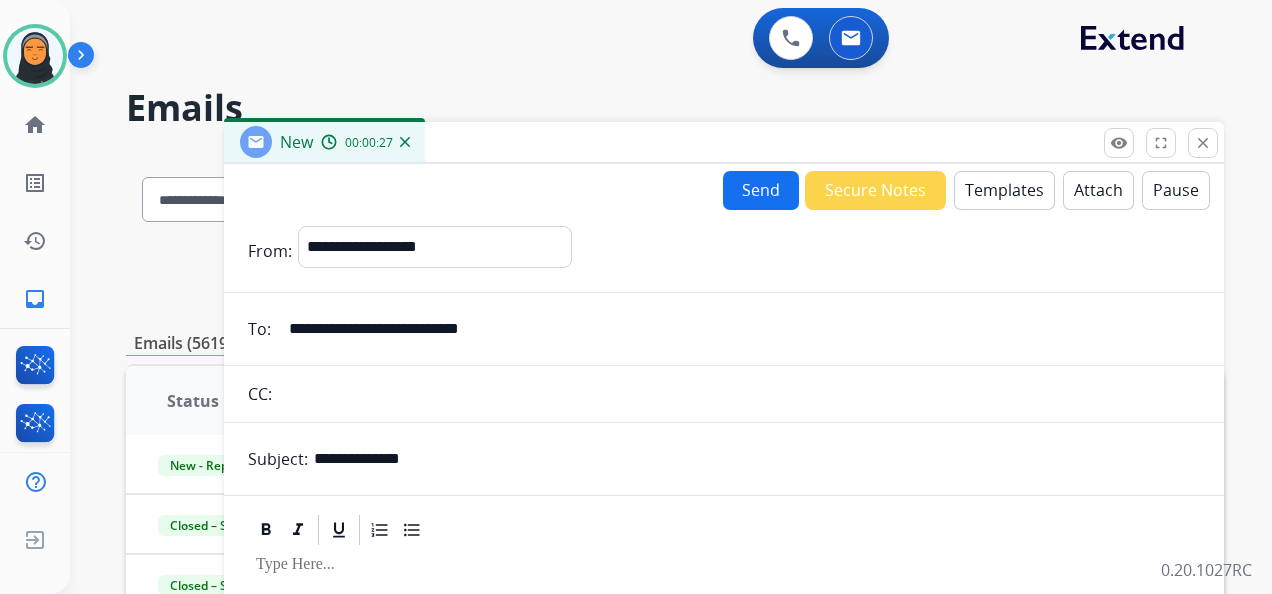 click on "Templates" at bounding box center [1004, 190] 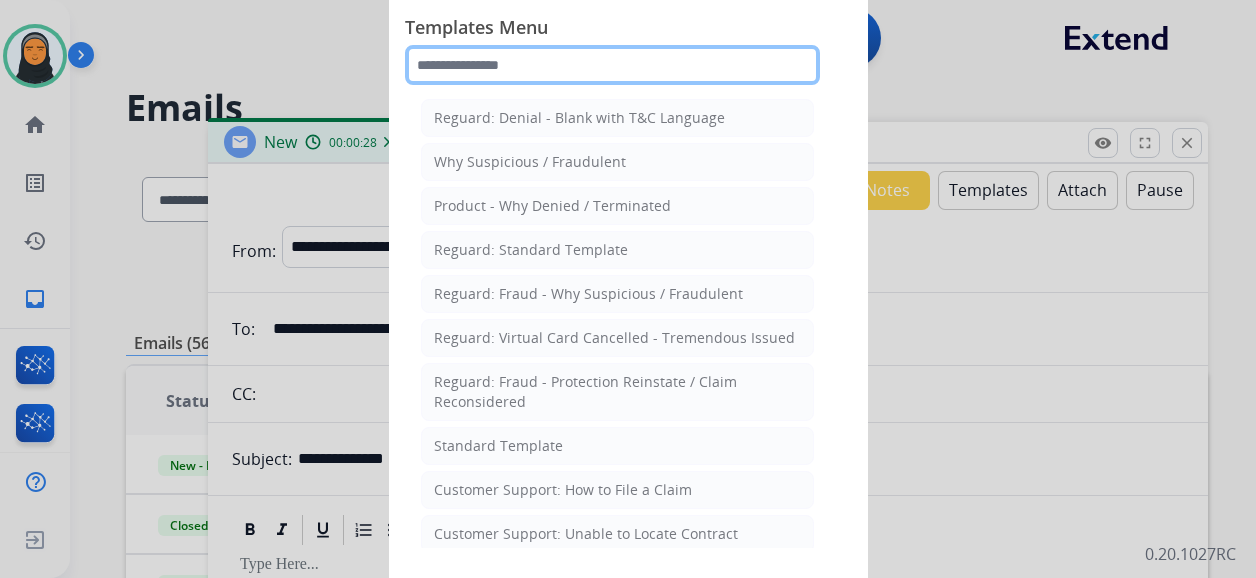click 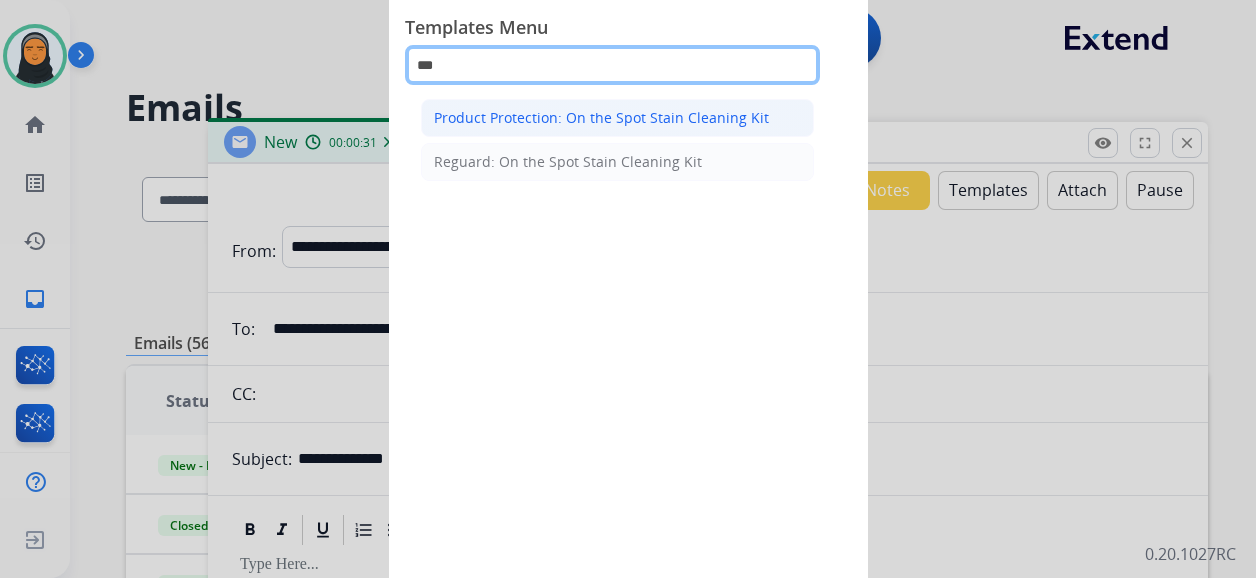 type on "***" 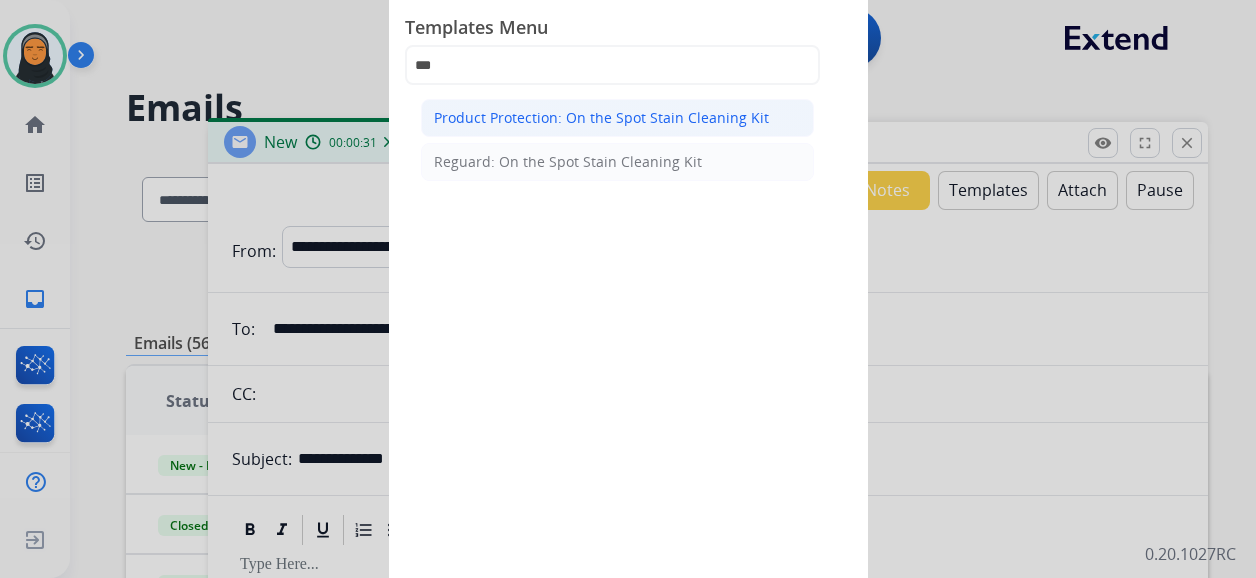 click on "Product Protection: On the Spot Stain Cleaning Kit" 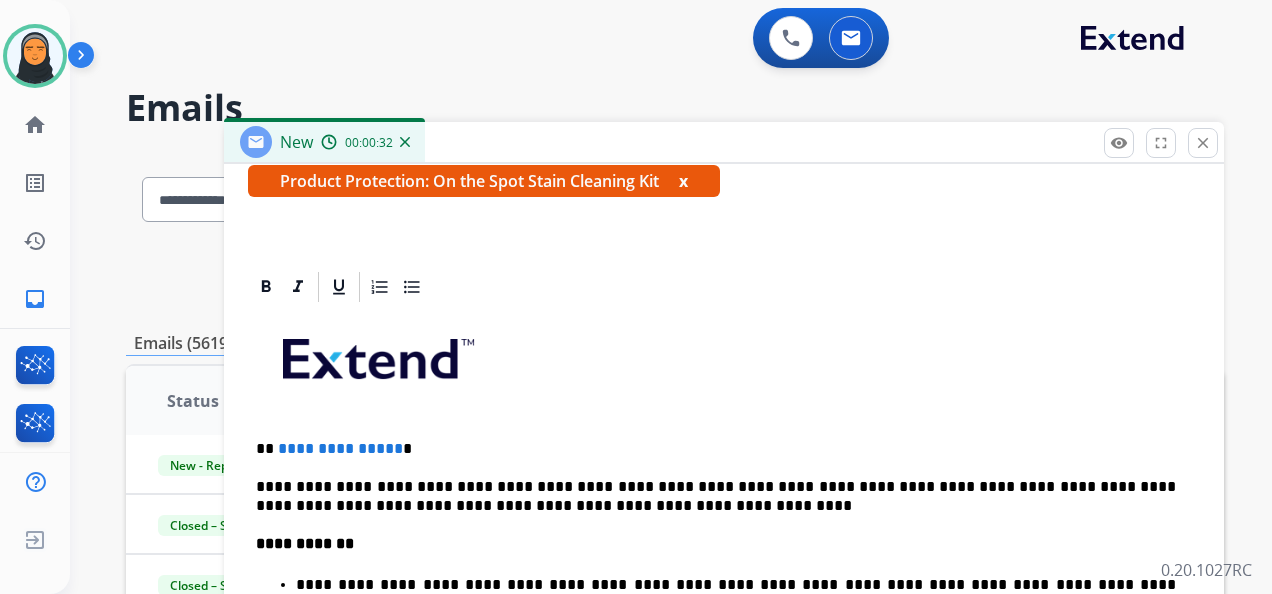 scroll, scrollTop: 400, scrollLeft: 0, axis: vertical 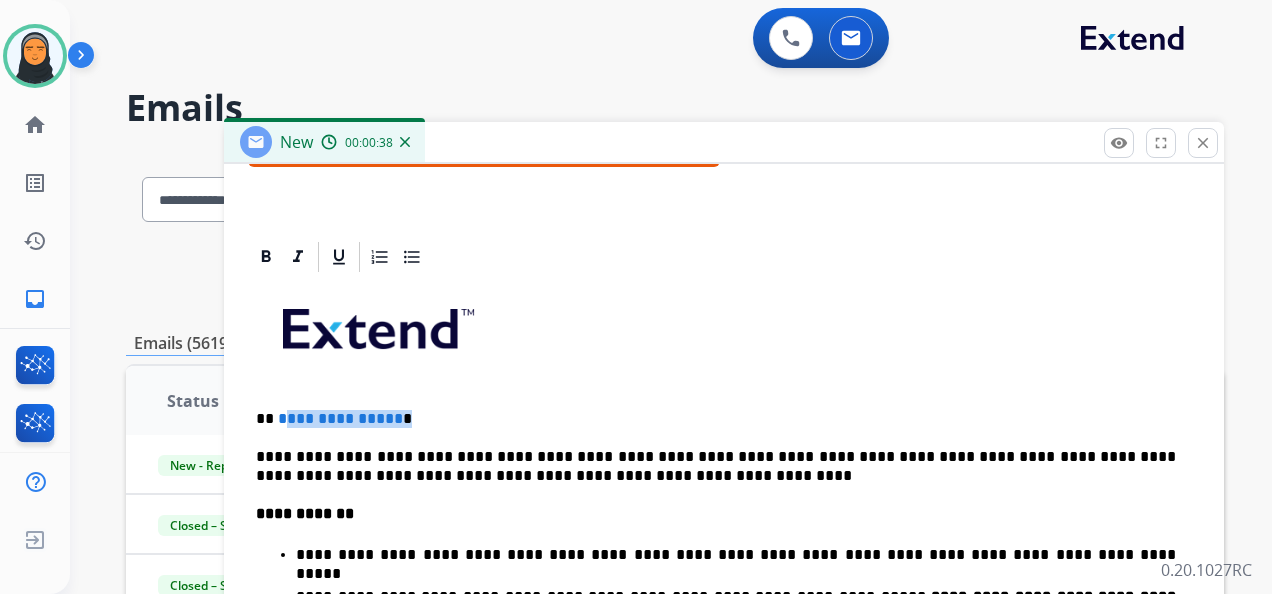 drag, startPoint x: 402, startPoint y: 422, endPoint x: 278, endPoint y: 412, distance: 124.40257 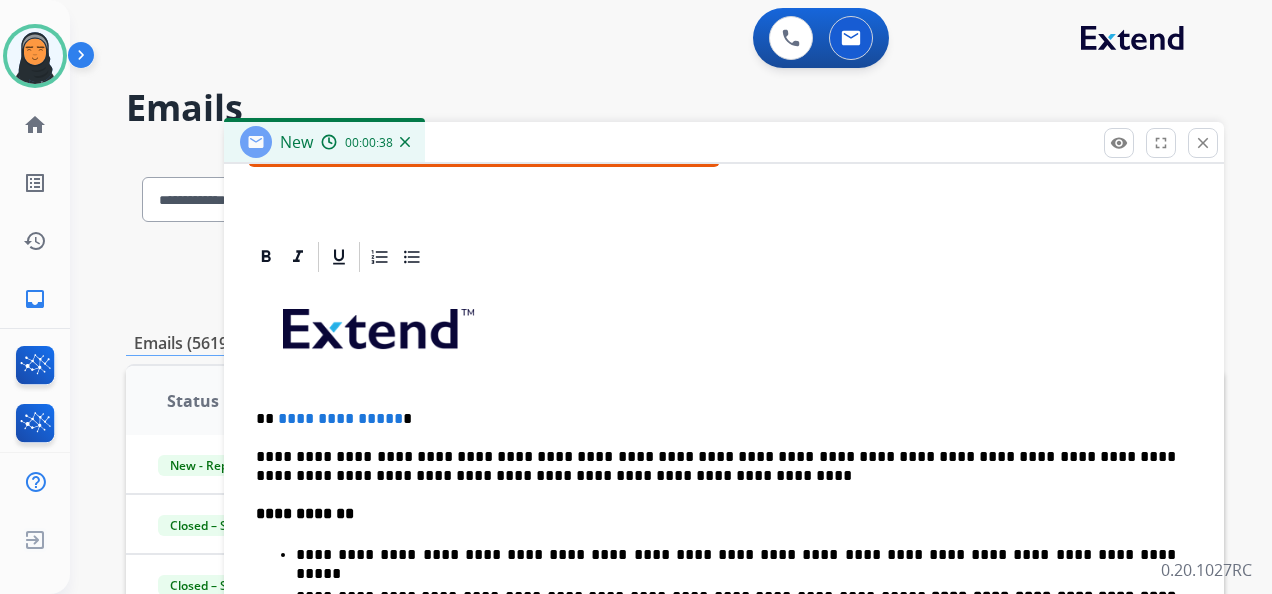 type 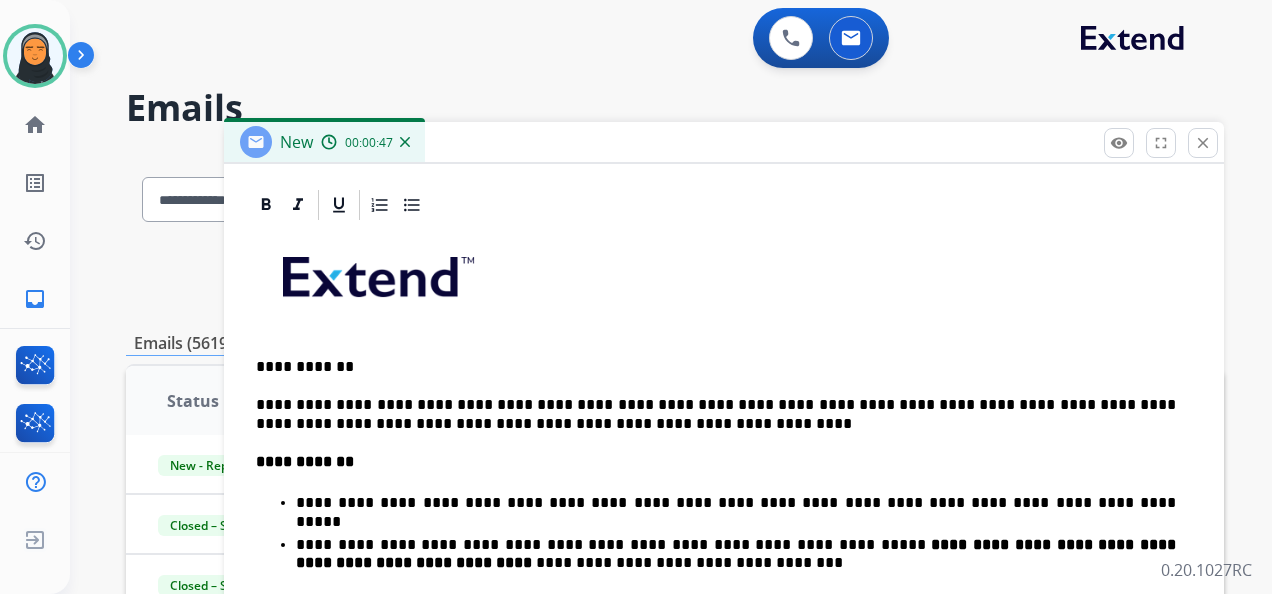 scroll, scrollTop: 522, scrollLeft: 0, axis: vertical 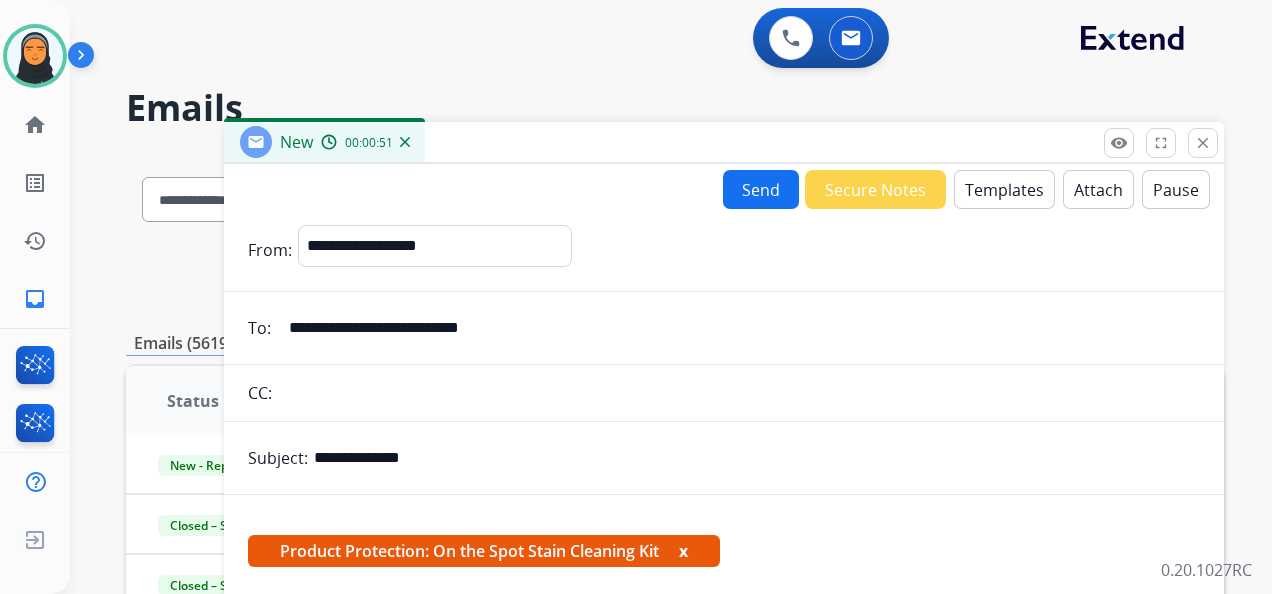 click on "Send" at bounding box center [761, 189] 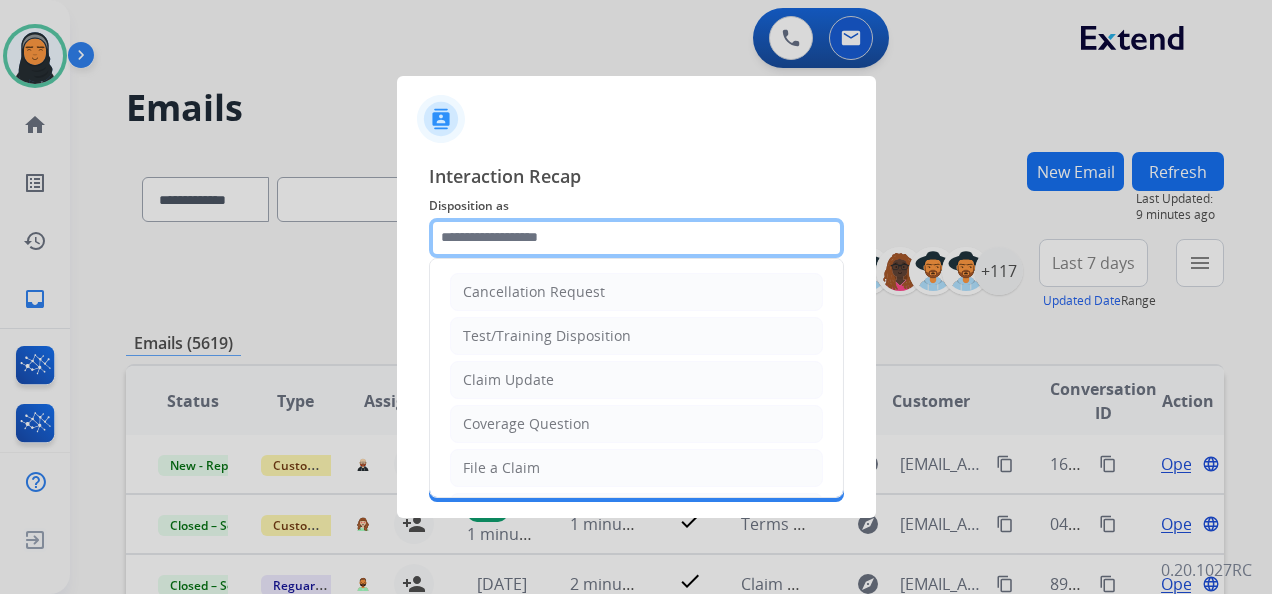 click 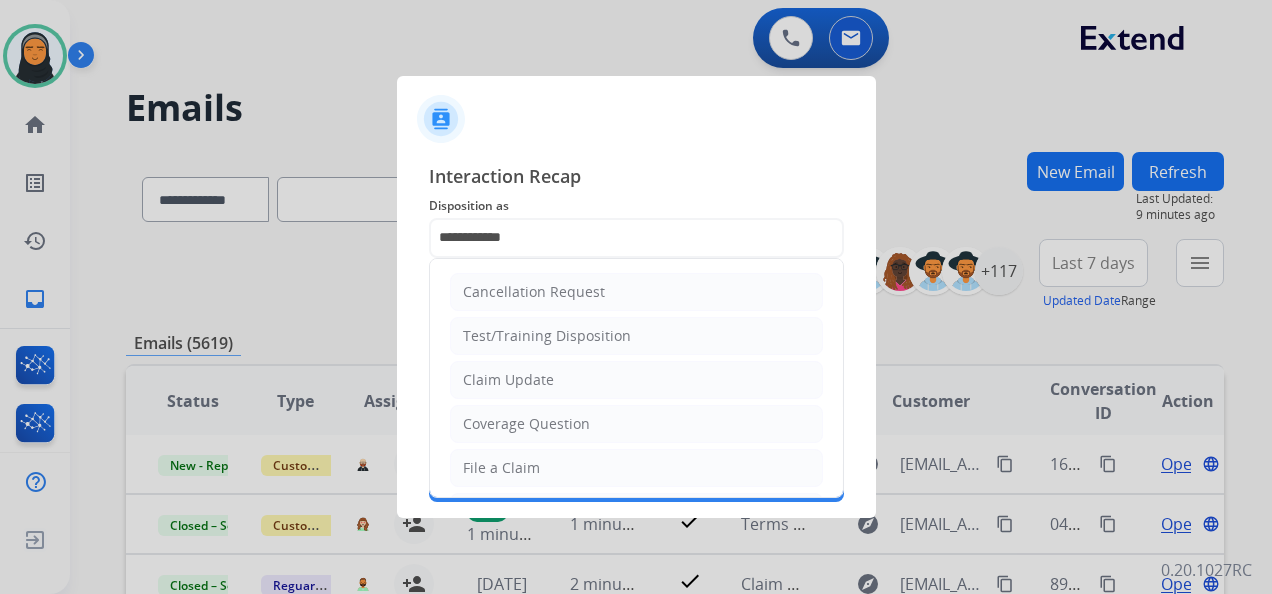 type on "***" 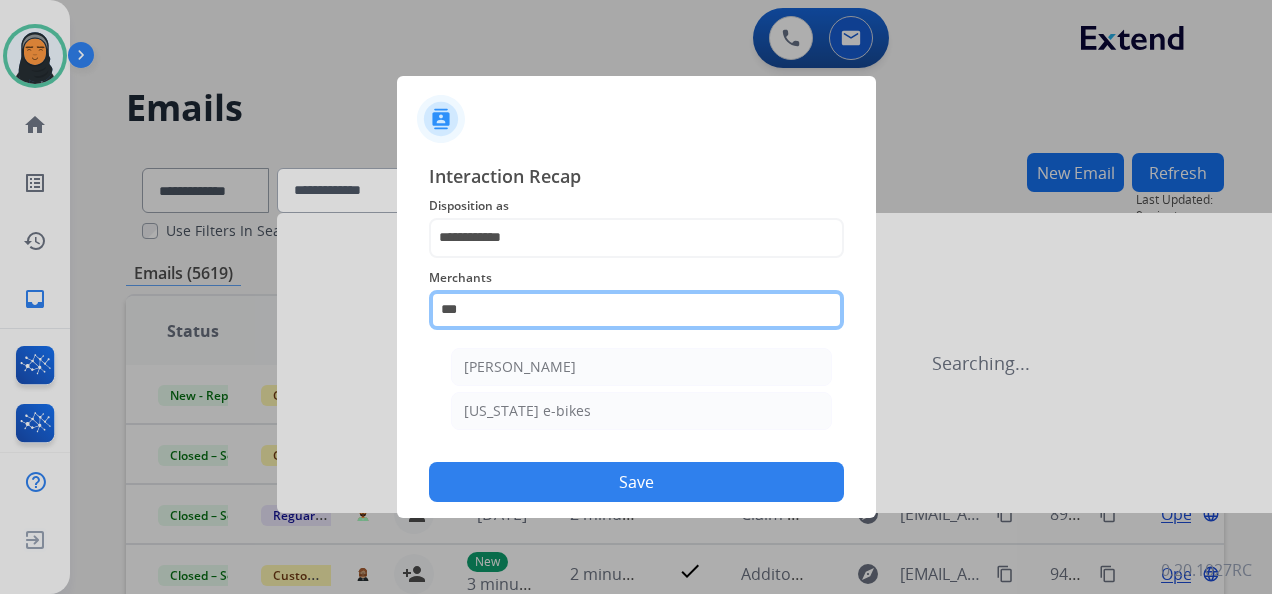 click on "***" 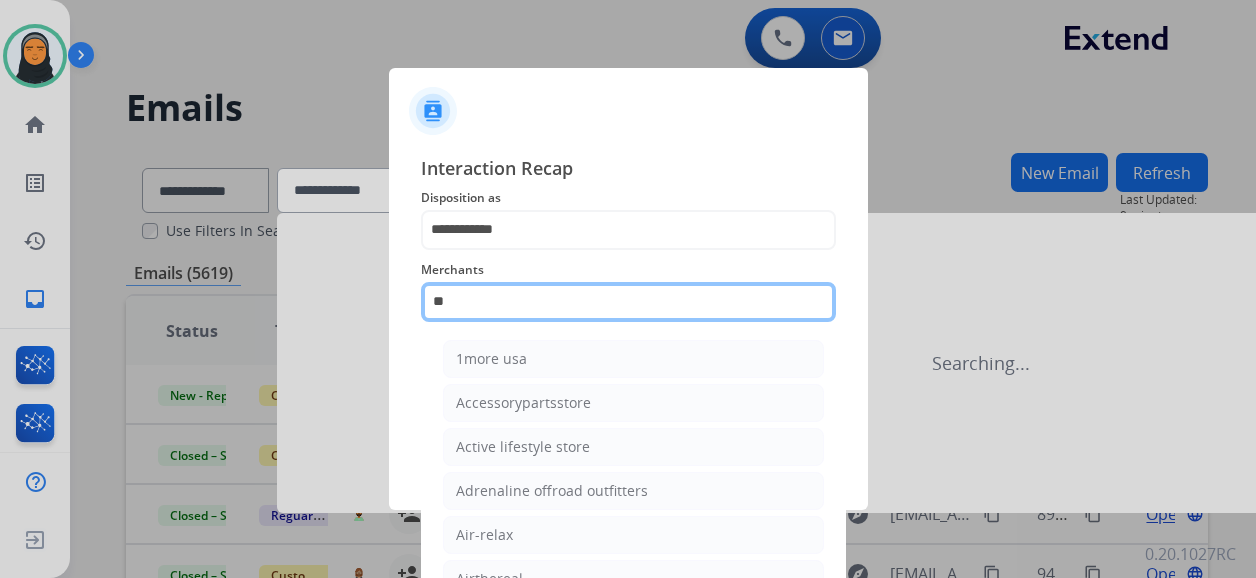 type on "*" 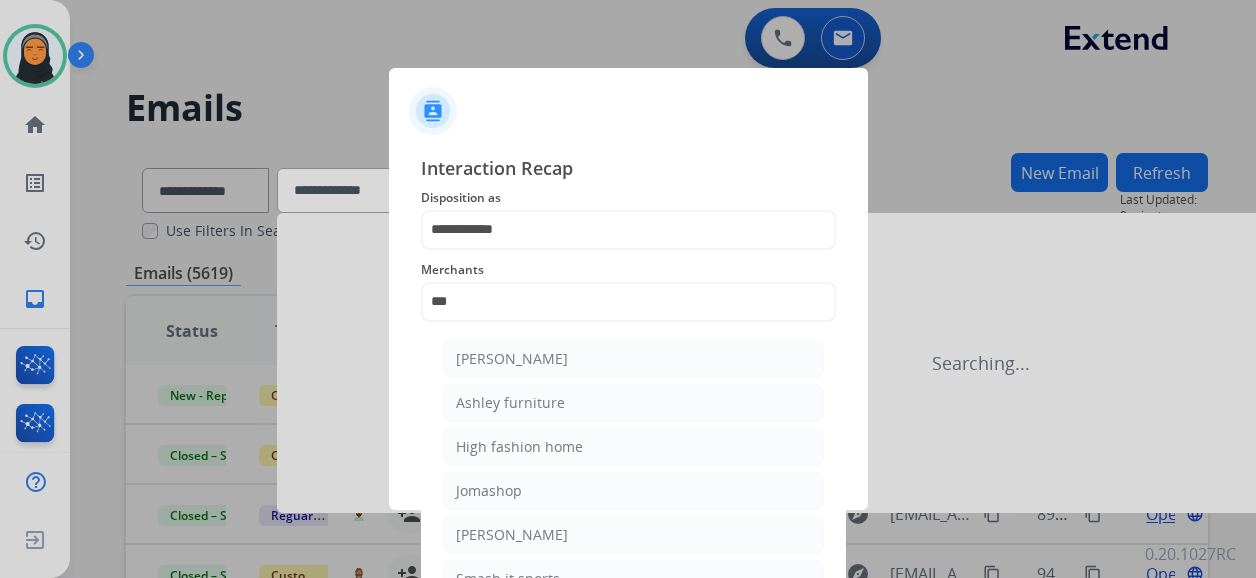 click on "Ashley furniture" 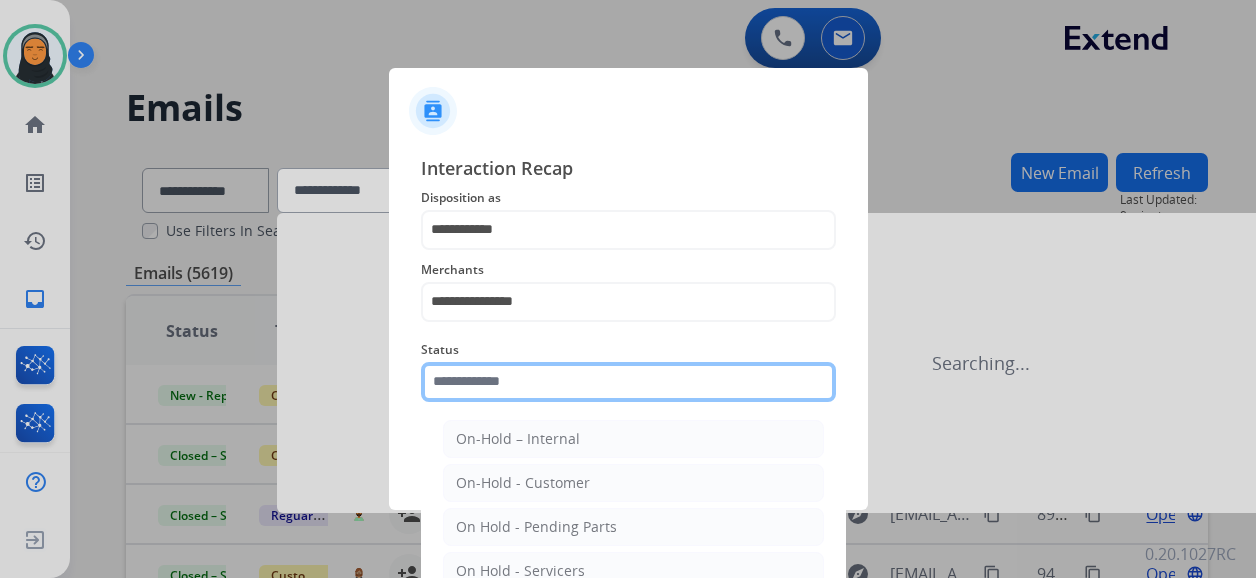 click 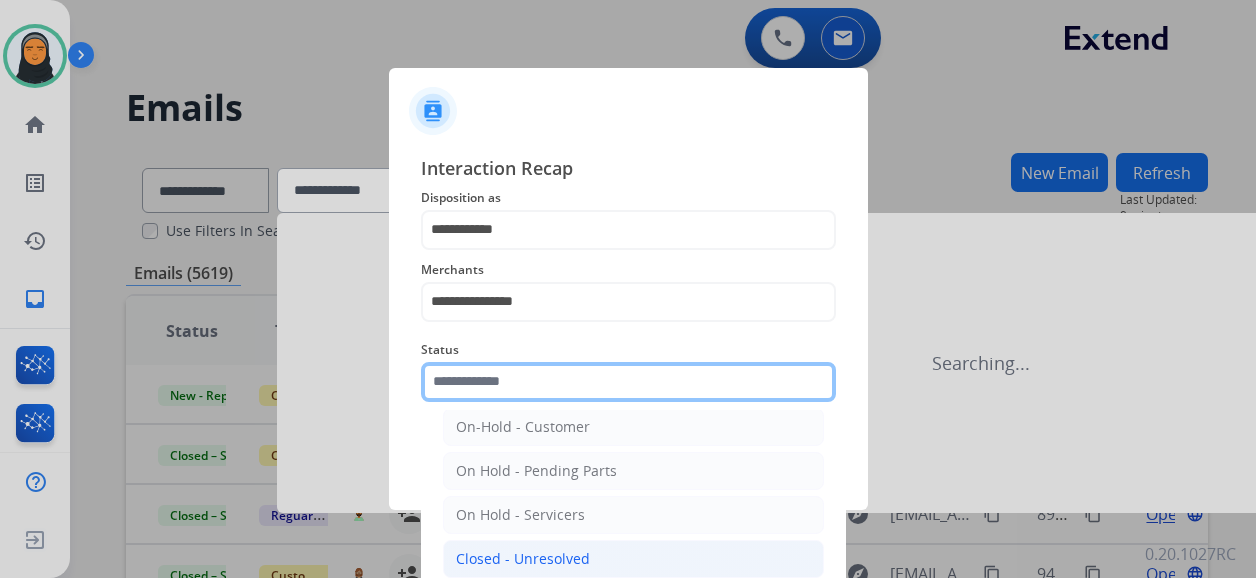 scroll, scrollTop: 114, scrollLeft: 0, axis: vertical 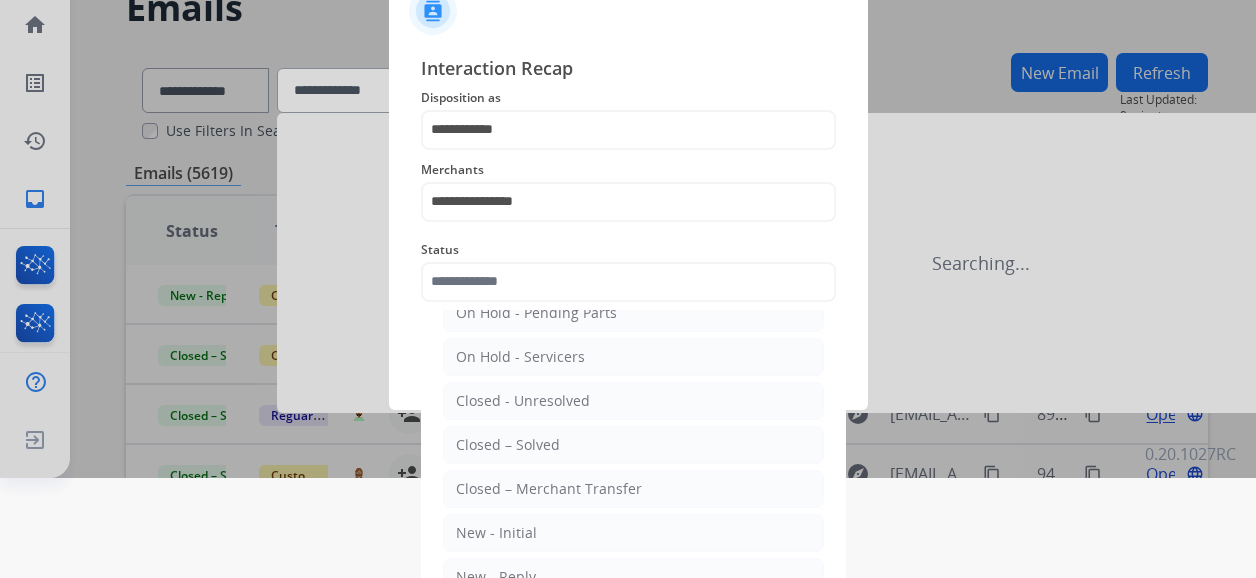 drag, startPoint x: 617, startPoint y: 444, endPoint x: 604, endPoint y: 446, distance: 13.152946 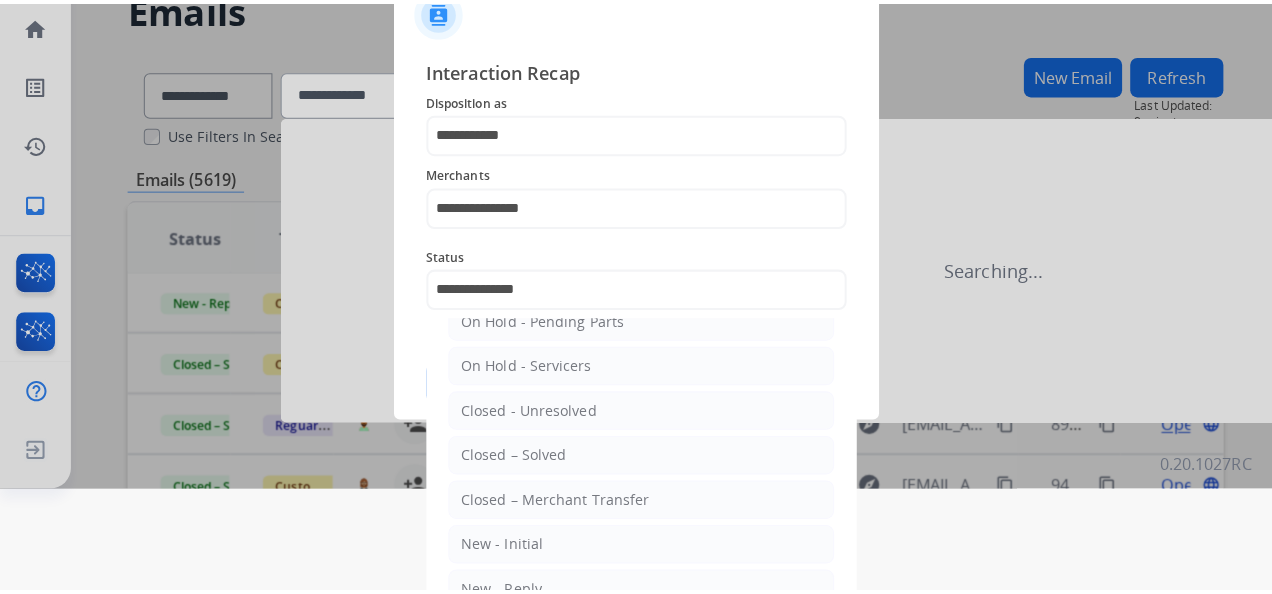 scroll, scrollTop: 0, scrollLeft: 0, axis: both 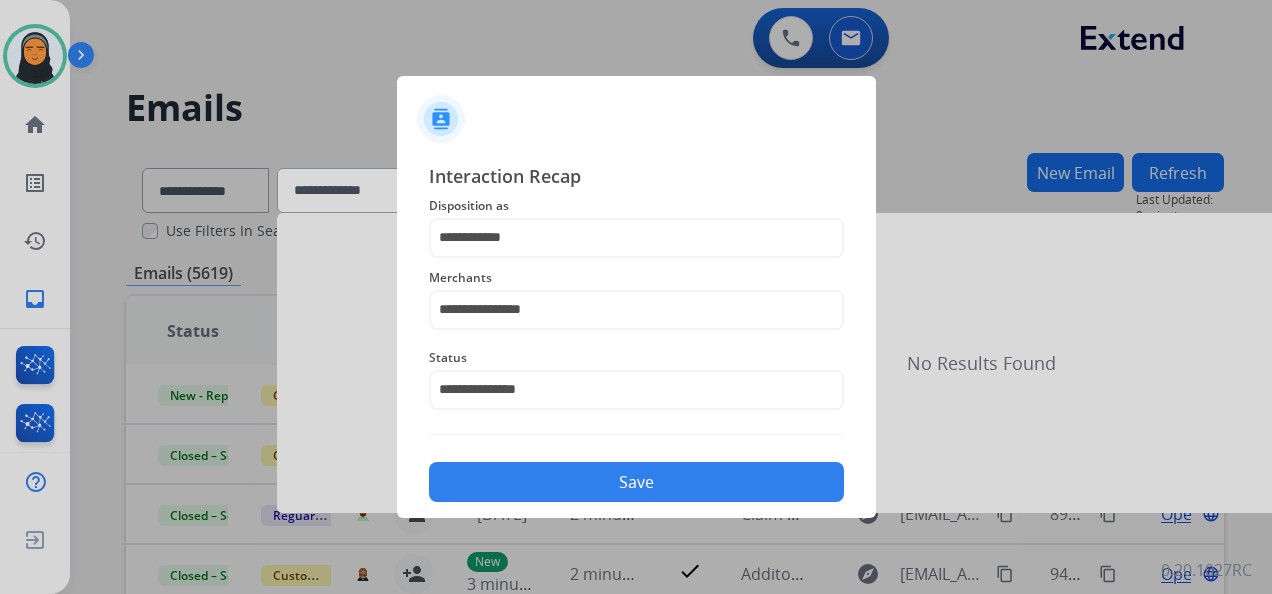 click on "Save" 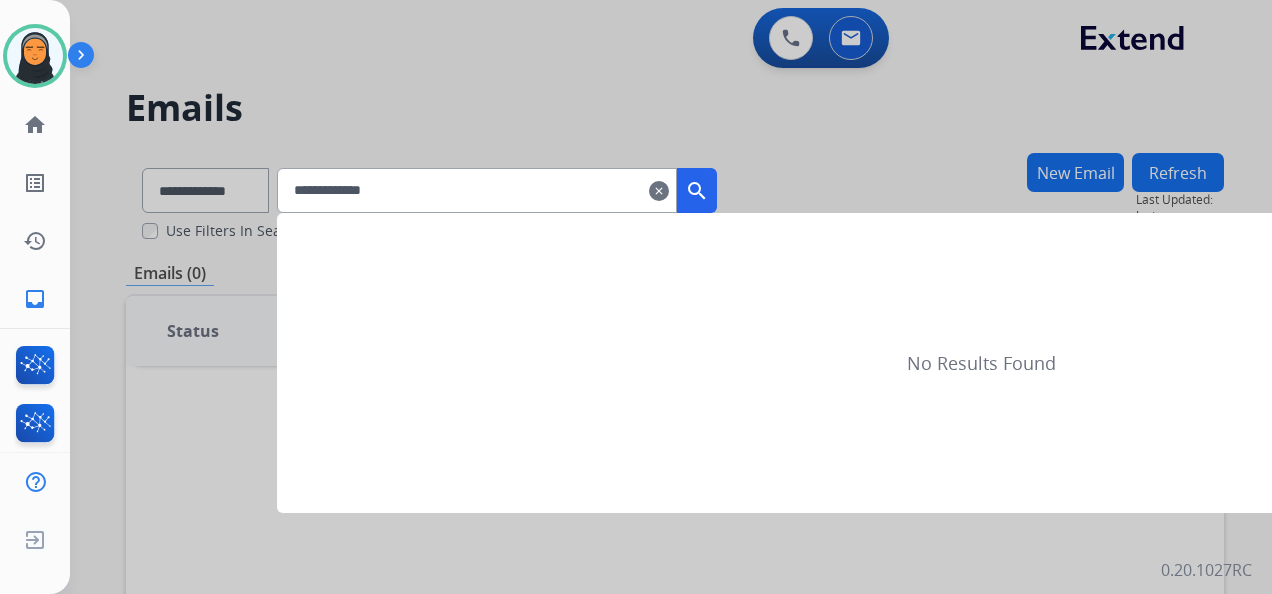scroll, scrollTop: 0, scrollLeft: 0, axis: both 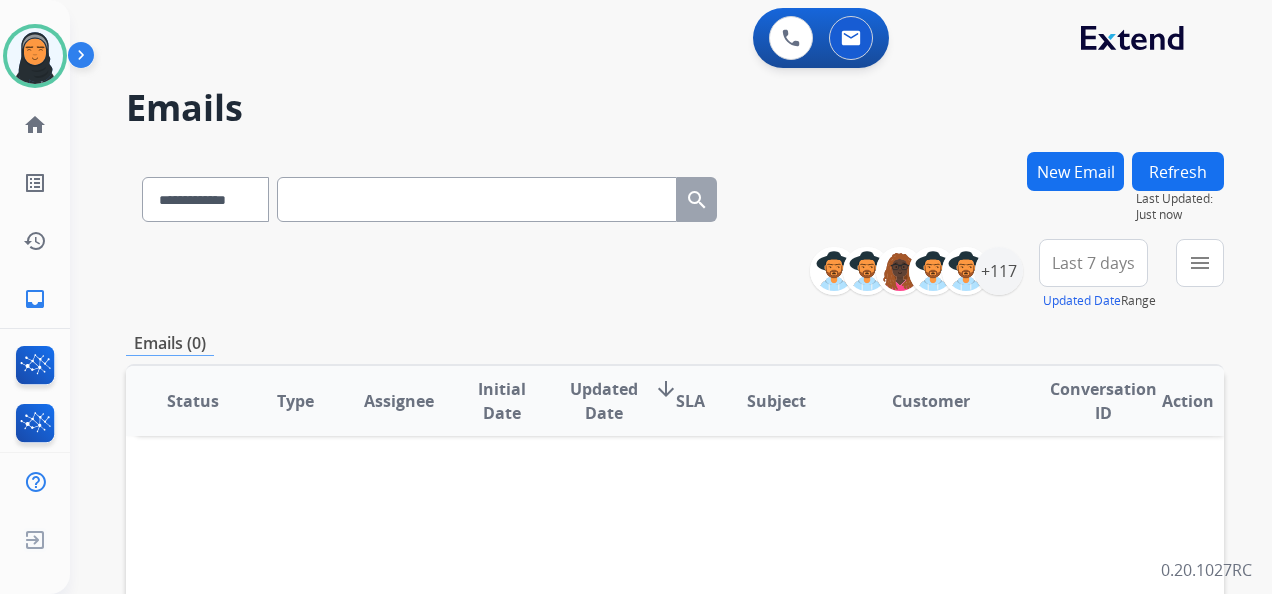 click on "**********" at bounding box center [675, 195] 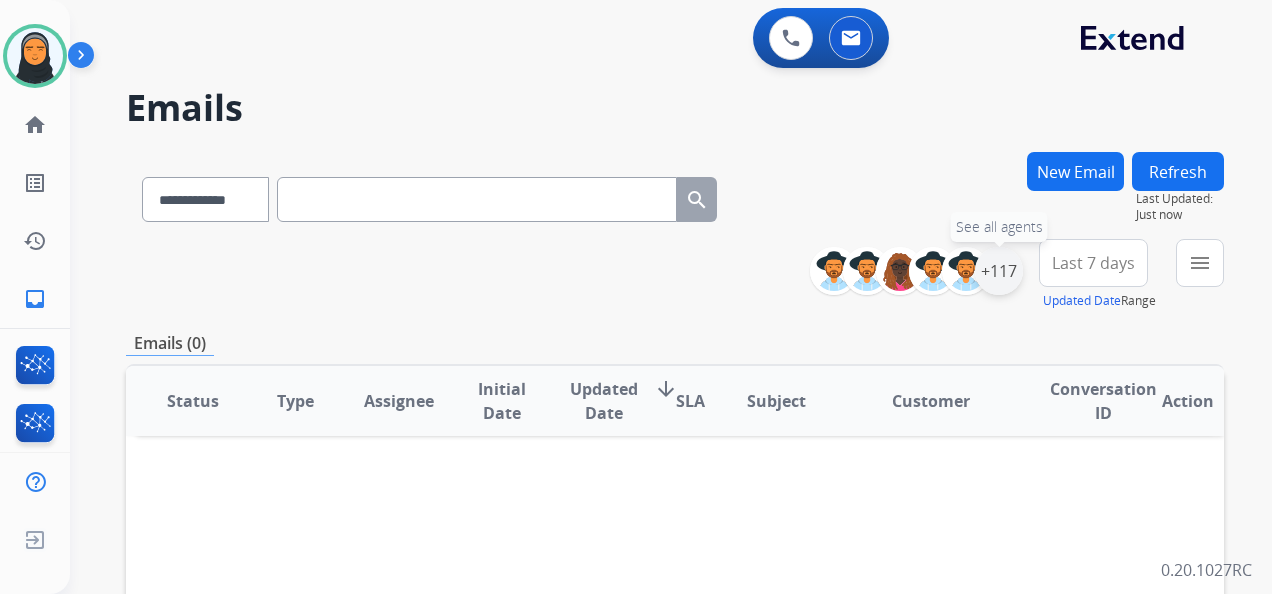 click on "+117" at bounding box center [999, 271] 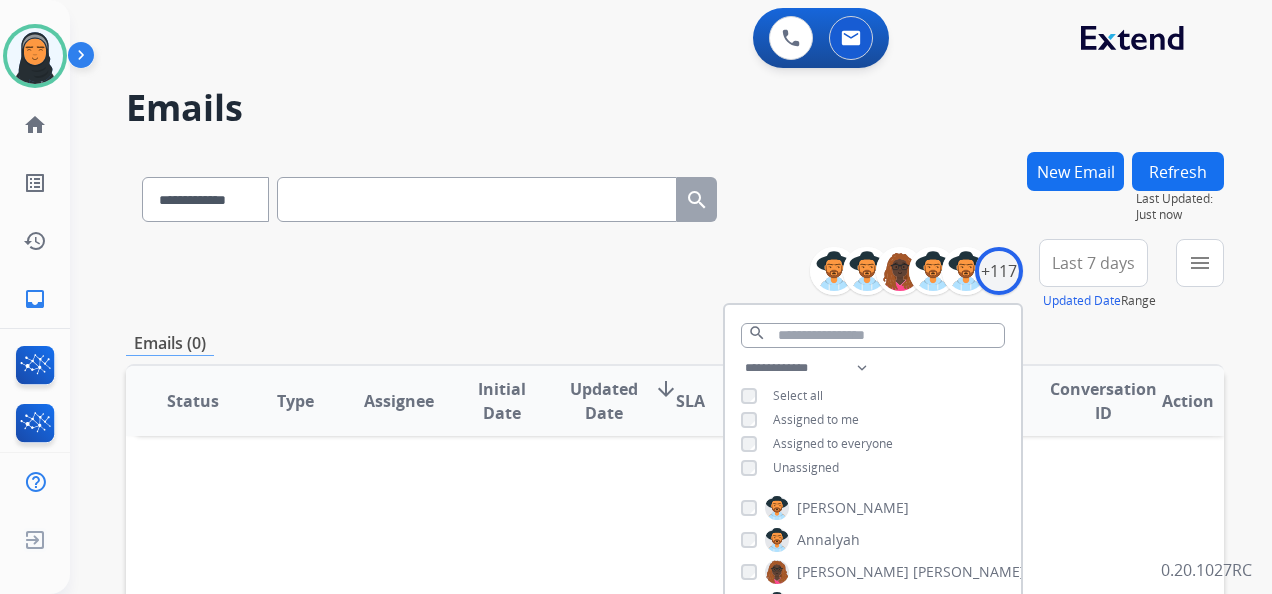 scroll, scrollTop: 500, scrollLeft: 0, axis: vertical 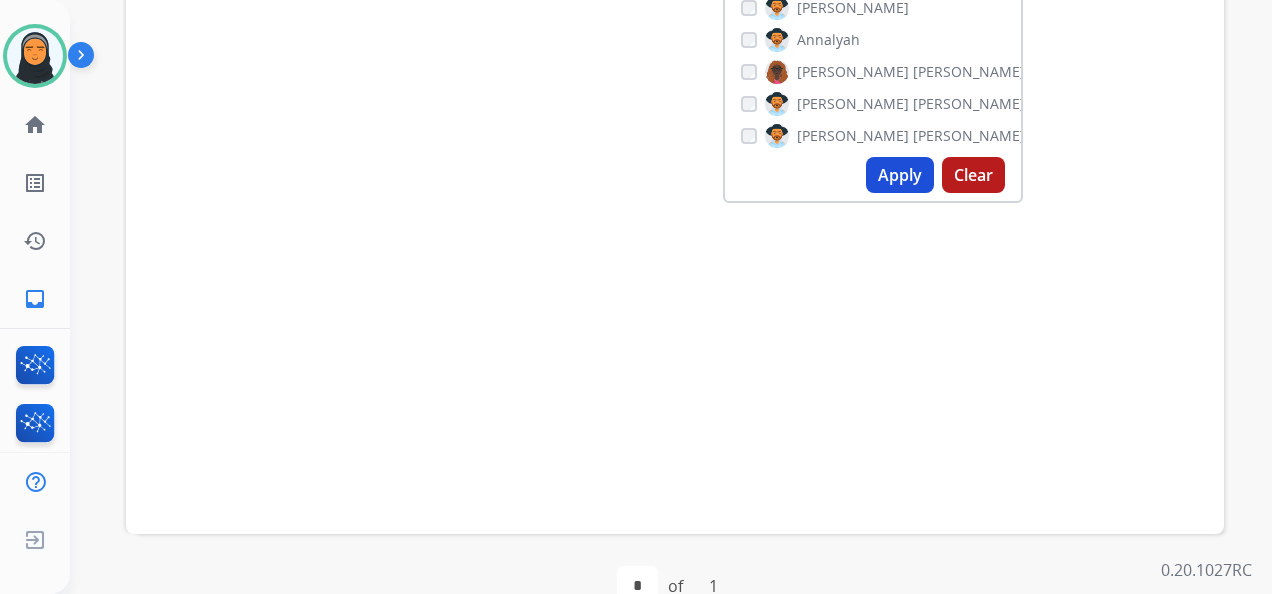 click on "Clear" at bounding box center (973, 175) 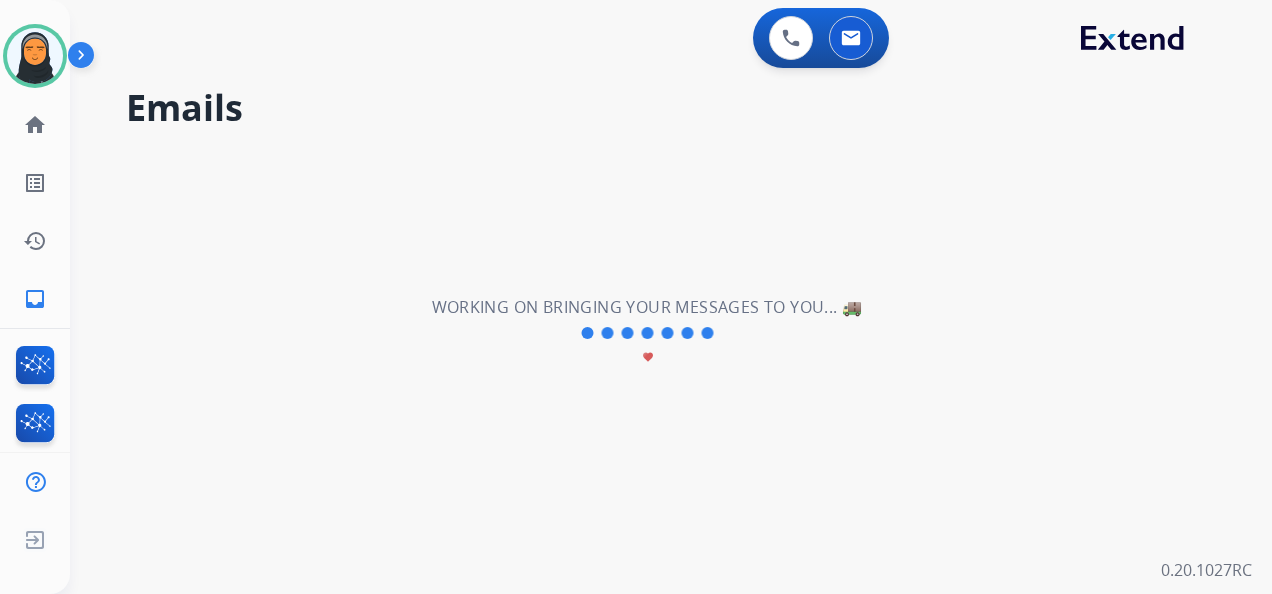 scroll, scrollTop: 0, scrollLeft: 0, axis: both 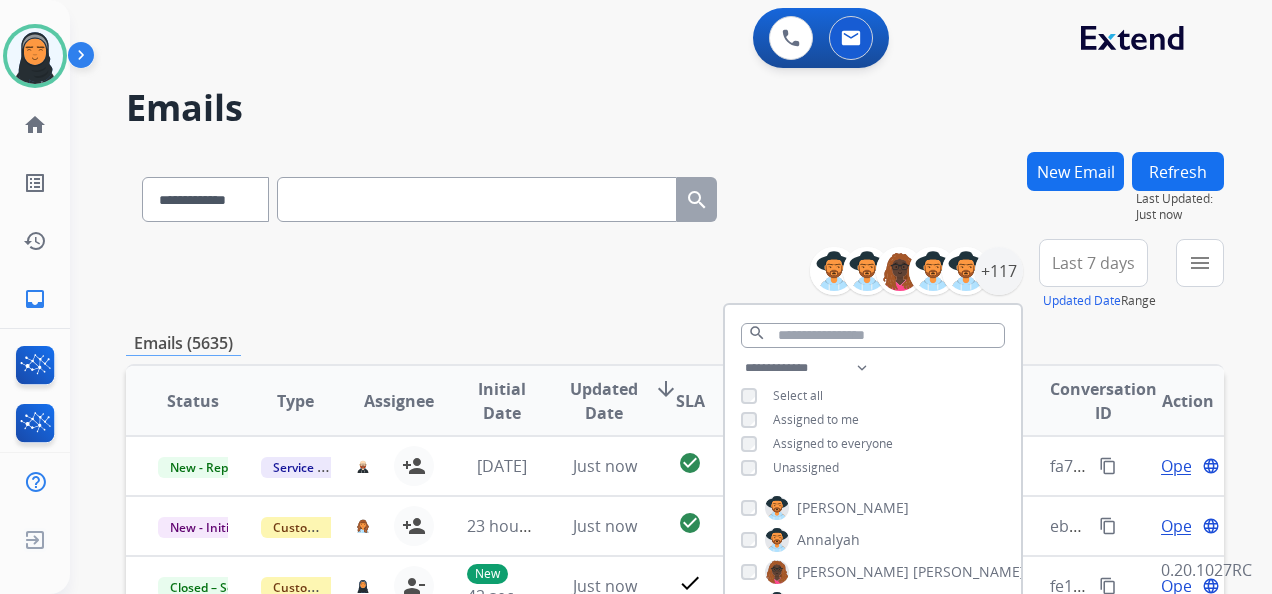 click on "**********" at bounding box center [675, 195] 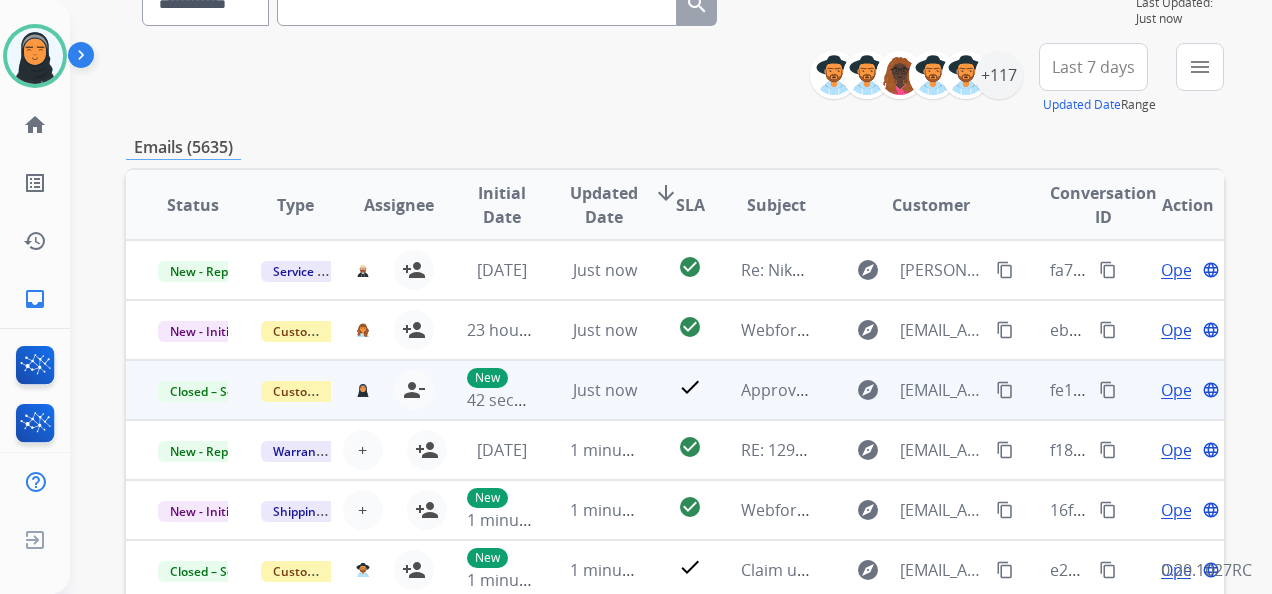 scroll, scrollTop: 200, scrollLeft: 0, axis: vertical 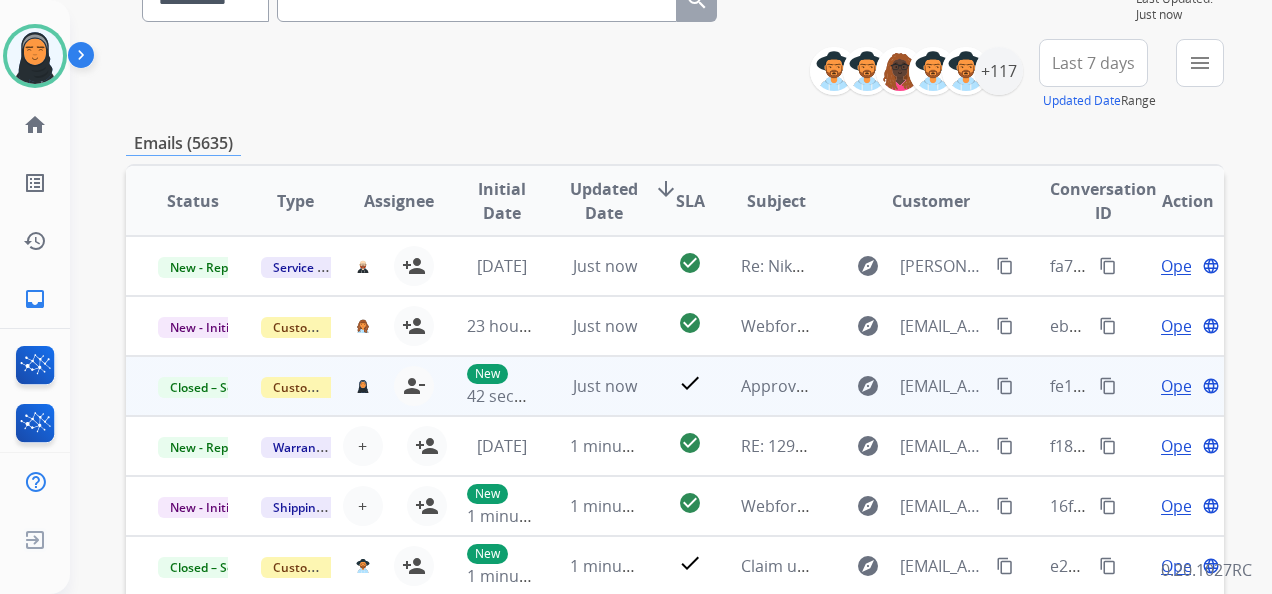 click on "content_copy" at bounding box center [1108, 386] 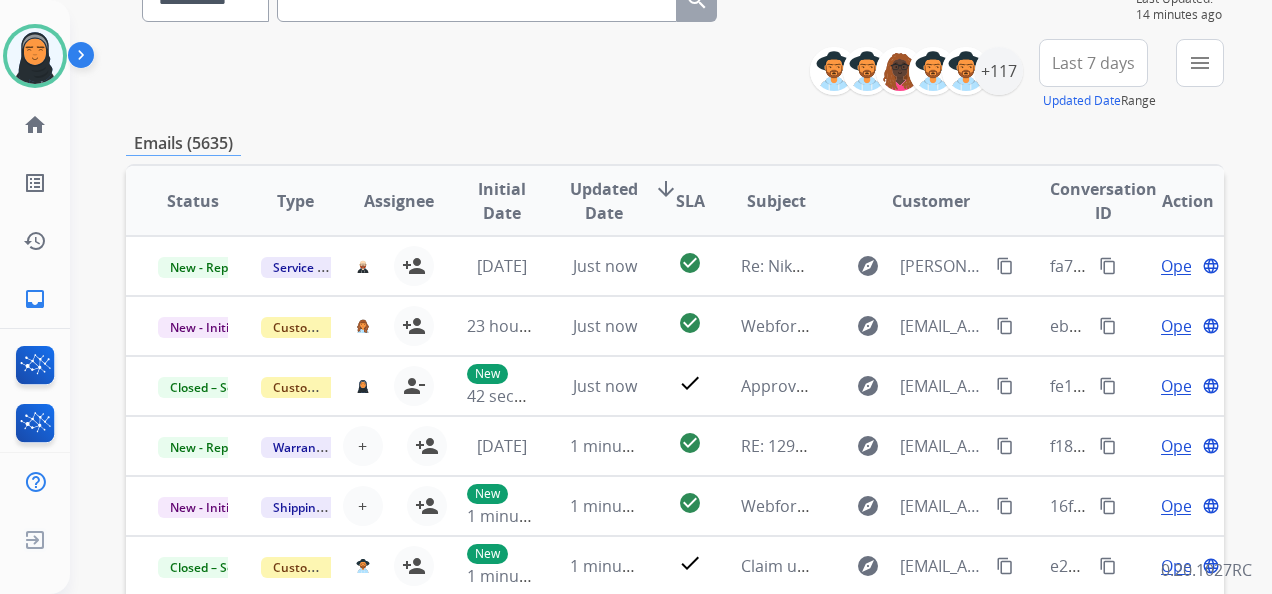 scroll, scrollTop: 0, scrollLeft: 0, axis: both 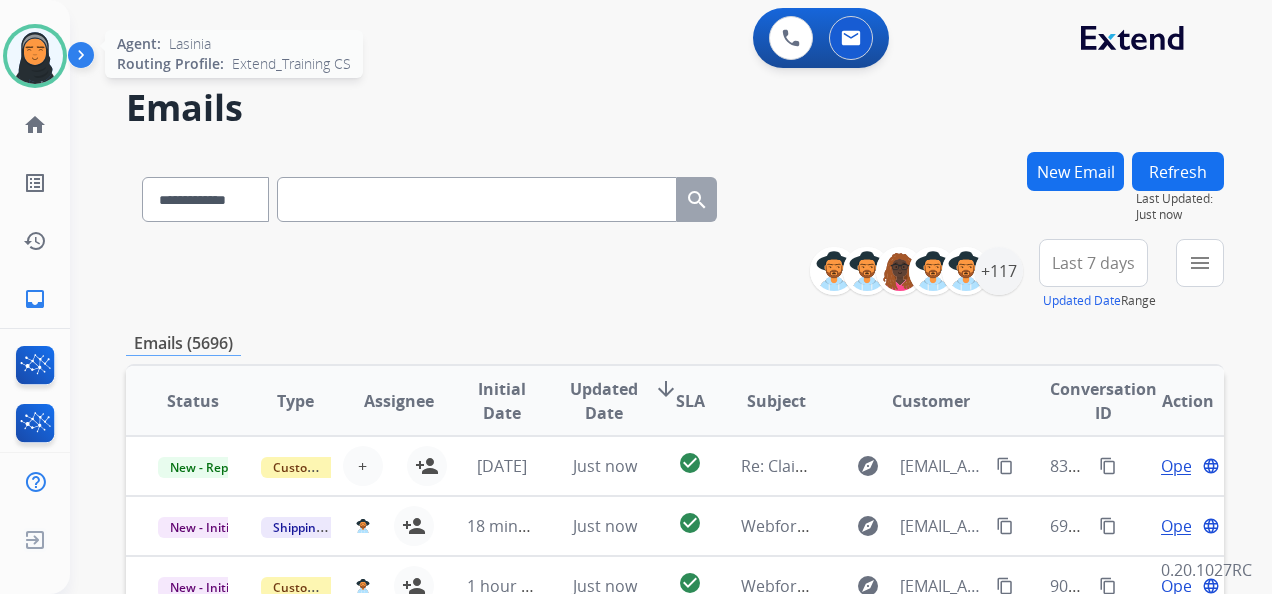 click at bounding box center [35, 56] 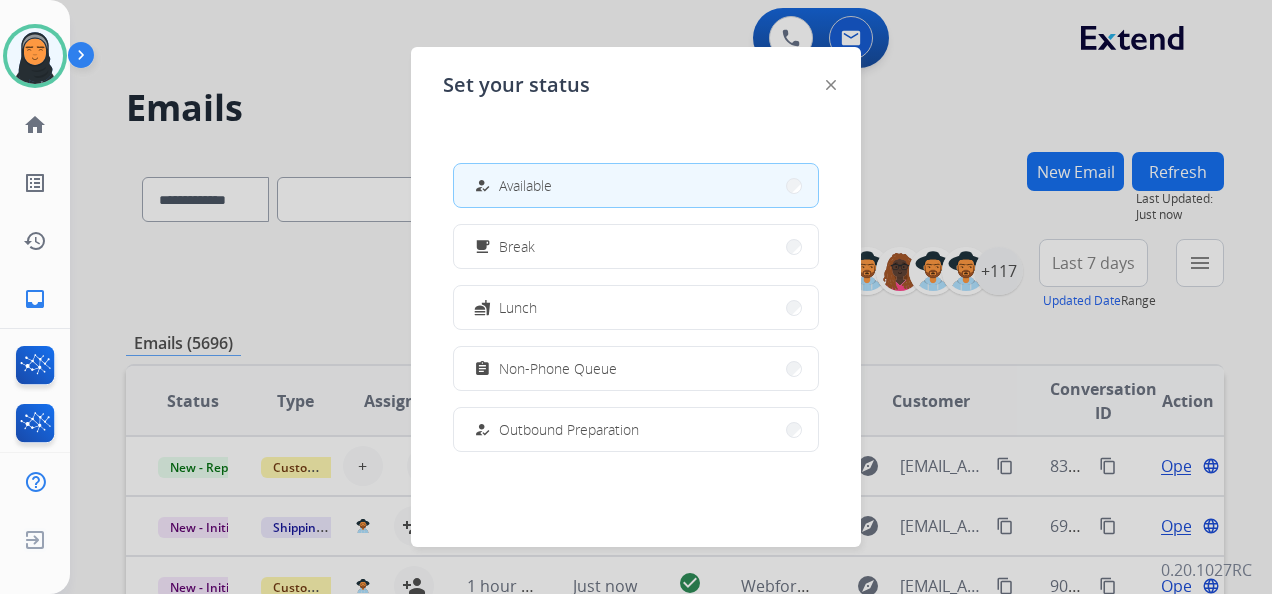 click at bounding box center (636, 297) 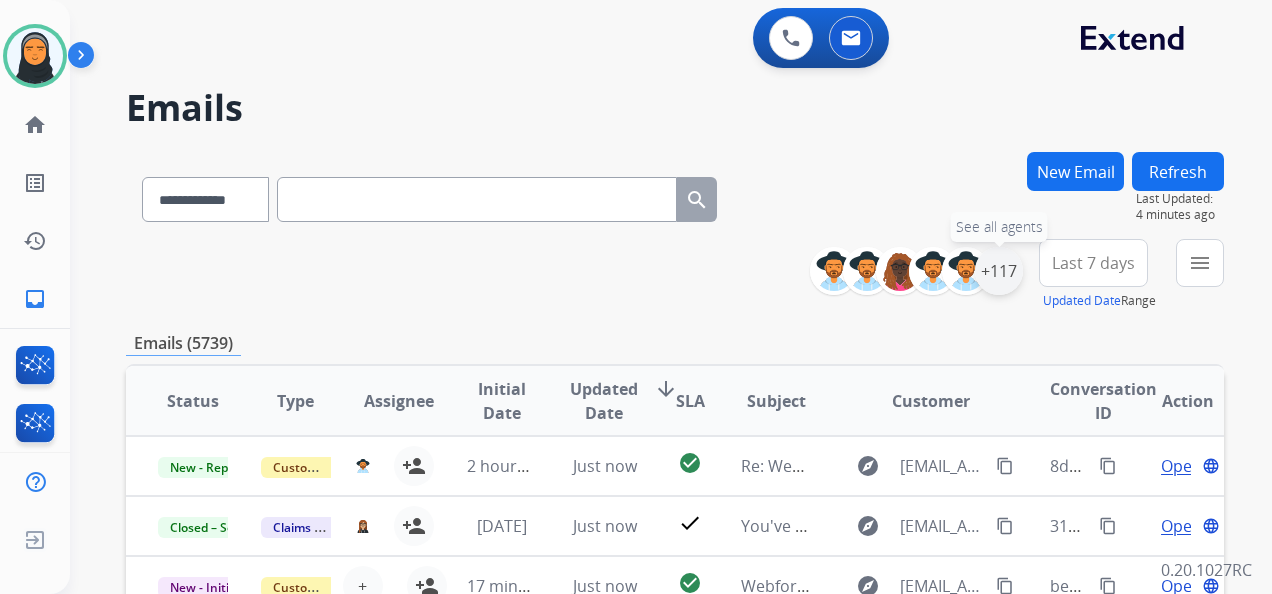 click on "+117" at bounding box center [999, 271] 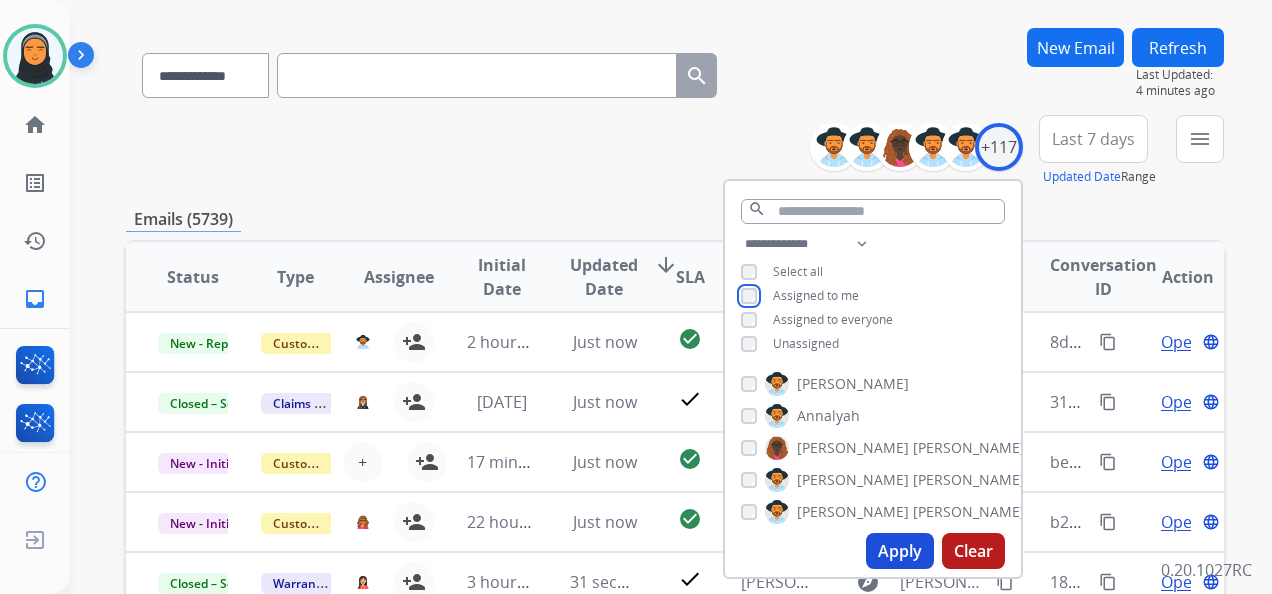 scroll, scrollTop: 400, scrollLeft: 0, axis: vertical 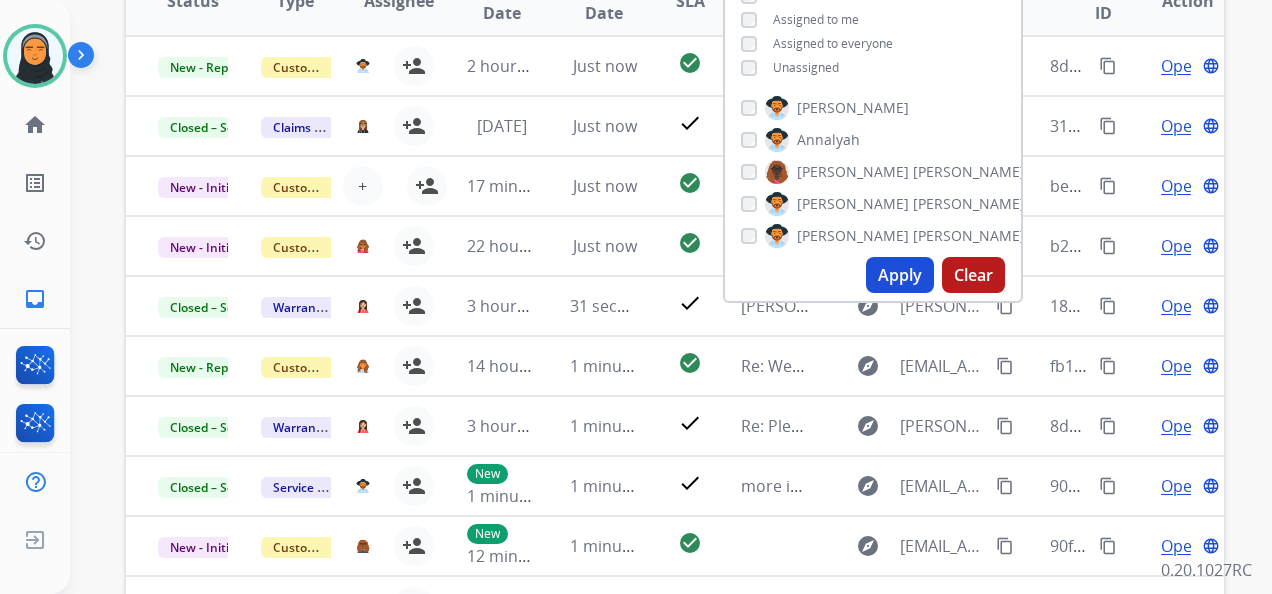 click on "Apply" at bounding box center [900, 275] 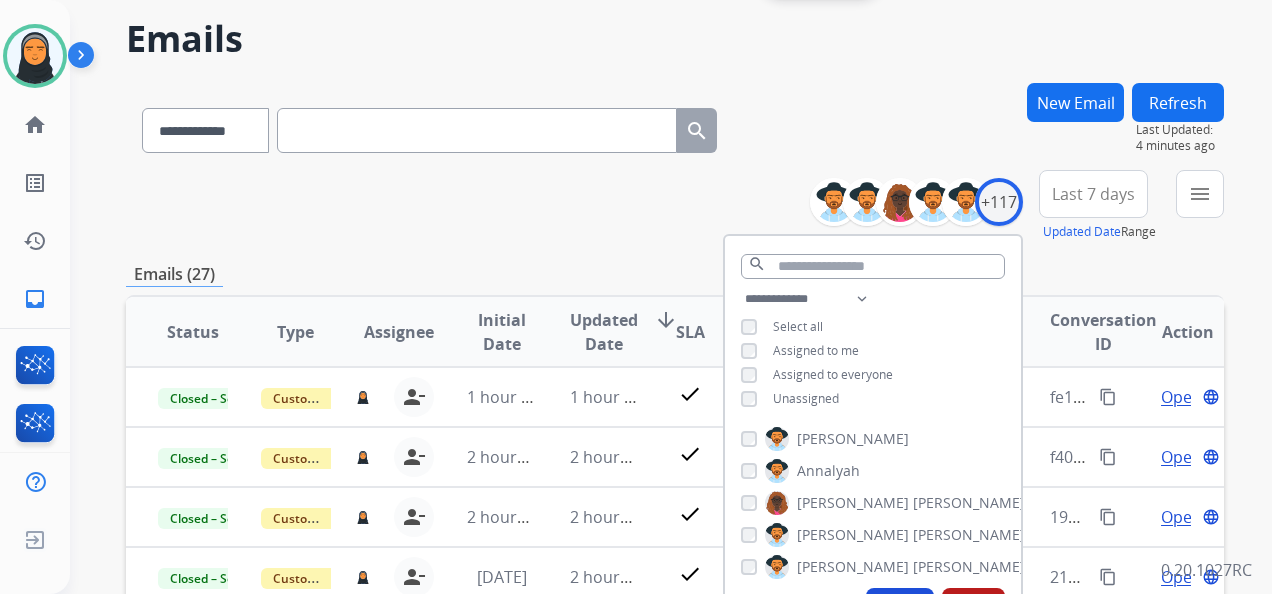 scroll, scrollTop: 100, scrollLeft: 0, axis: vertical 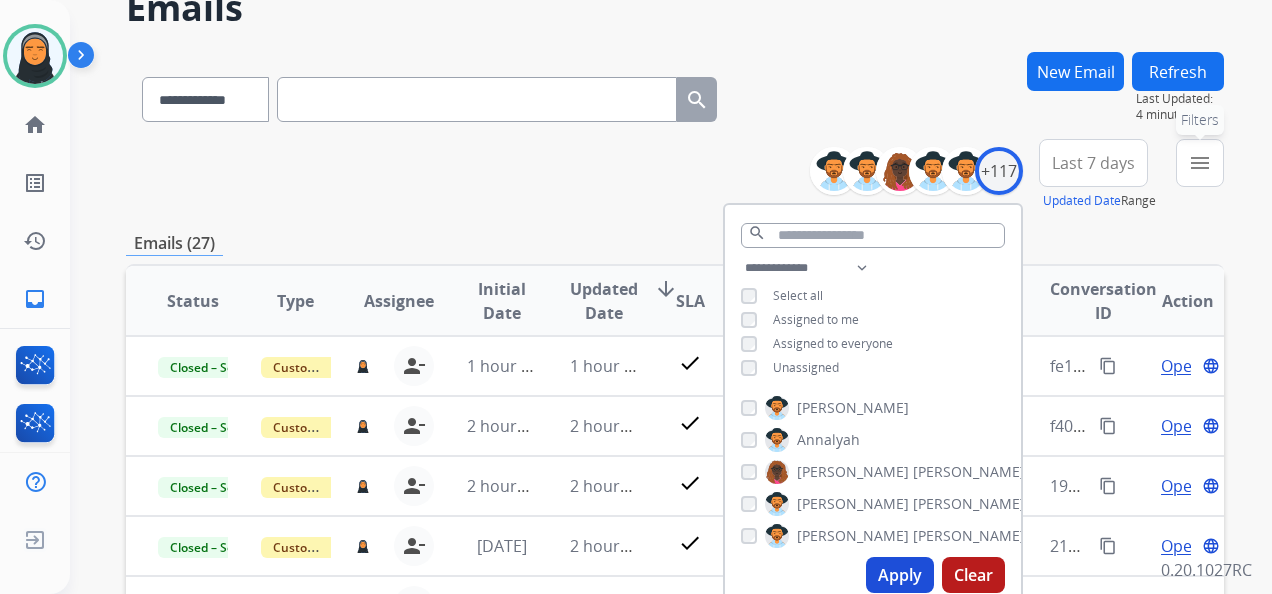 click on "menu" at bounding box center (1200, 163) 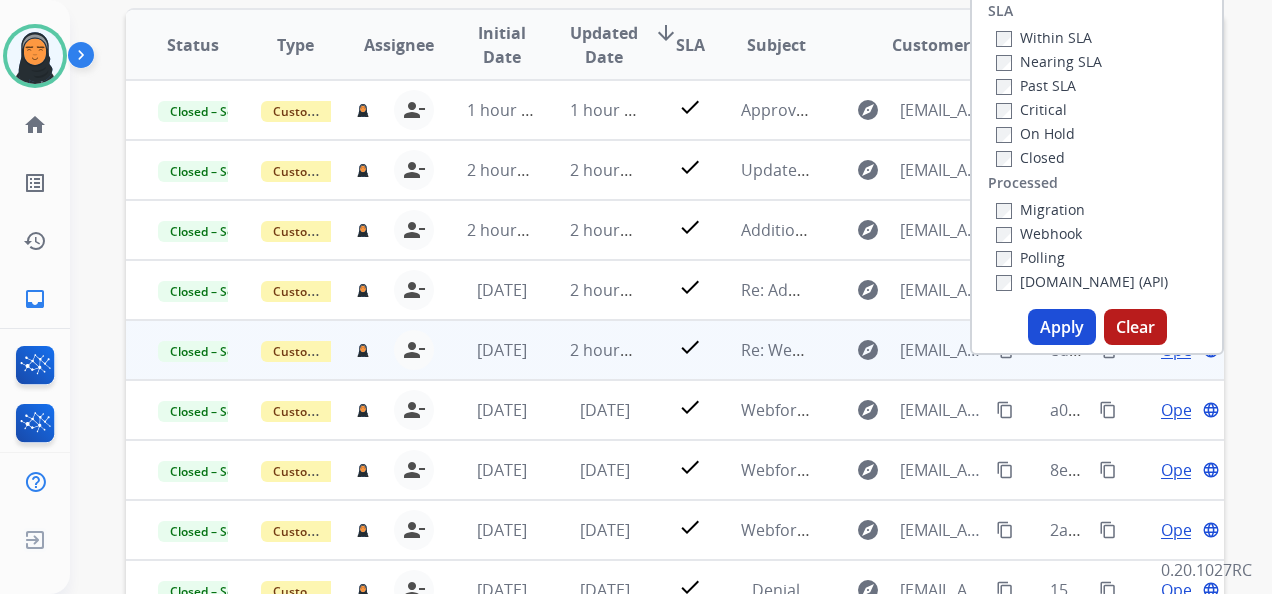 scroll, scrollTop: 500, scrollLeft: 0, axis: vertical 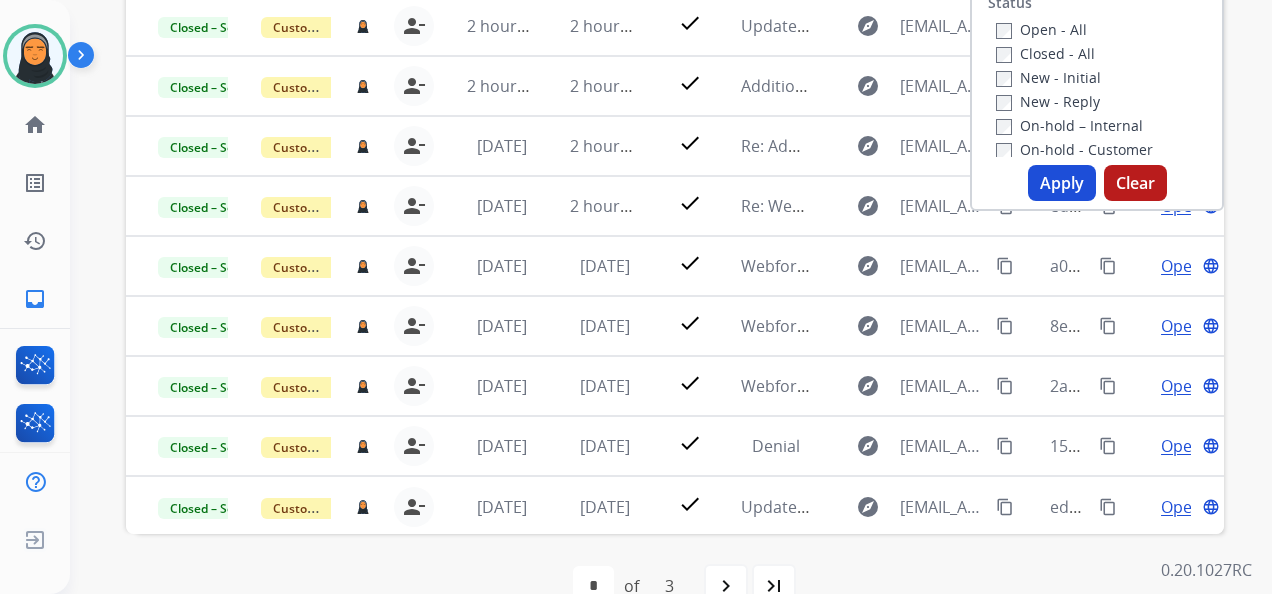 click on "Apply" at bounding box center [1062, 183] 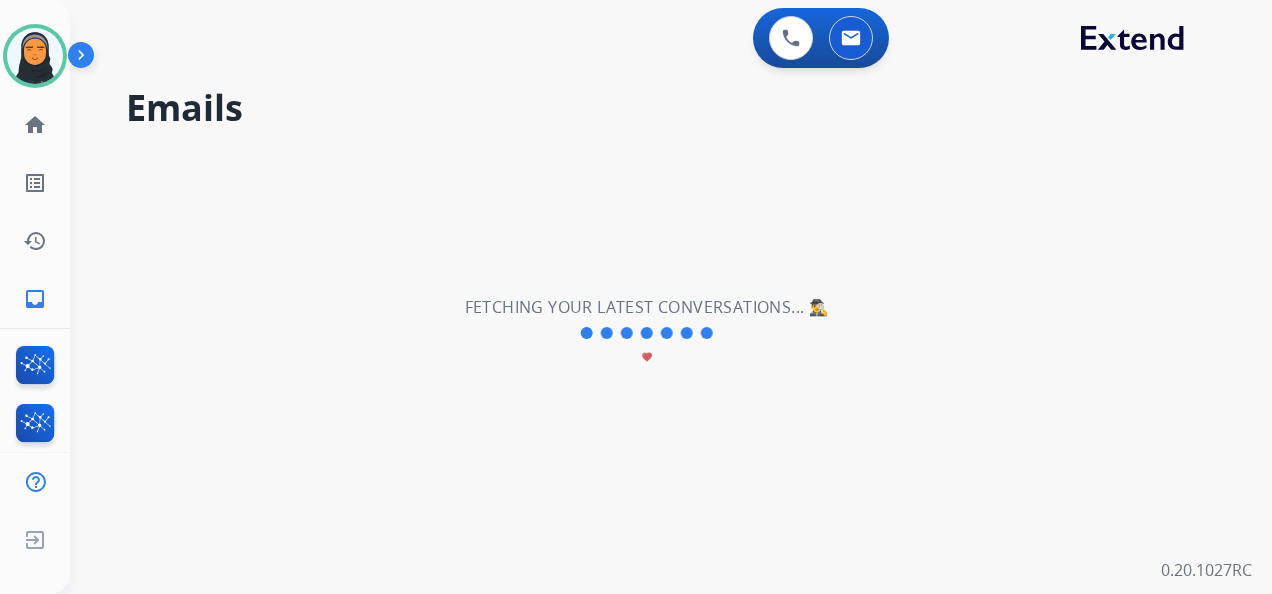 scroll, scrollTop: 0, scrollLeft: 0, axis: both 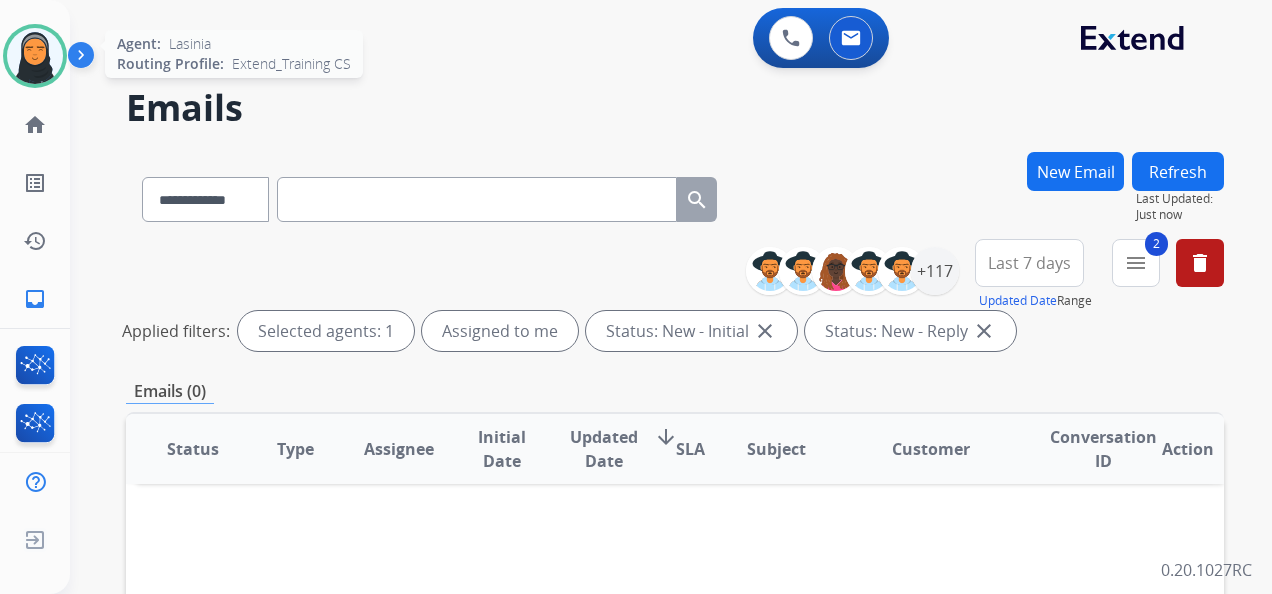 click at bounding box center (35, 56) 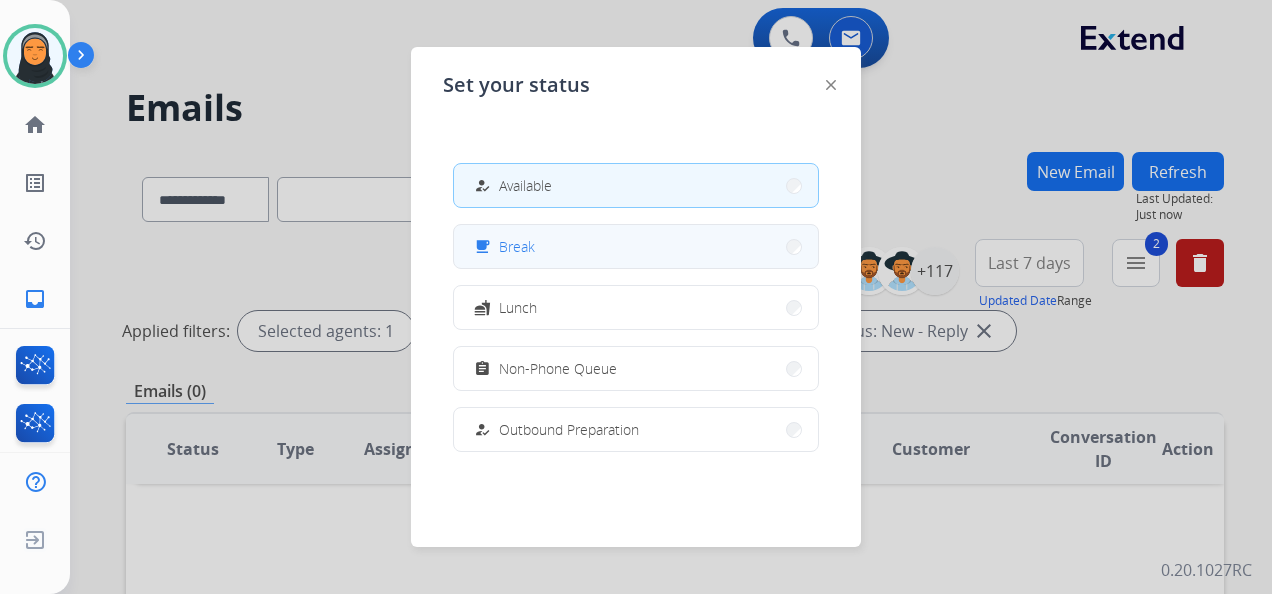 click on "free_breakfast Break" at bounding box center (636, 246) 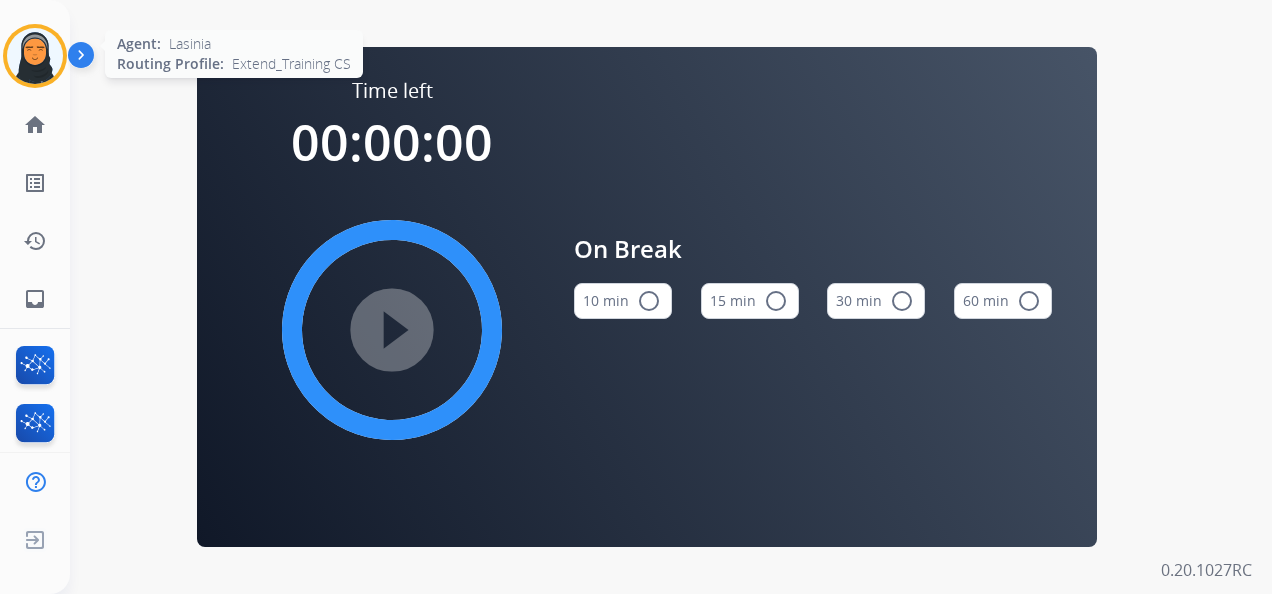 click at bounding box center (35, 56) 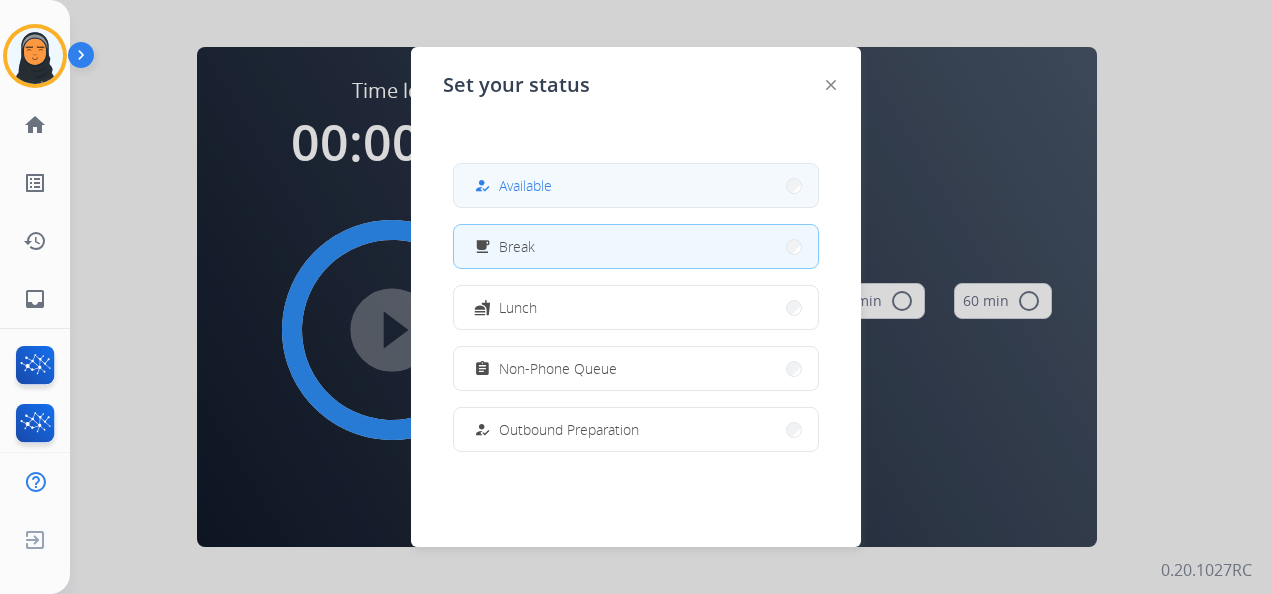 click on "how_to_reg Available" at bounding box center [636, 185] 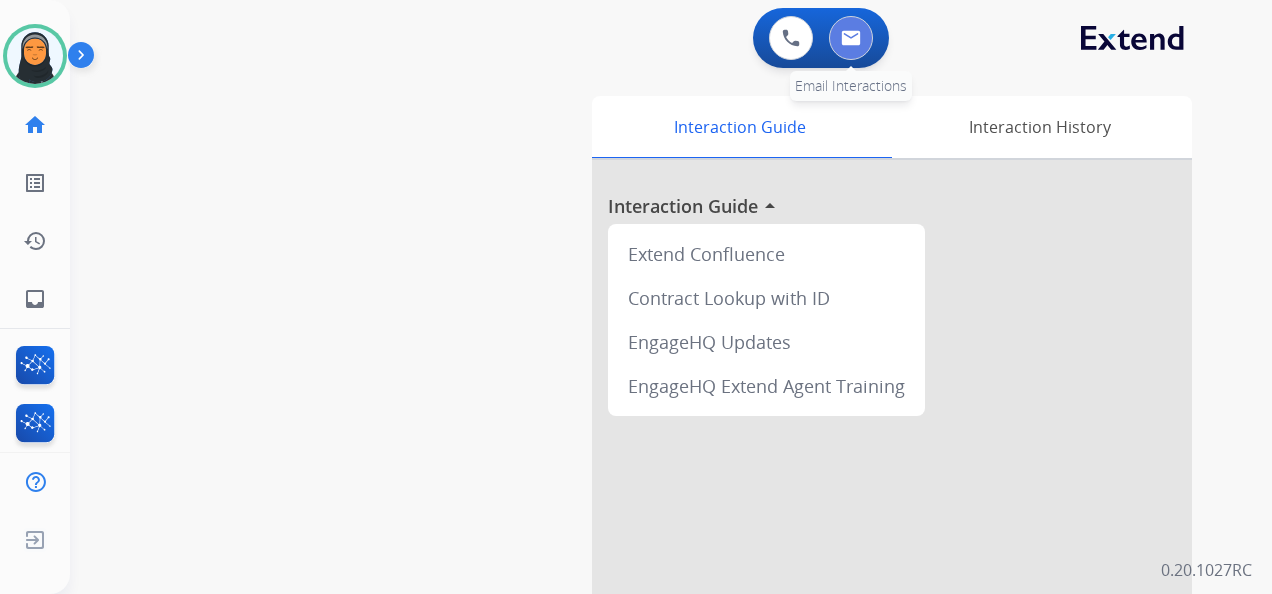 click at bounding box center [851, 38] 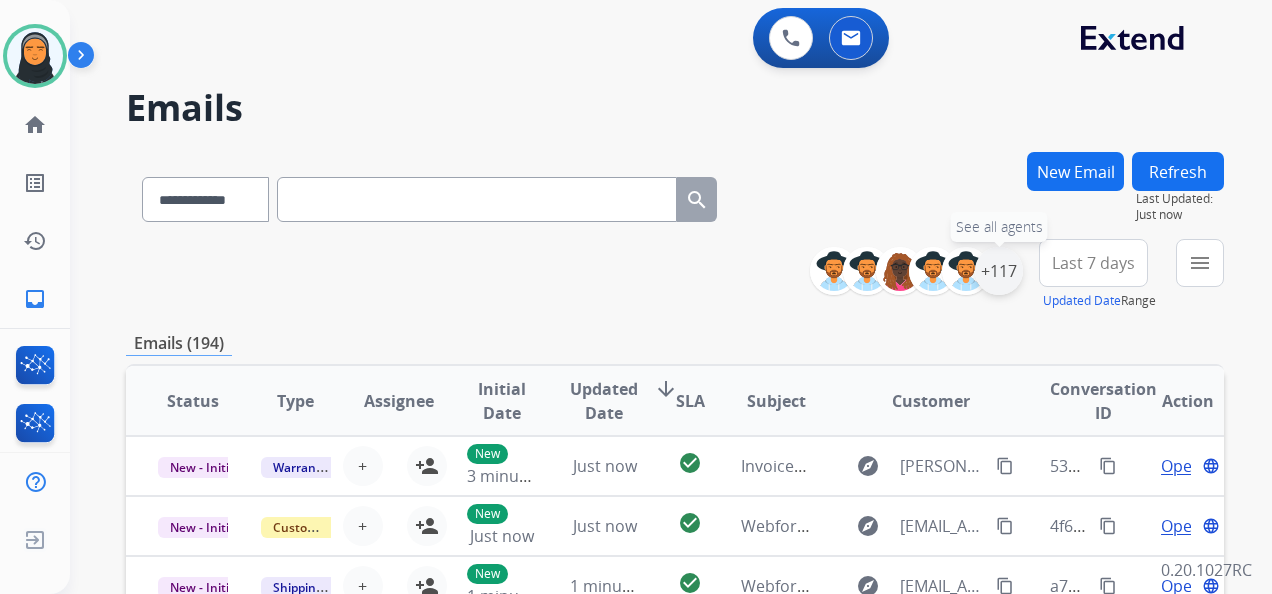 click on "+117" at bounding box center (999, 271) 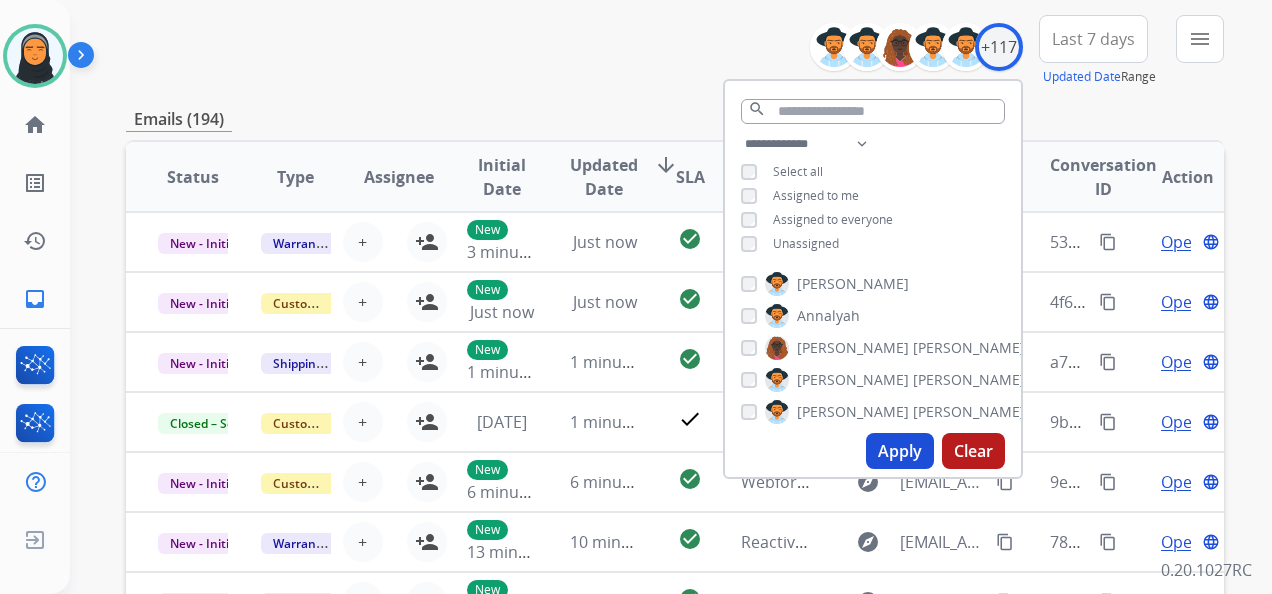 scroll, scrollTop: 300, scrollLeft: 0, axis: vertical 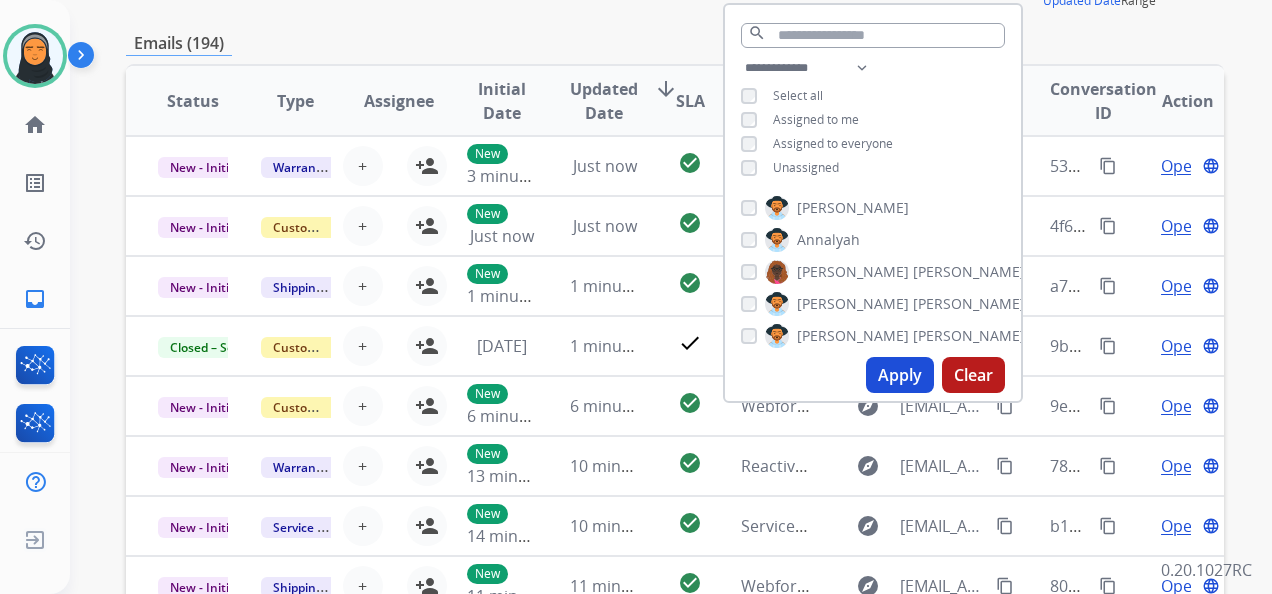 click on "Apply" at bounding box center [900, 375] 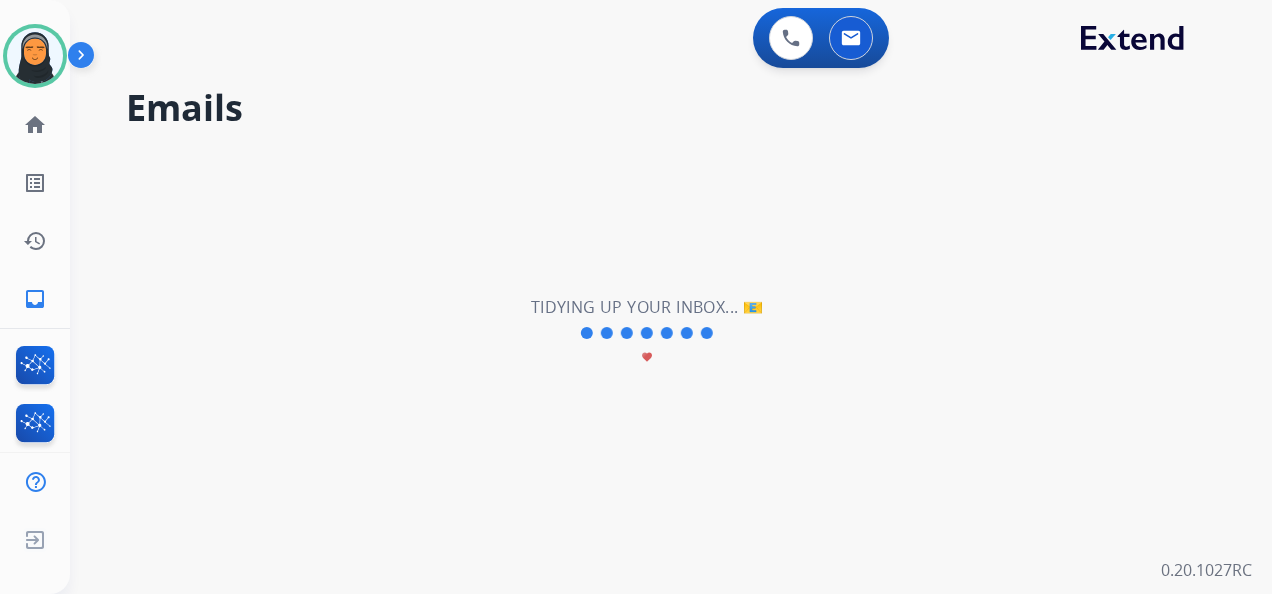 scroll, scrollTop: 0, scrollLeft: 0, axis: both 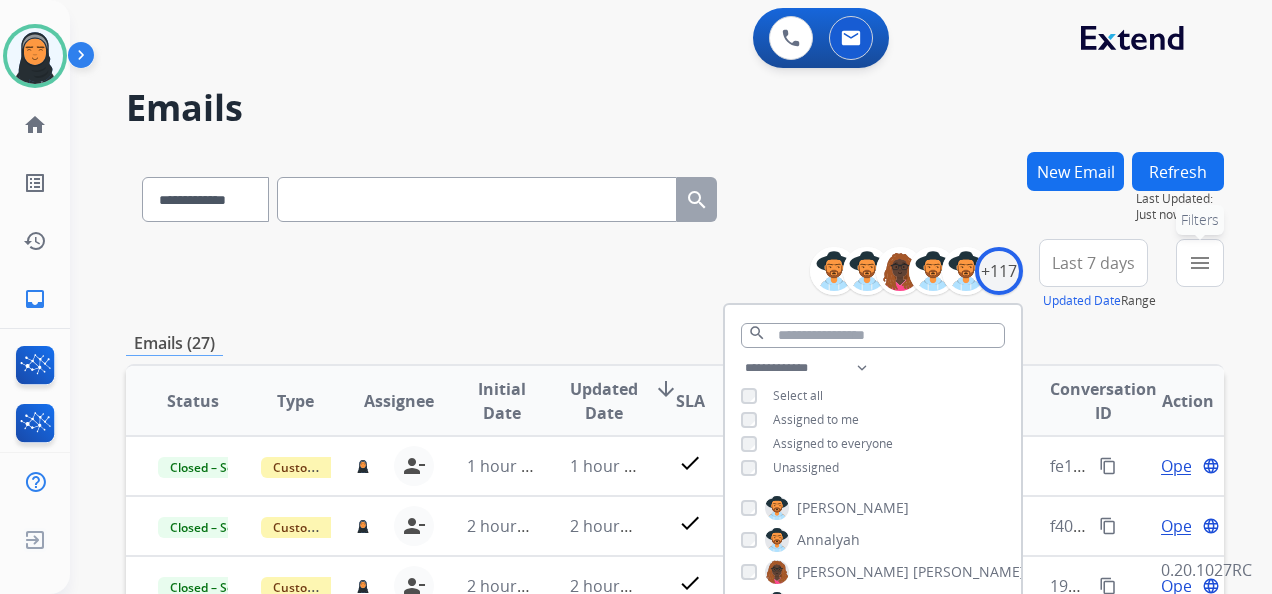 click on "menu  Filters" at bounding box center [1200, 263] 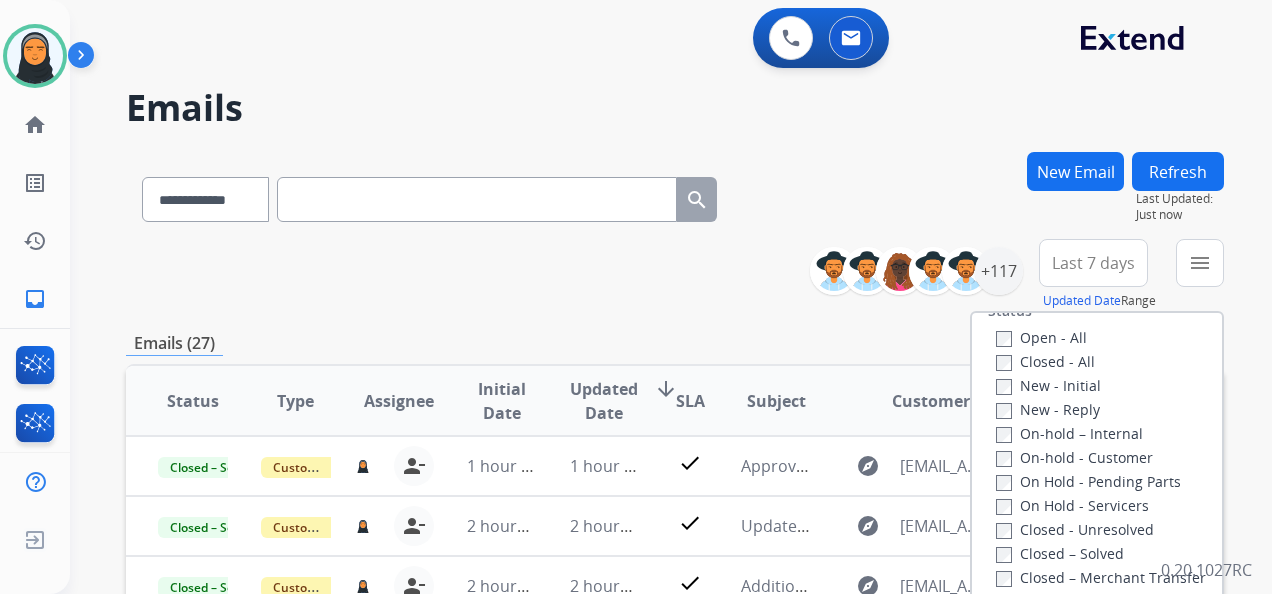 scroll, scrollTop: 300, scrollLeft: 0, axis: vertical 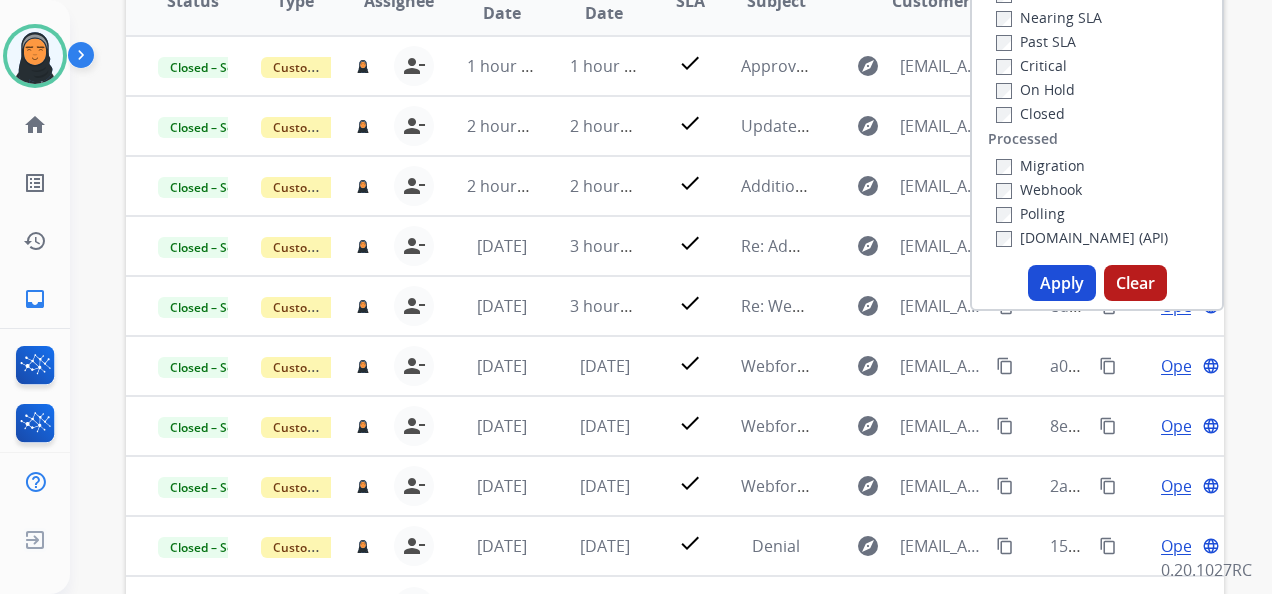click on "Apply" at bounding box center (1062, 283) 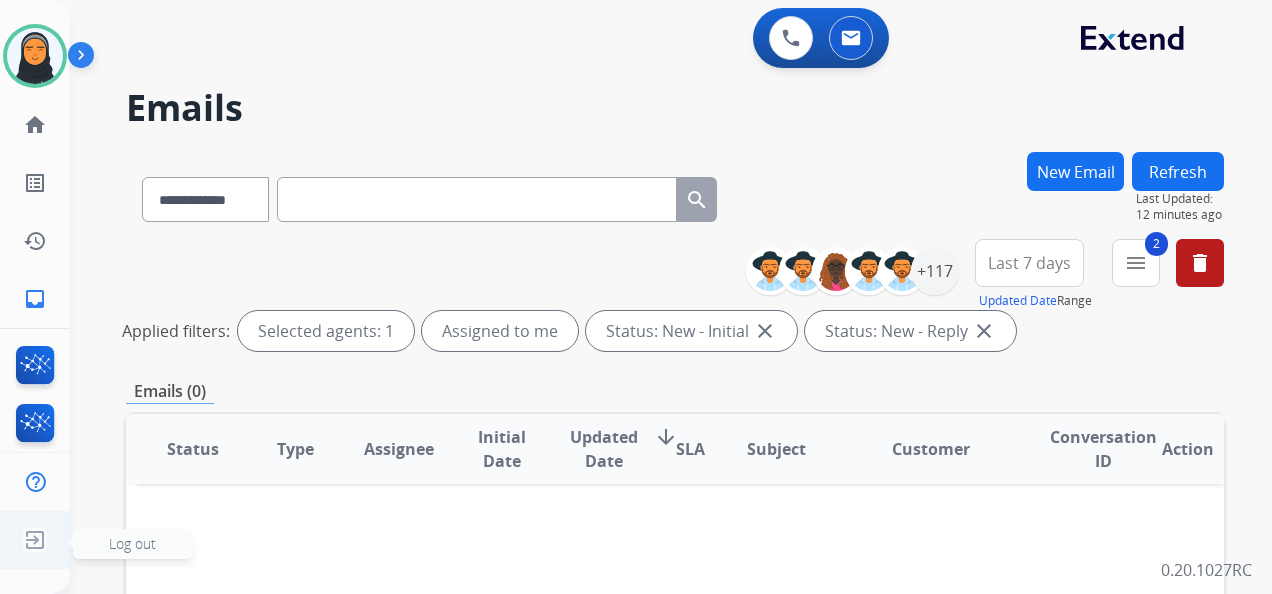 click on "Log out" 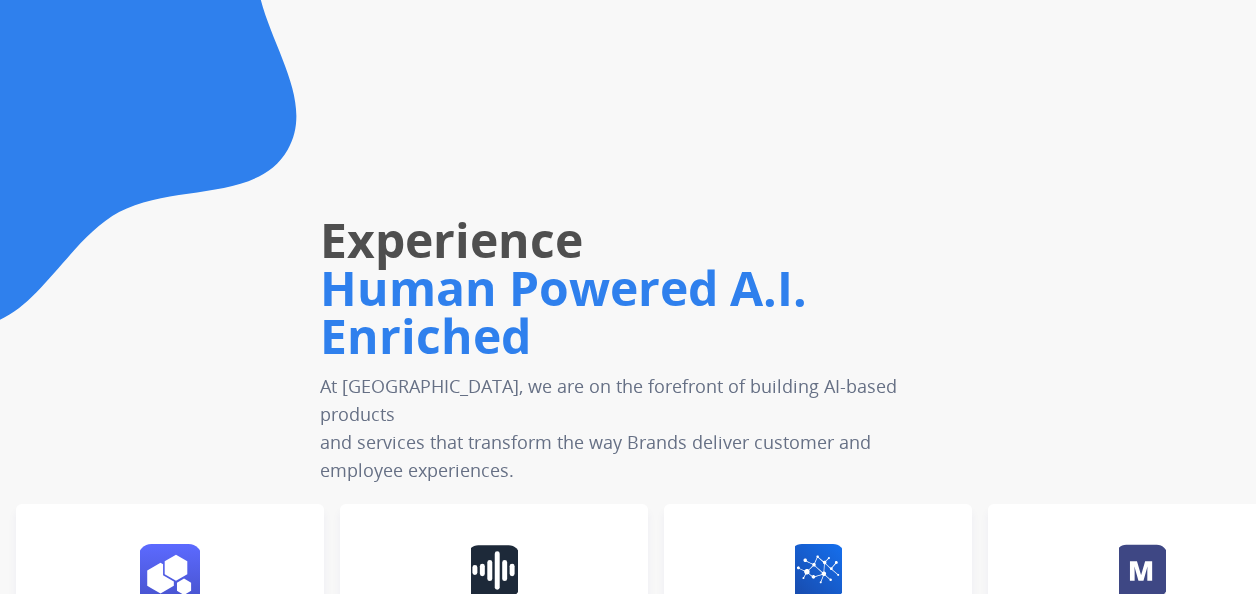scroll, scrollTop: 0, scrollLeft: 0, axis: both 